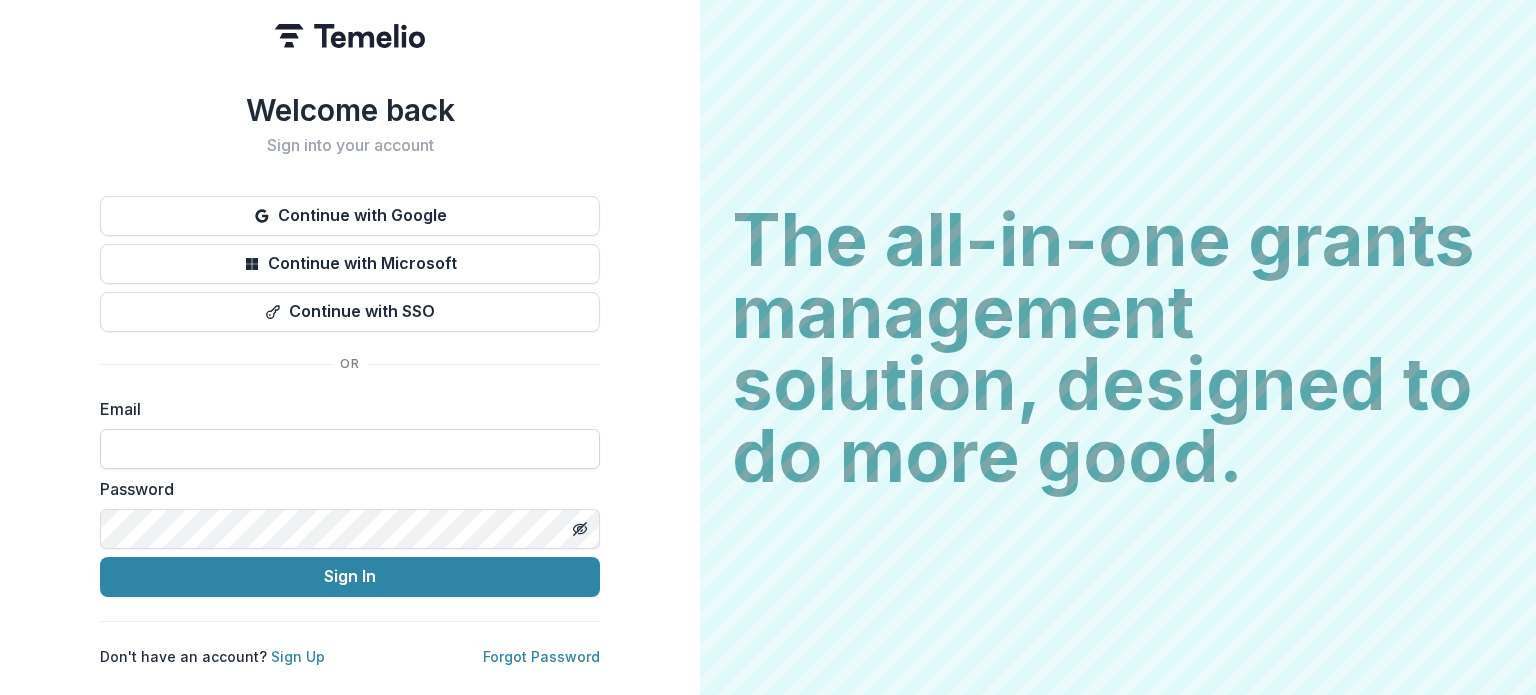 scroll, scrollTop: 0, scrollLeft: 0, axis: both 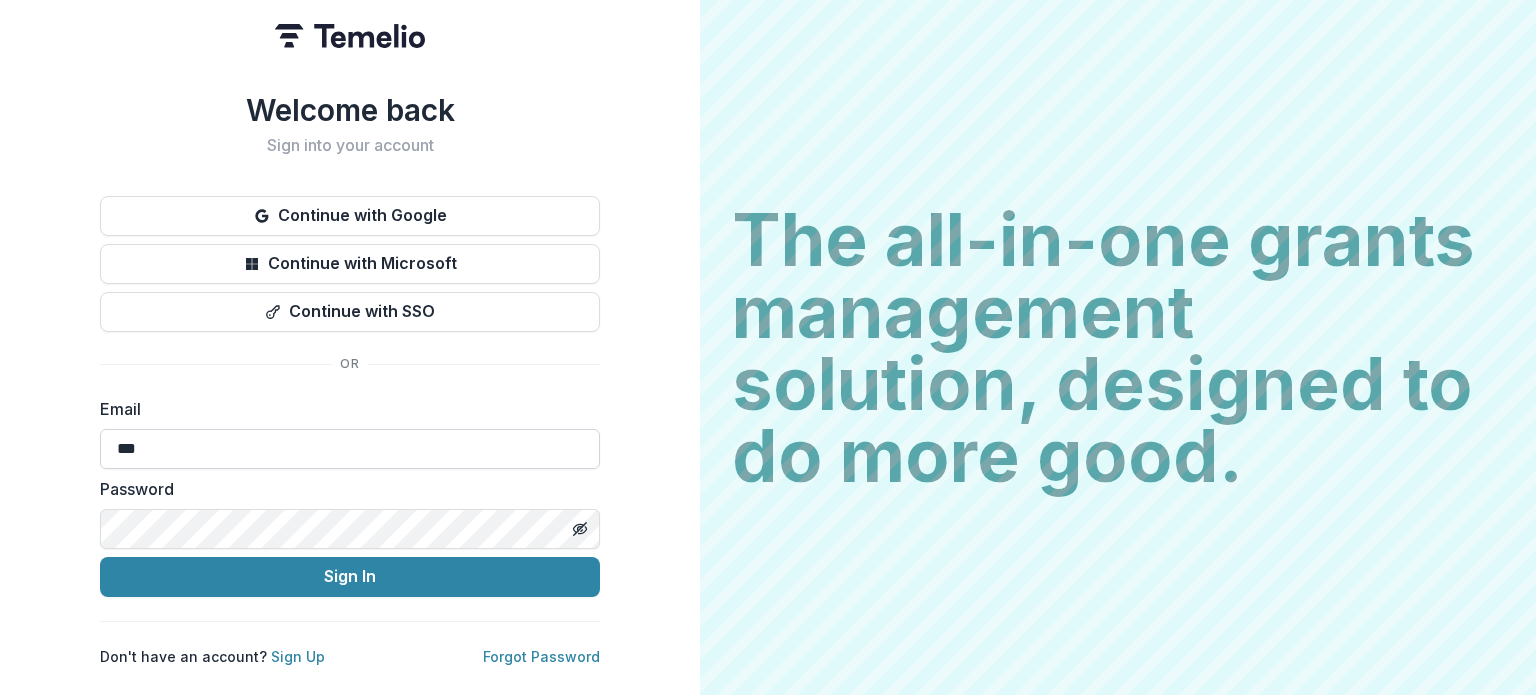 type on "**********" 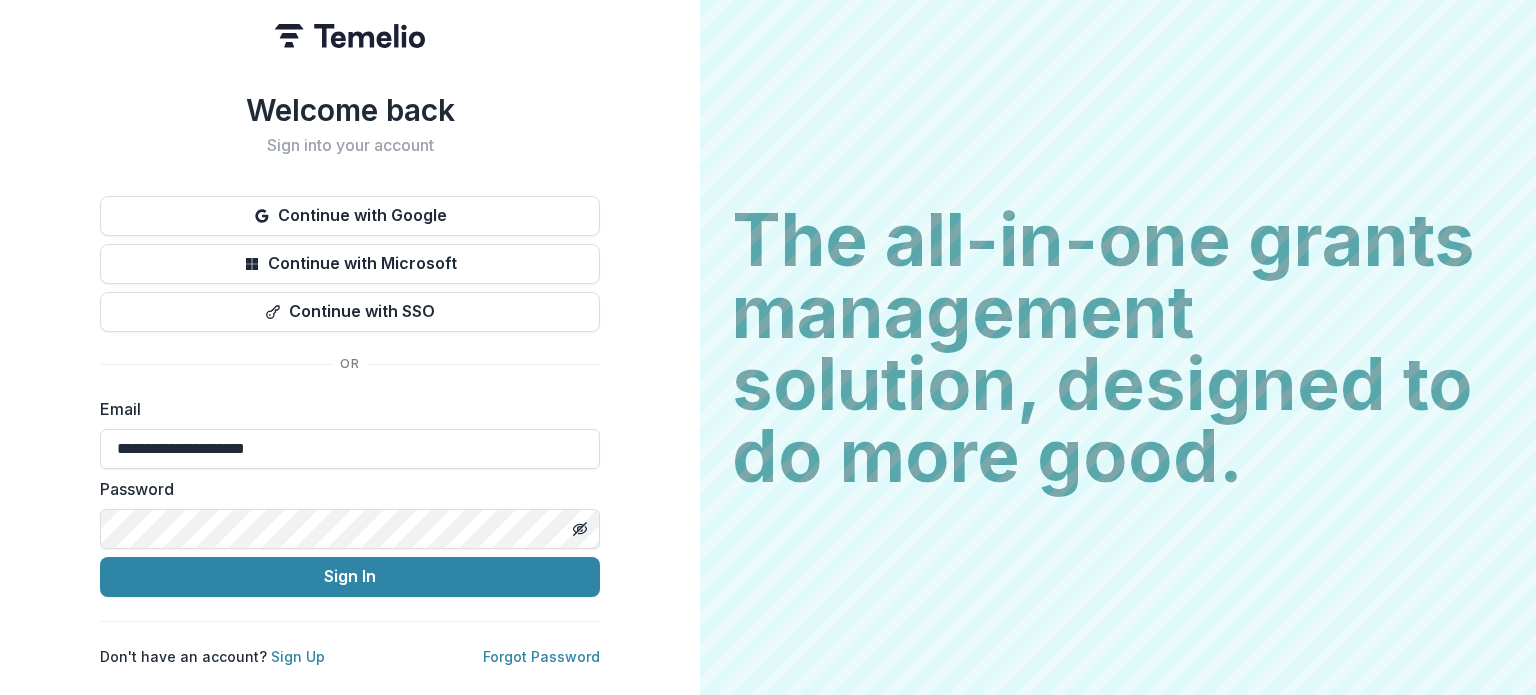 click on "**********" at bounding box center (350, 497) 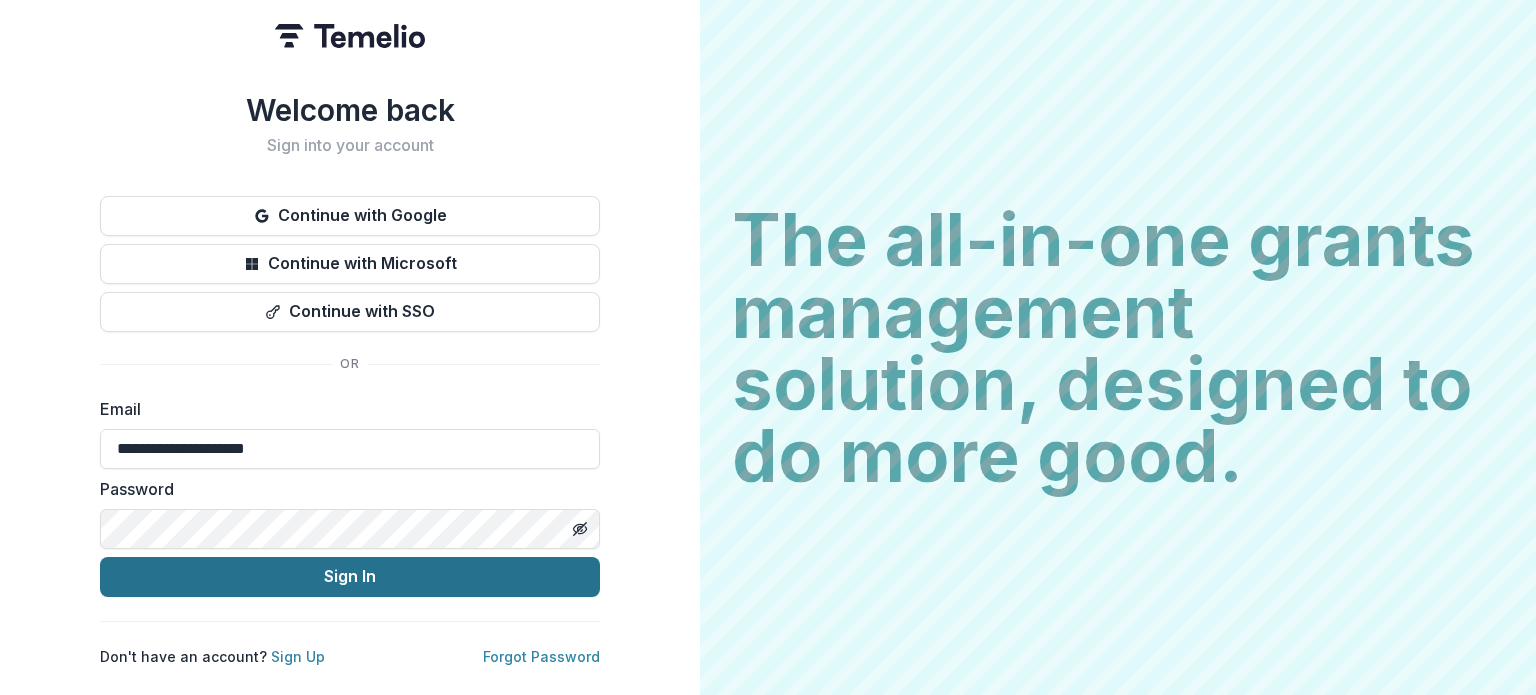 click on "Sign In" at bounding box center (350, 577) 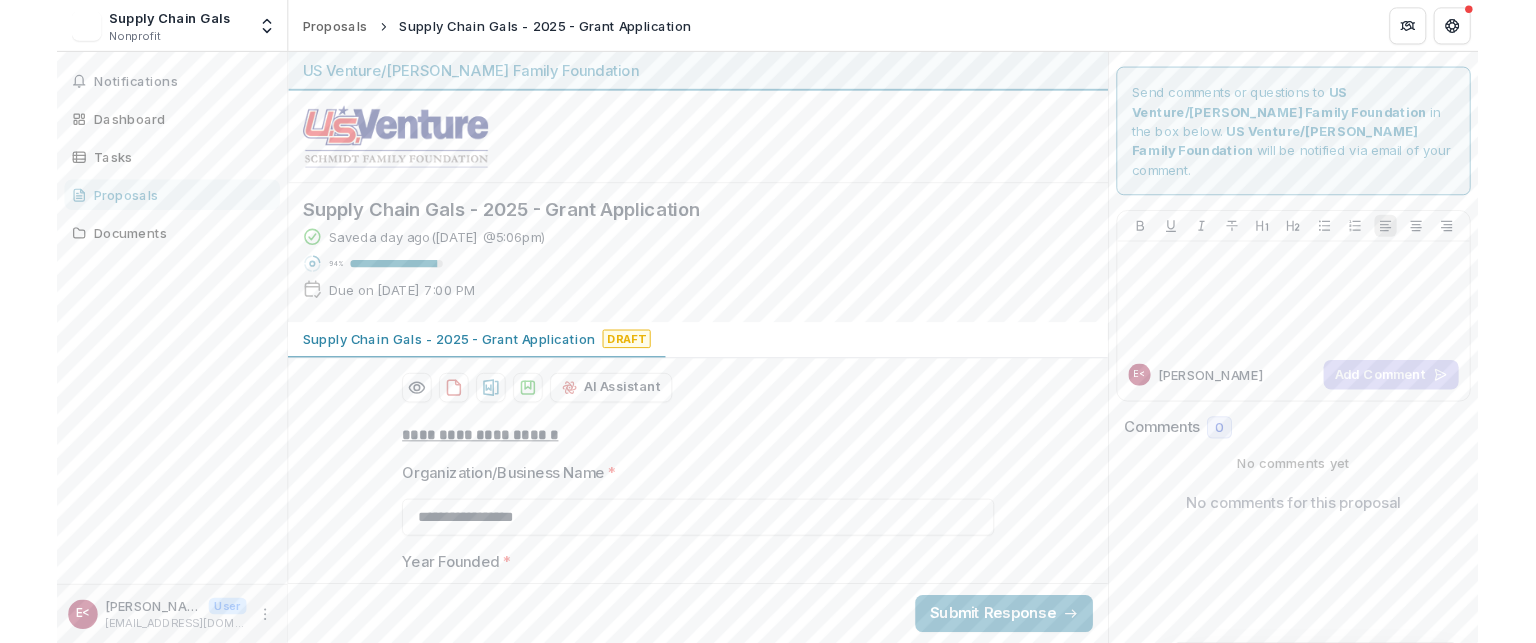 scroll, scrollTop: 0, scrollLeft: 0, axis: both 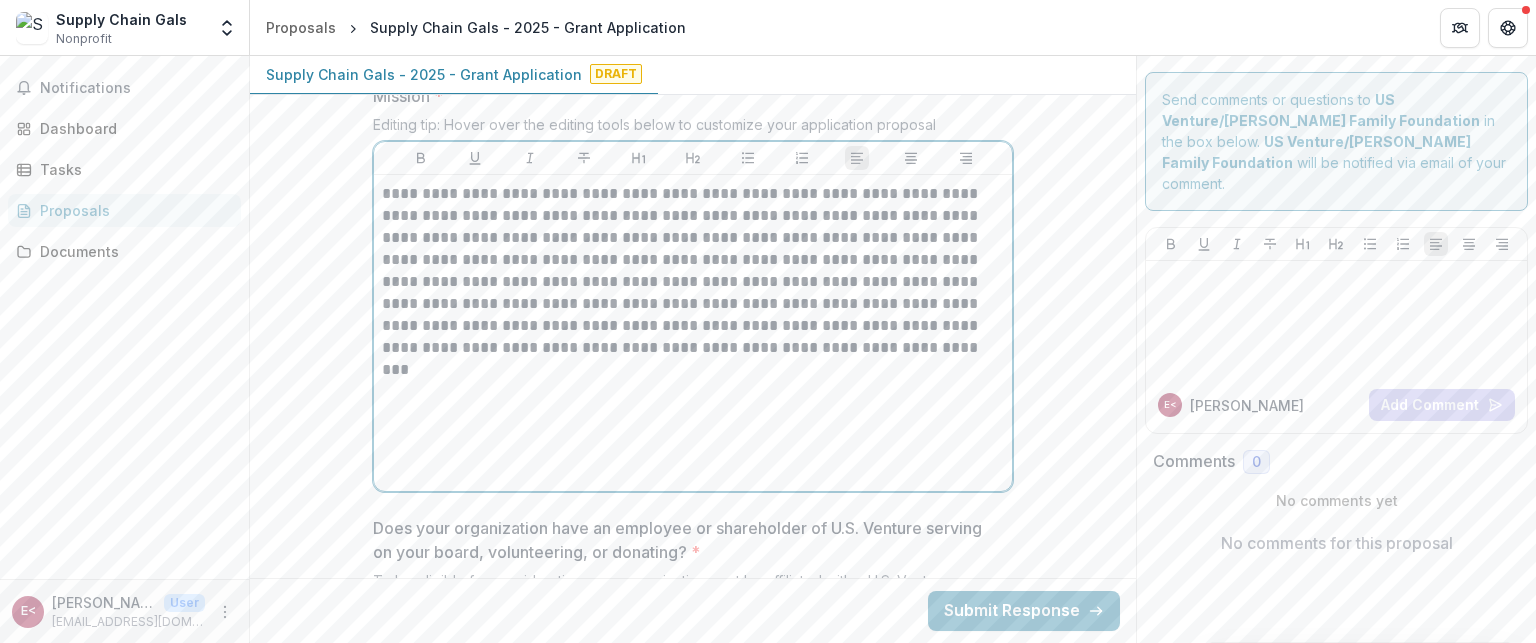 click on "**********" at bounding box center [693, 271] 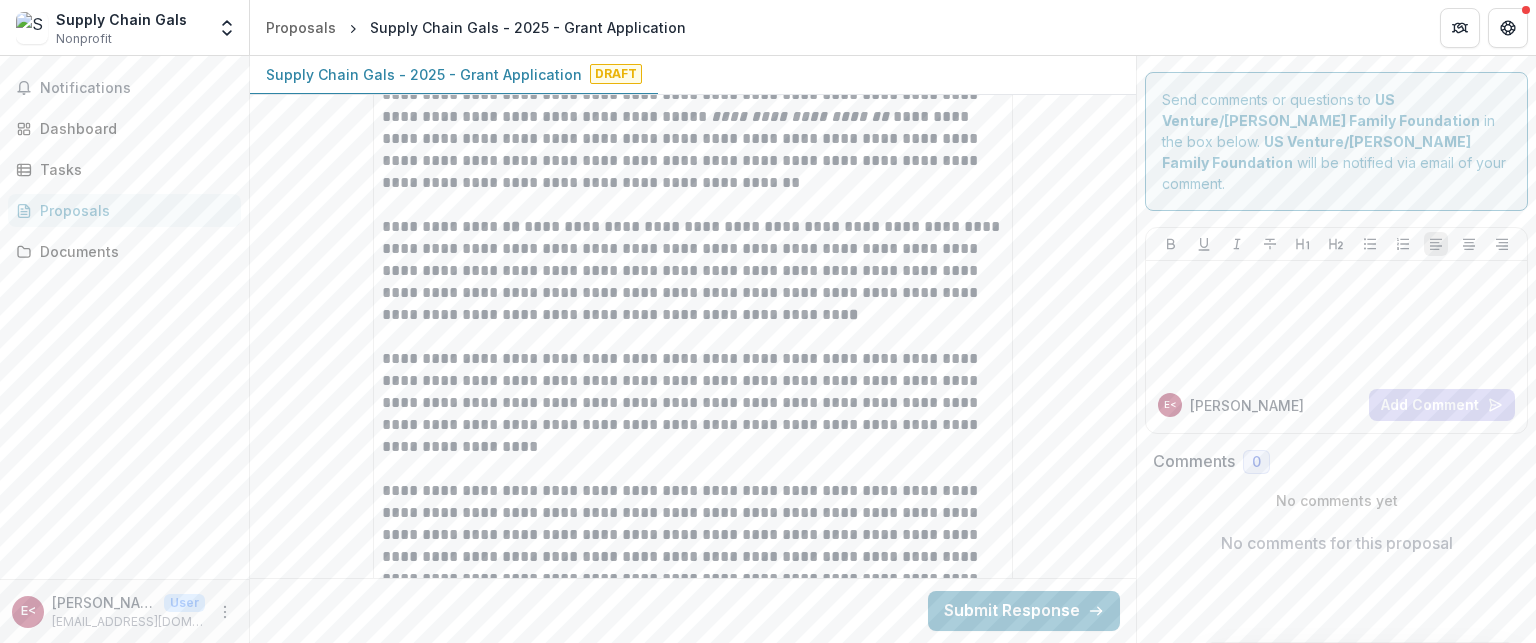 scroll, scrollTop: 2620, scrollLeft: 0, axis: vertical 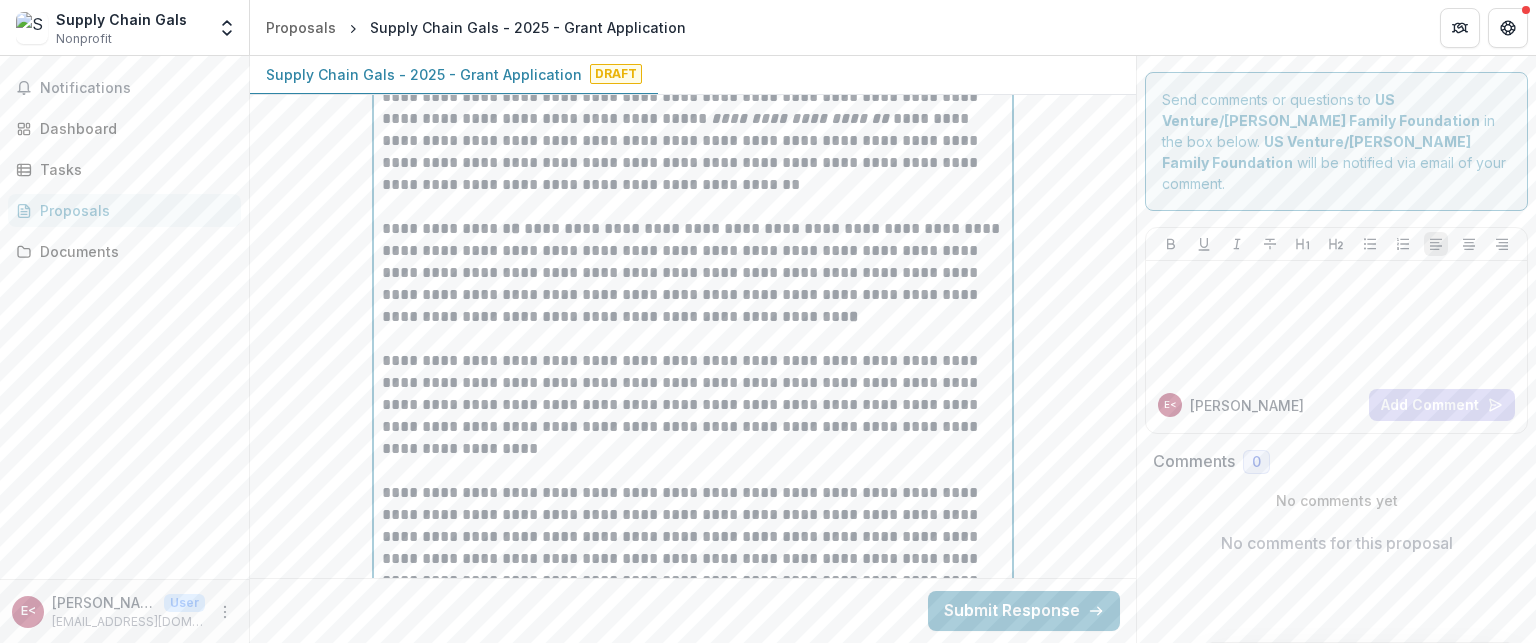 click on "**********" at bounding box center [693, 273] 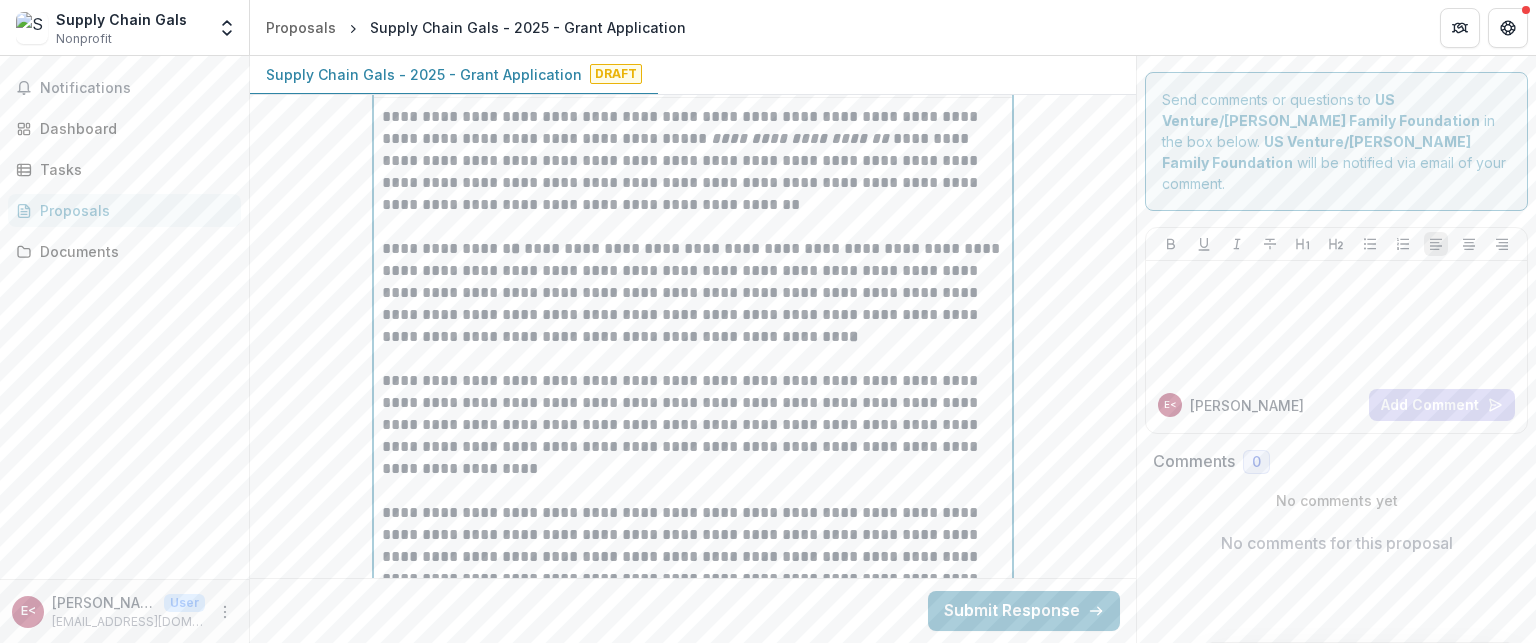 click on "**********" at bounding box center (693, 293) 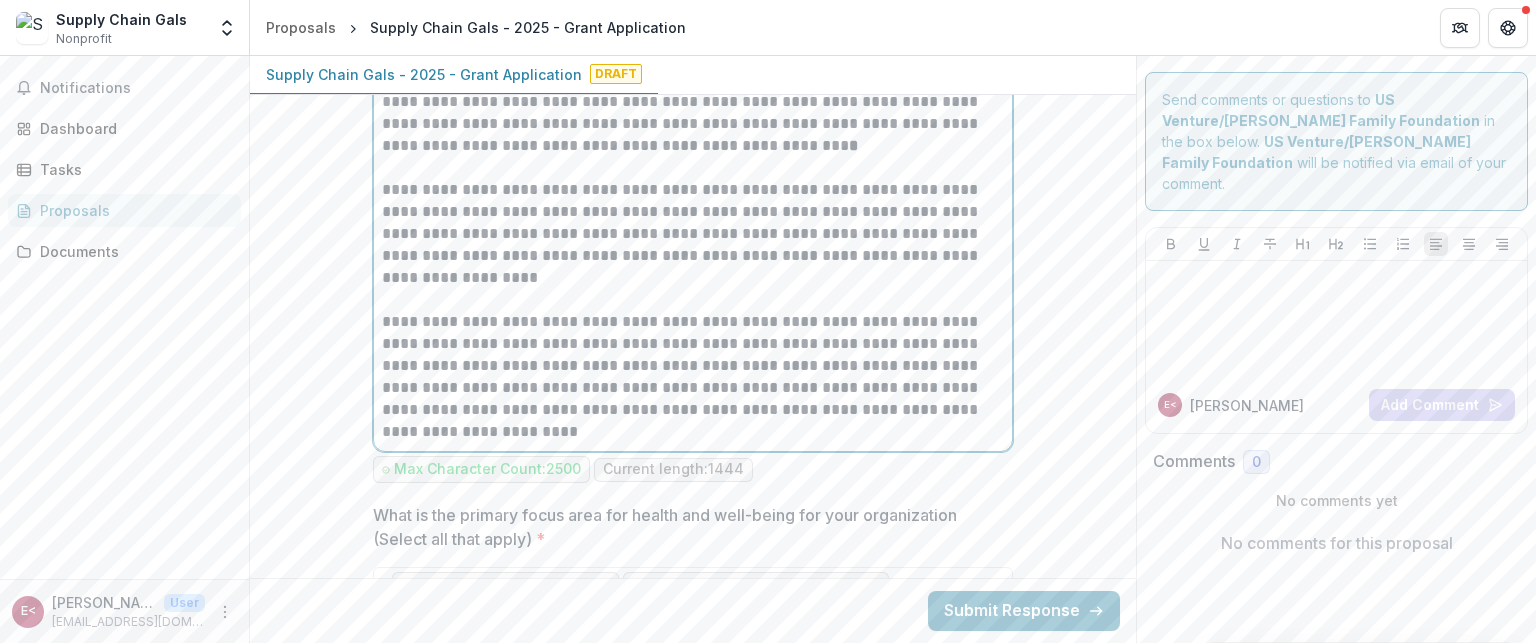 scroll, scrollTop: 2666, scrollLeft: 0, axis: vertical 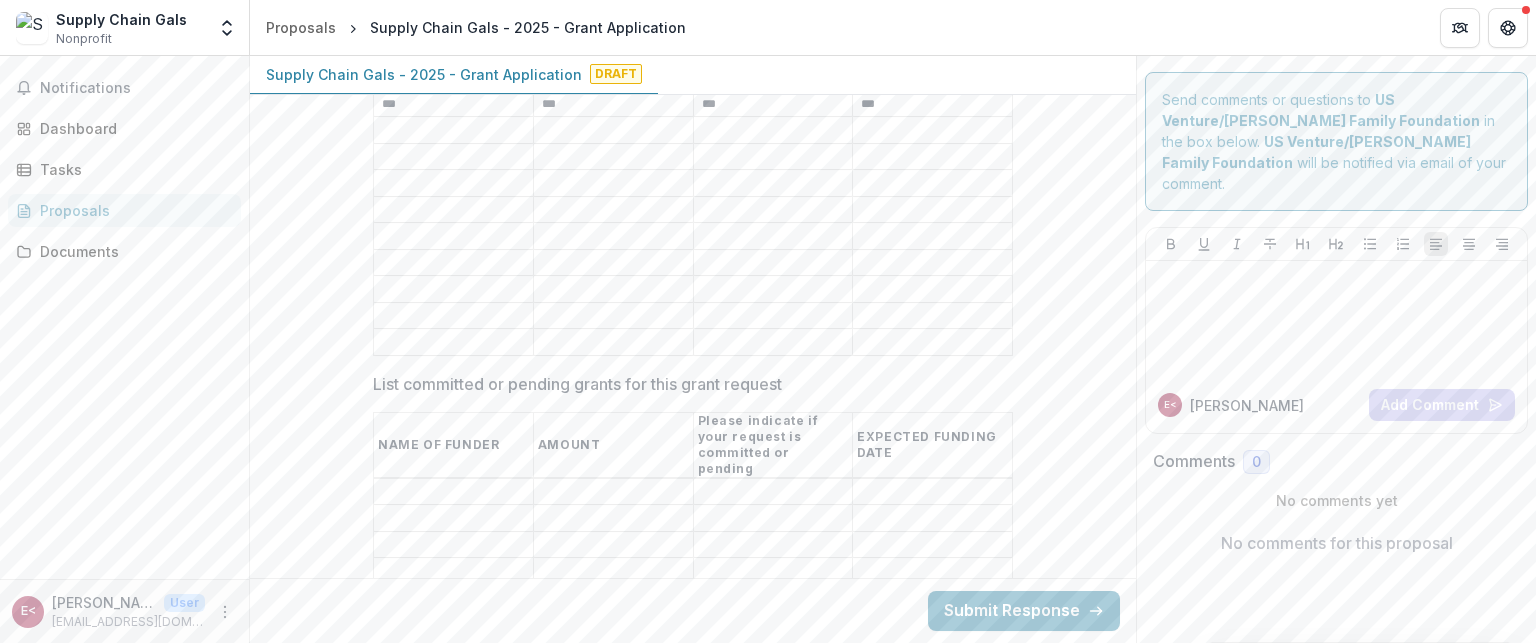 click on "List committed or pending grants for this grant request" at bounding box center (687, 384) 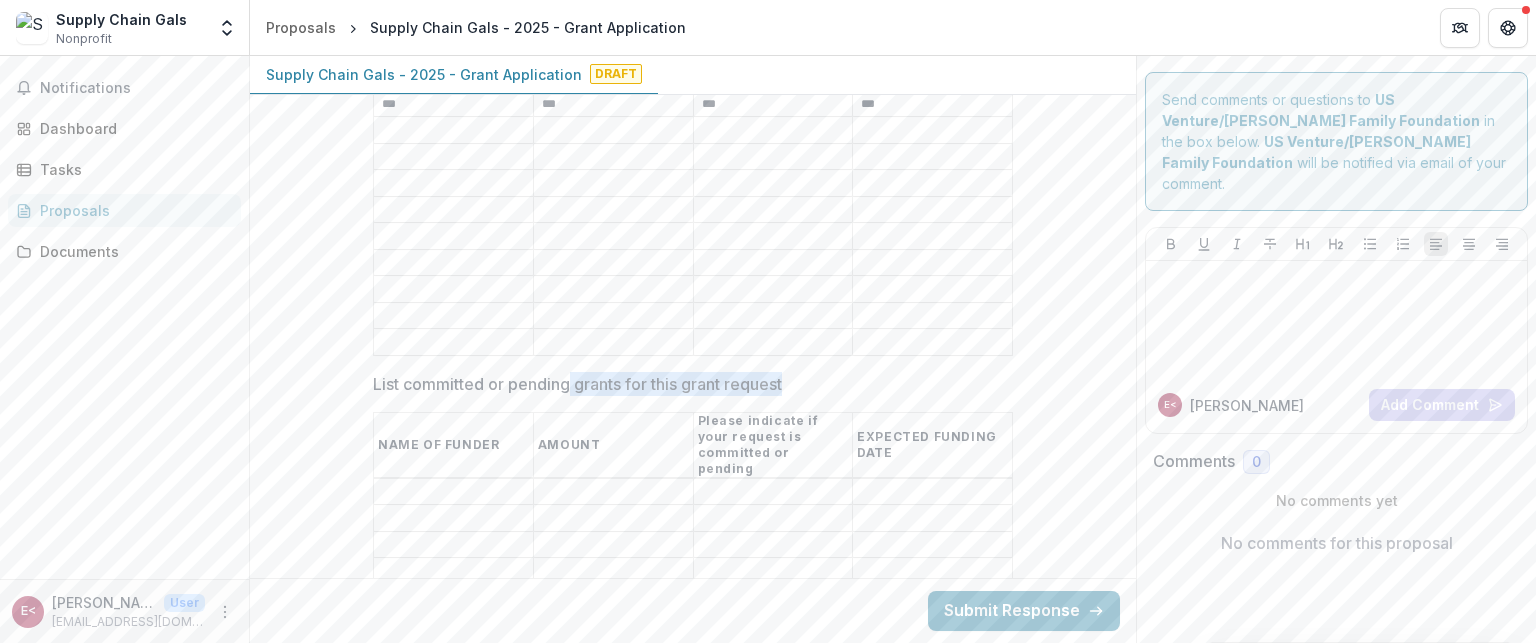 drag, startPoint x: 570, startPoint y: 315, endPoint x: 391, endPoint y: 319, distance: 179.0447 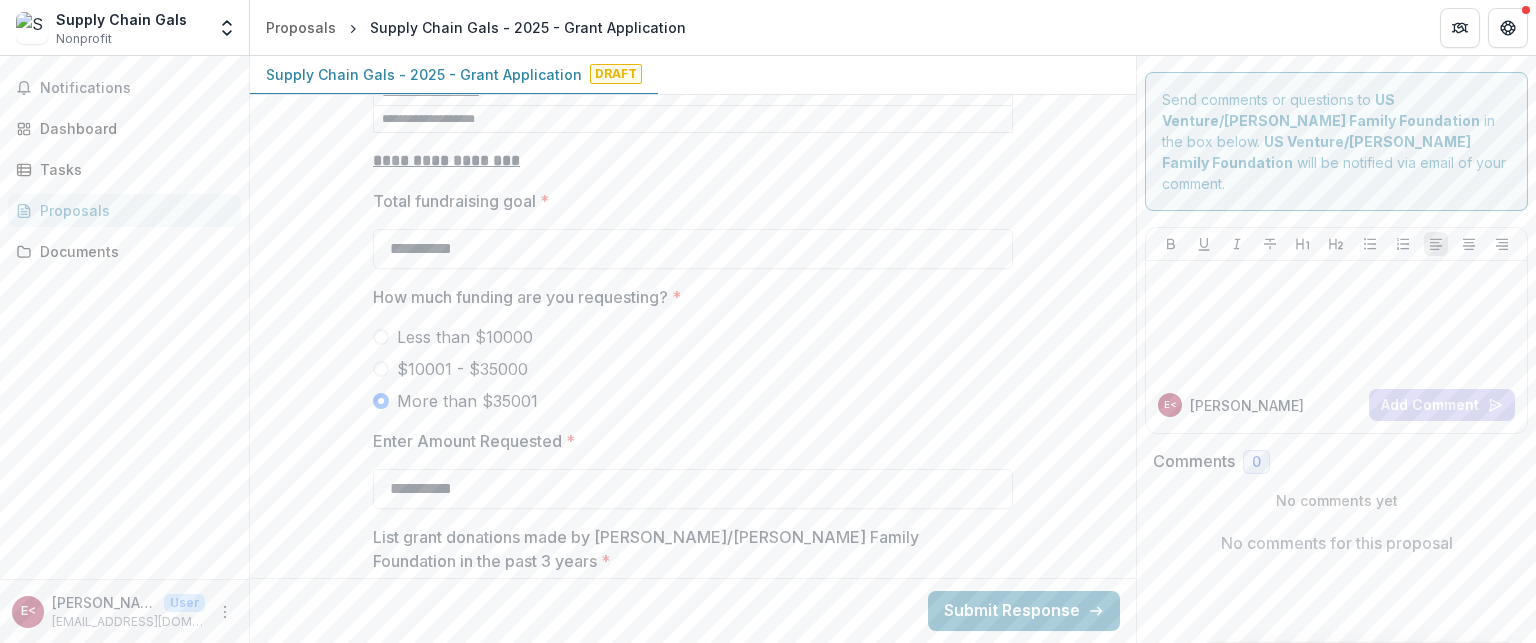 scroll, scrollTop: 3861, scrollLeft: 0, axis: vertical 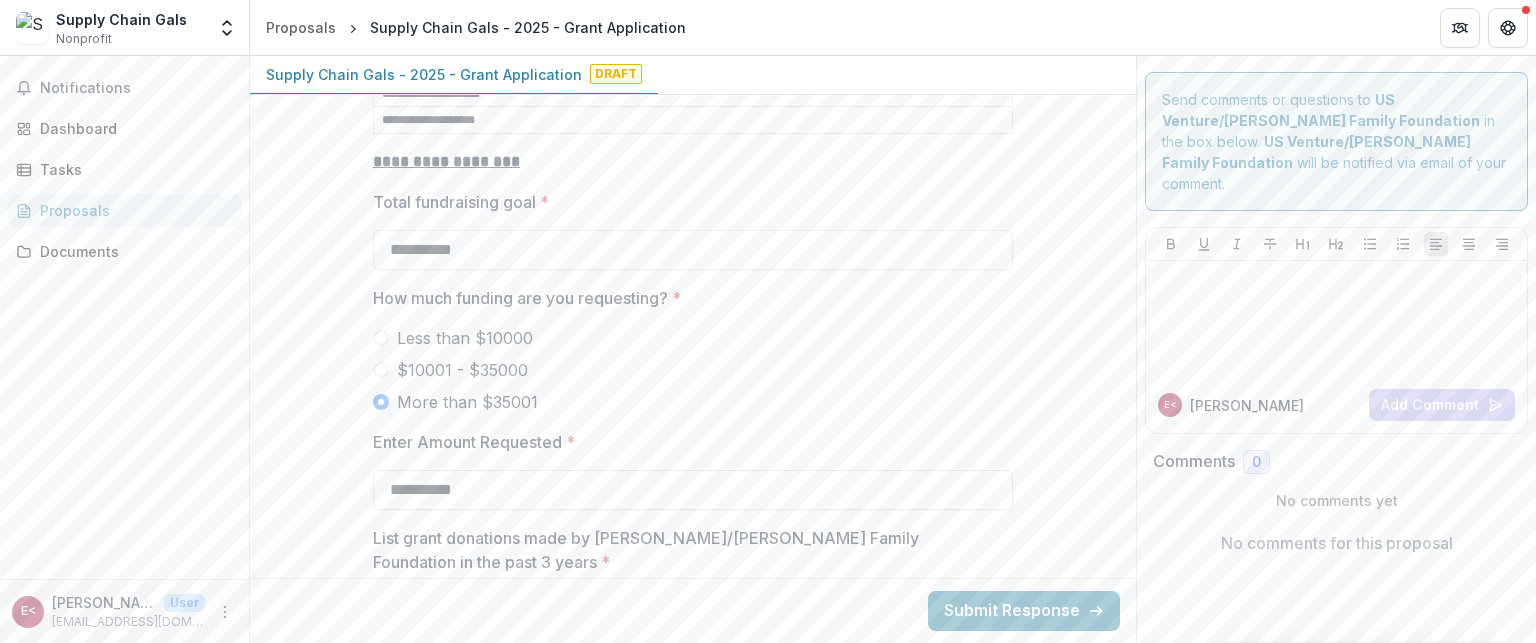 click on "**********" at bounding box center [693, 490] 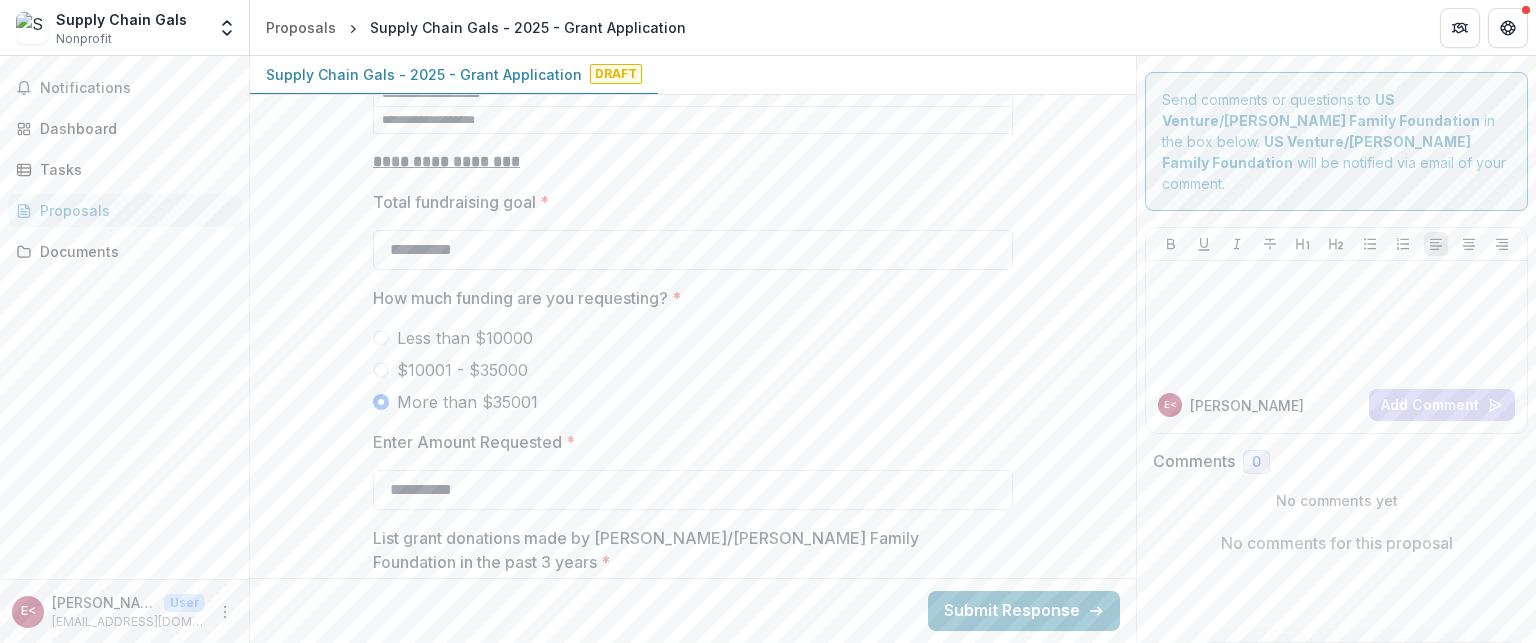 type on "**********" 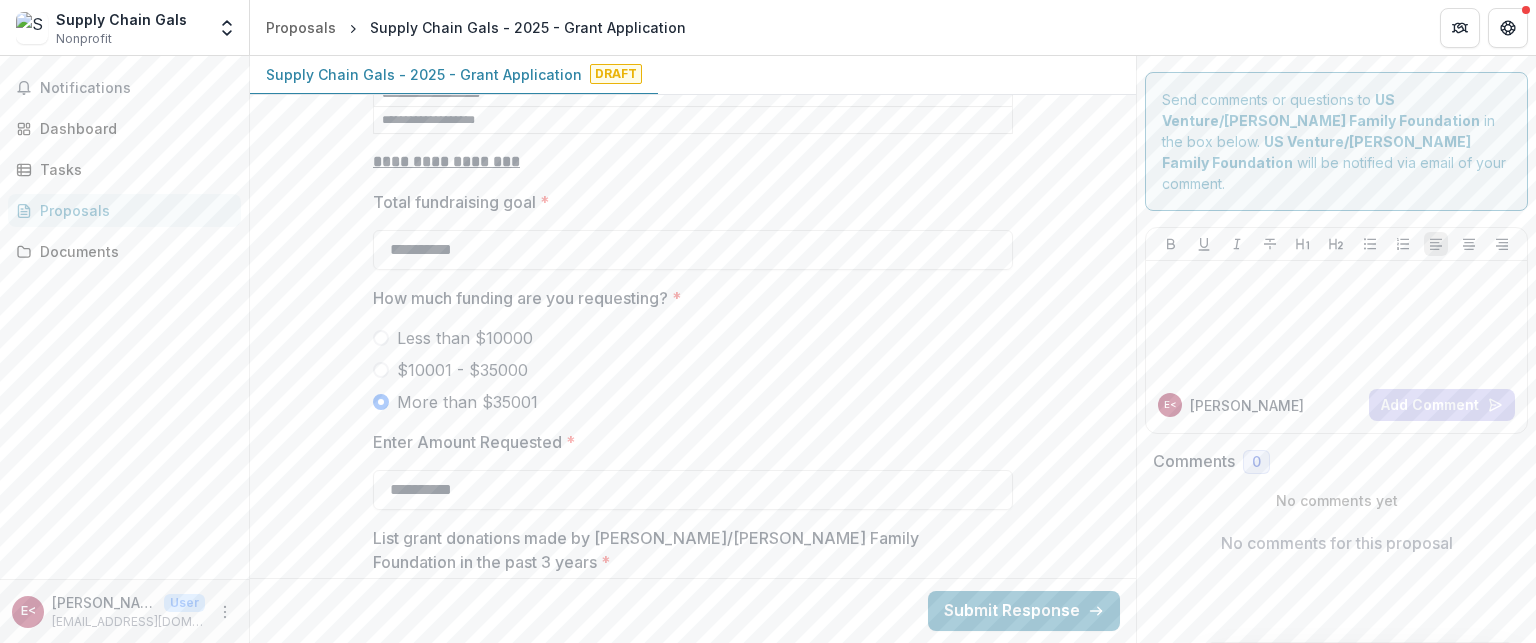 type on "**********" 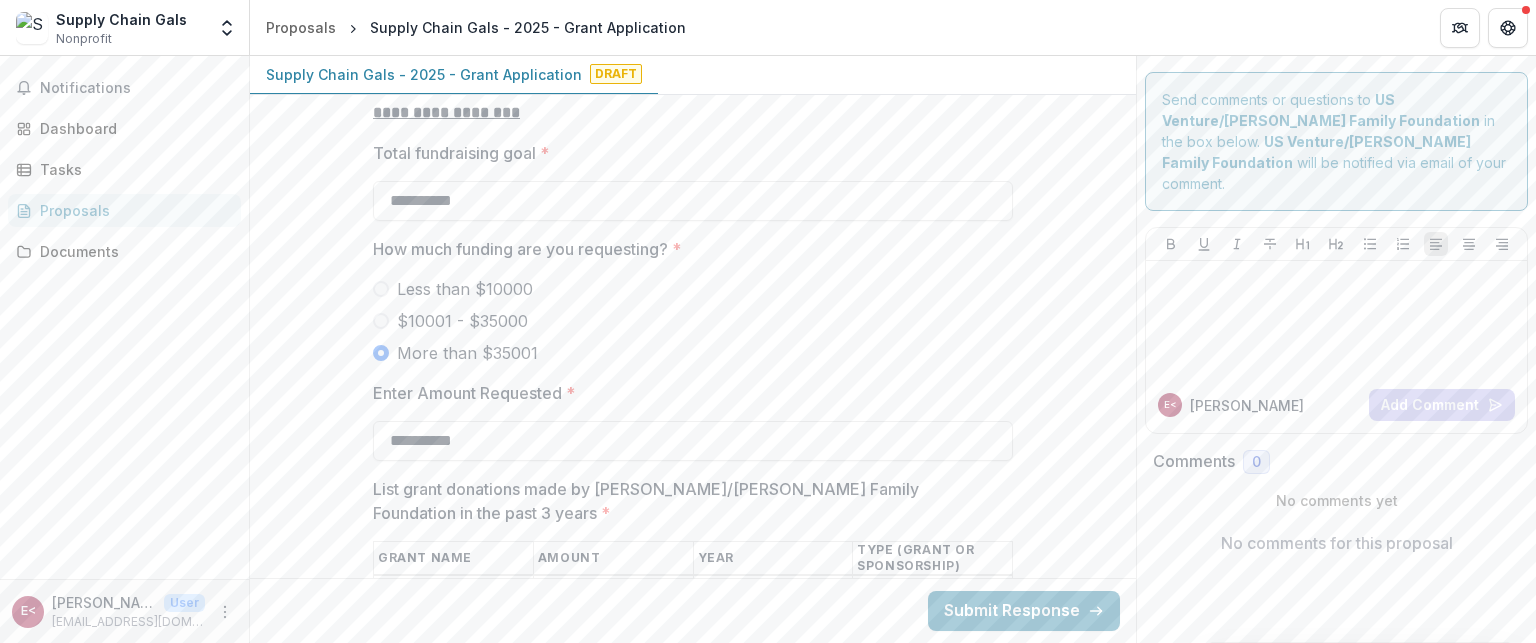 click on "**********" at bounding box center [693, 133] 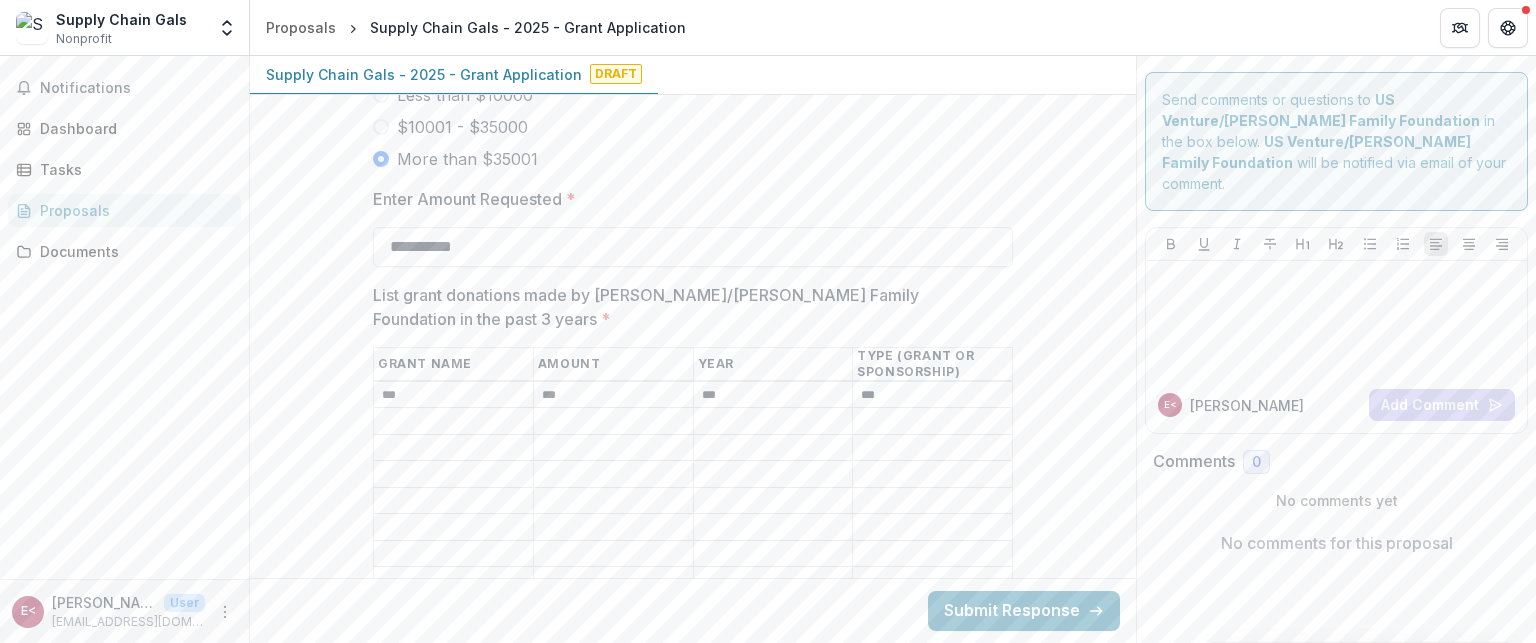 scroll, scrollTop: 4343, scrollLeft: 0, axis: vertical 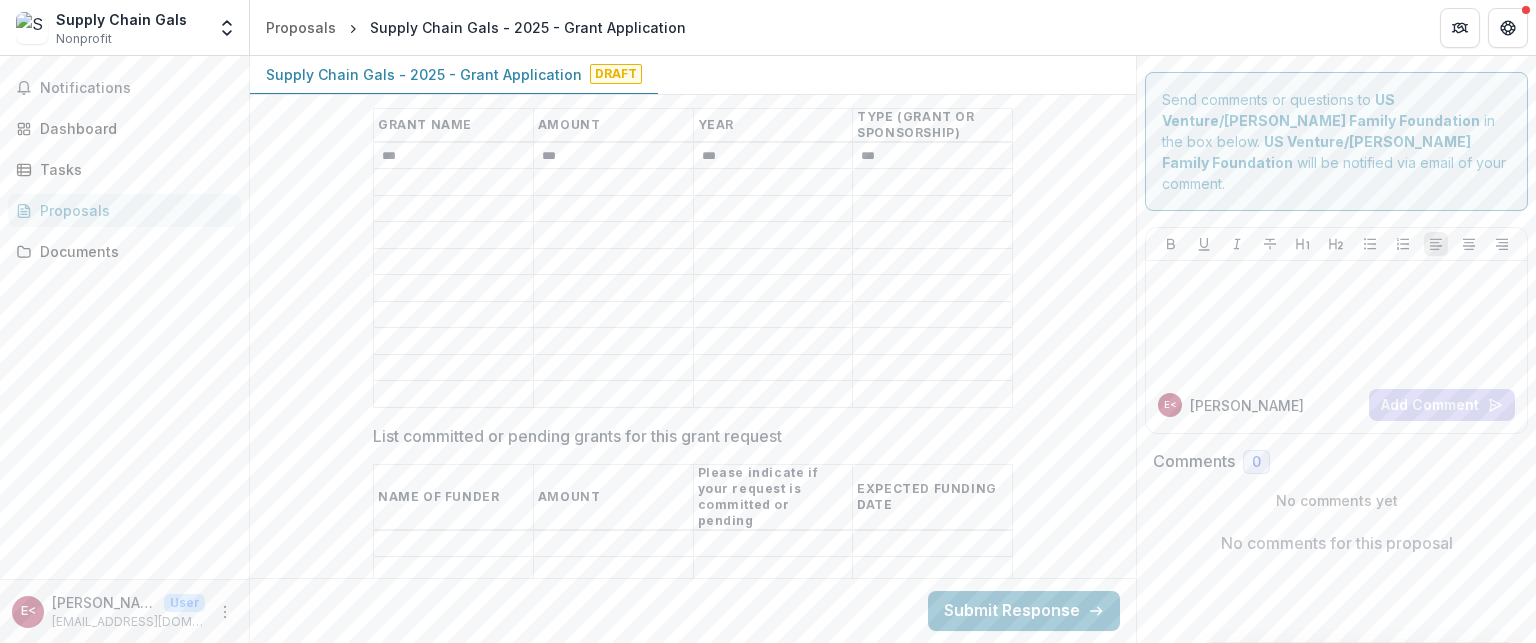 click on "List grant donations made by [PERSON_NAME]/[PERSON_NAME] Family Foundation in the past 3 years  *" at bounding box center [773, 395] 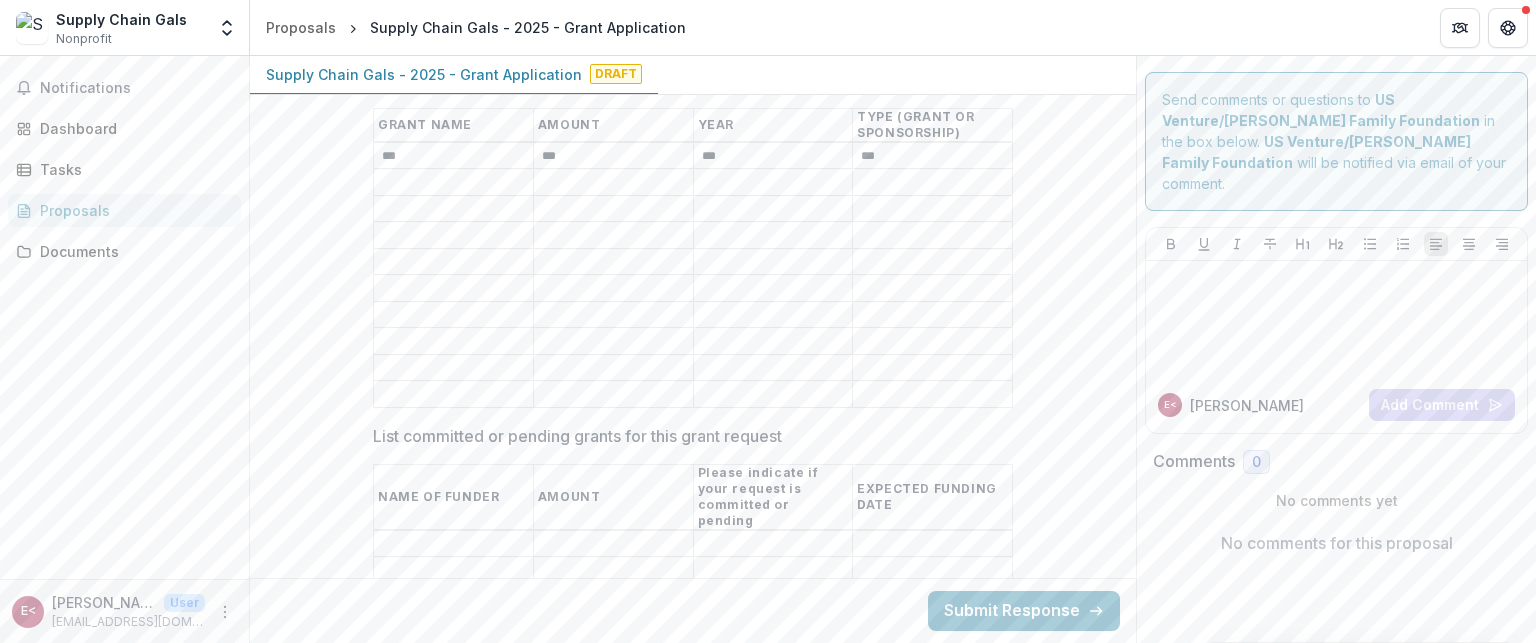click on "List committed or pending grants for this grant request" at bounding box center [773, 571] 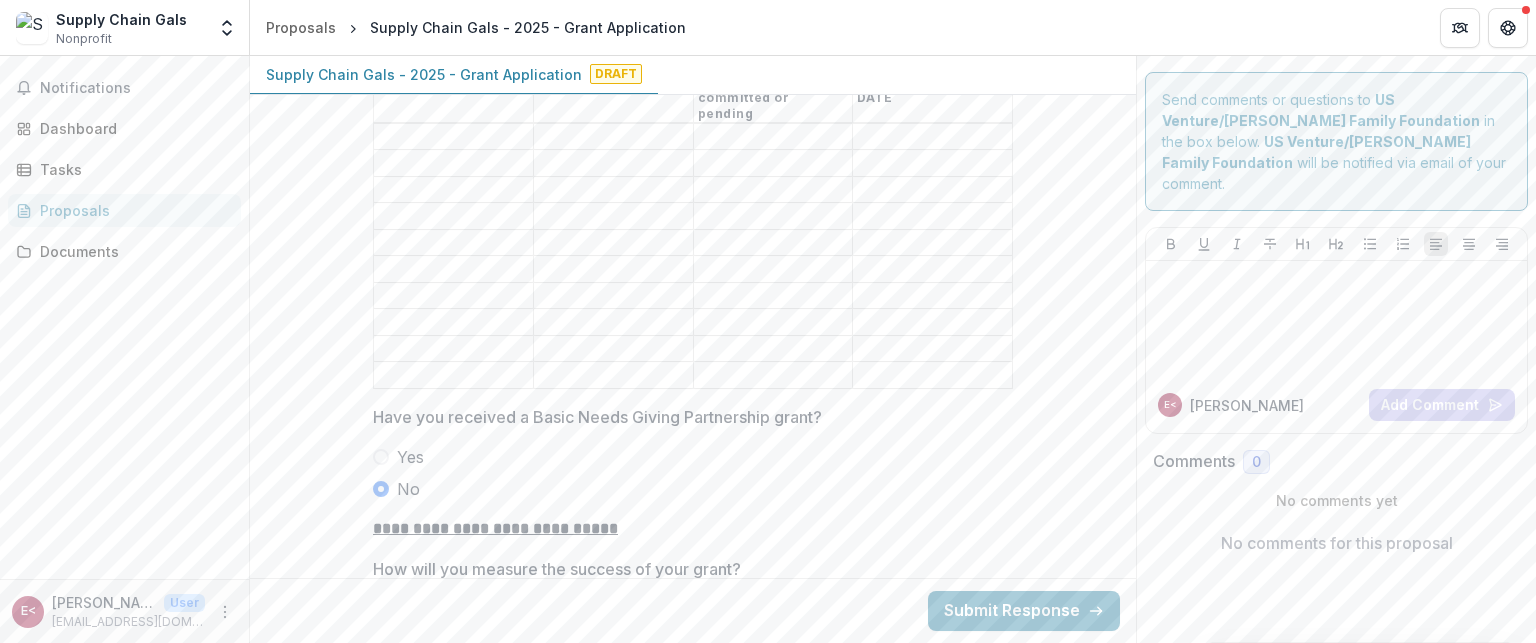 scroll, scrollTop: 4754, scrollLeft: 0, axis: vertical 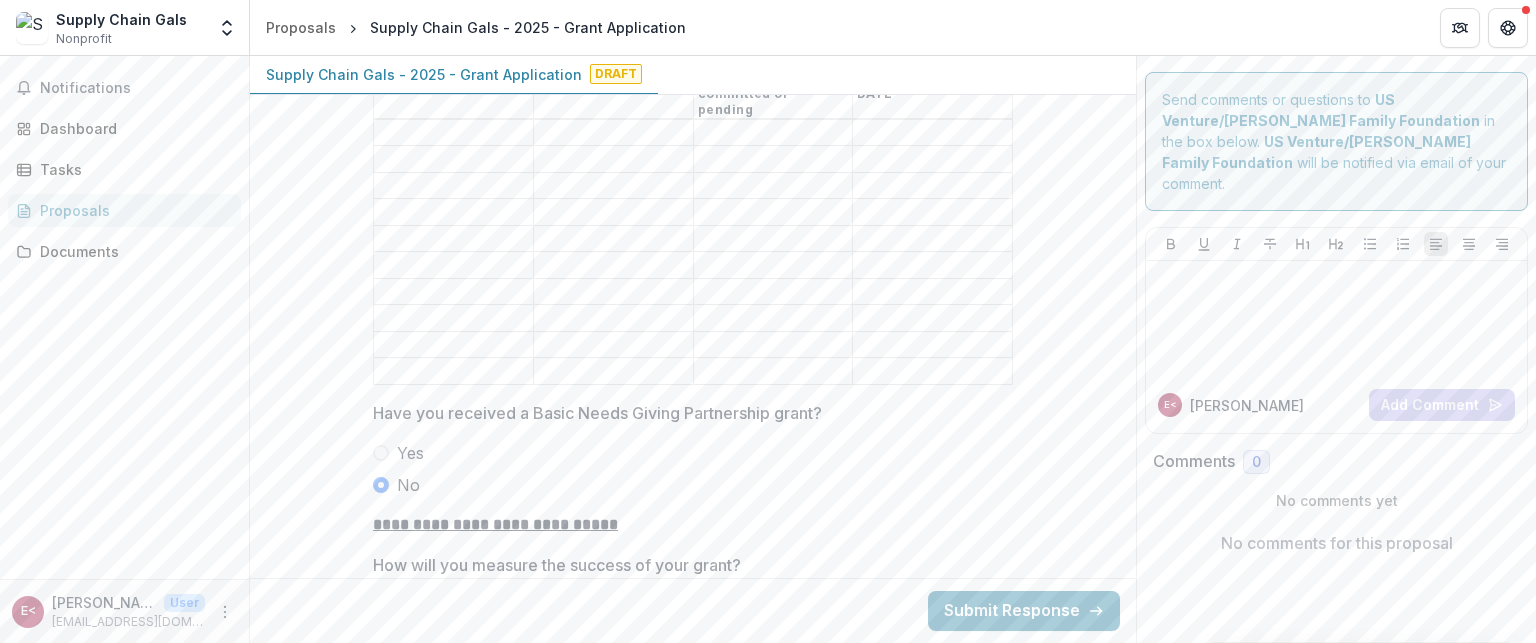 click on "**********" at bounding box center [693, -711] 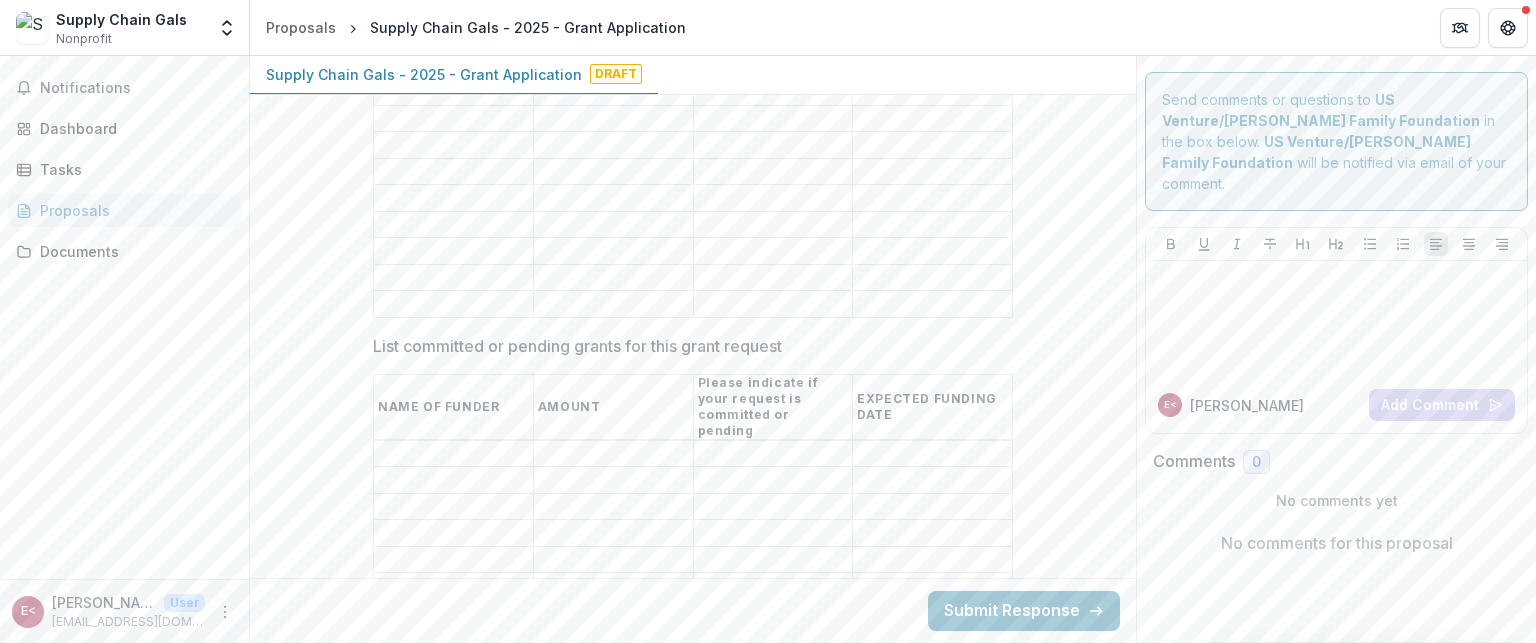 scroll, scrollTop: 4434, scrollLeft: 0, axis: vertical 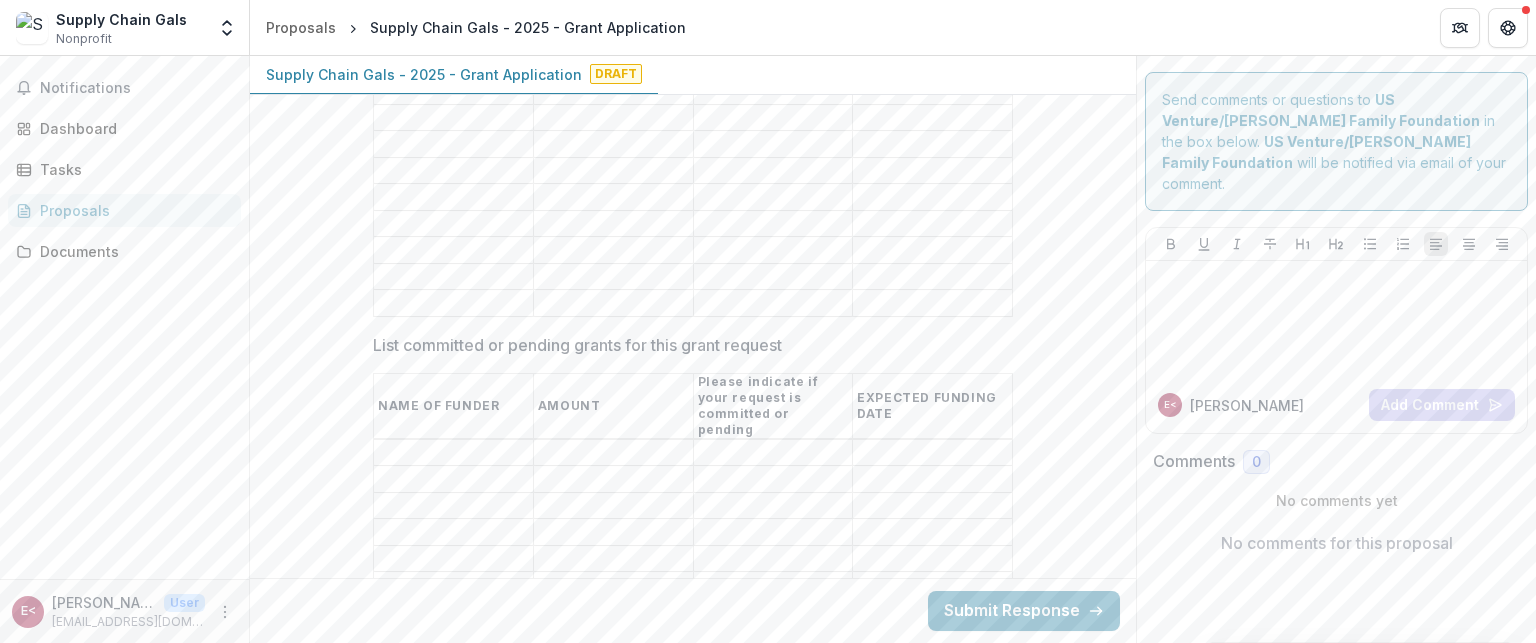 click on "EXPECTED FUNDING DATE" at bounding box center [933, 406] 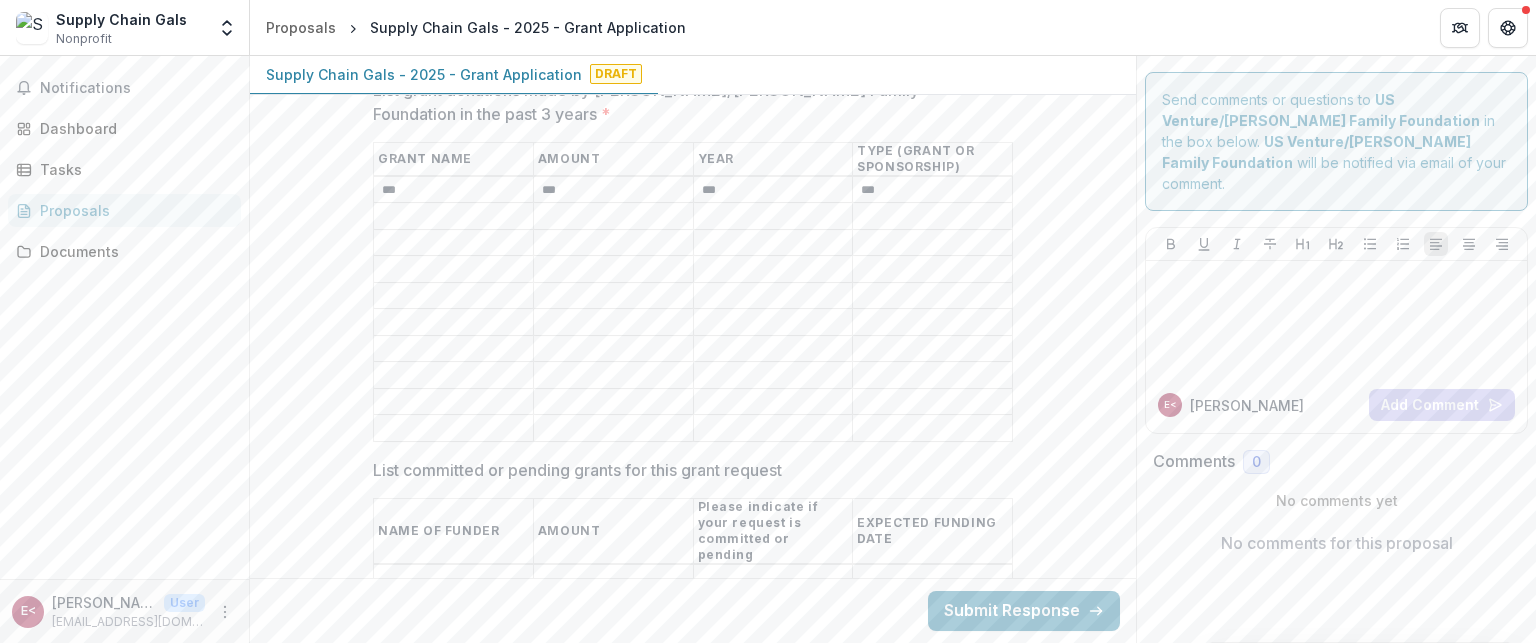 scroll, scrollTop: 4326, scrollLeft: 0, axis: vertical 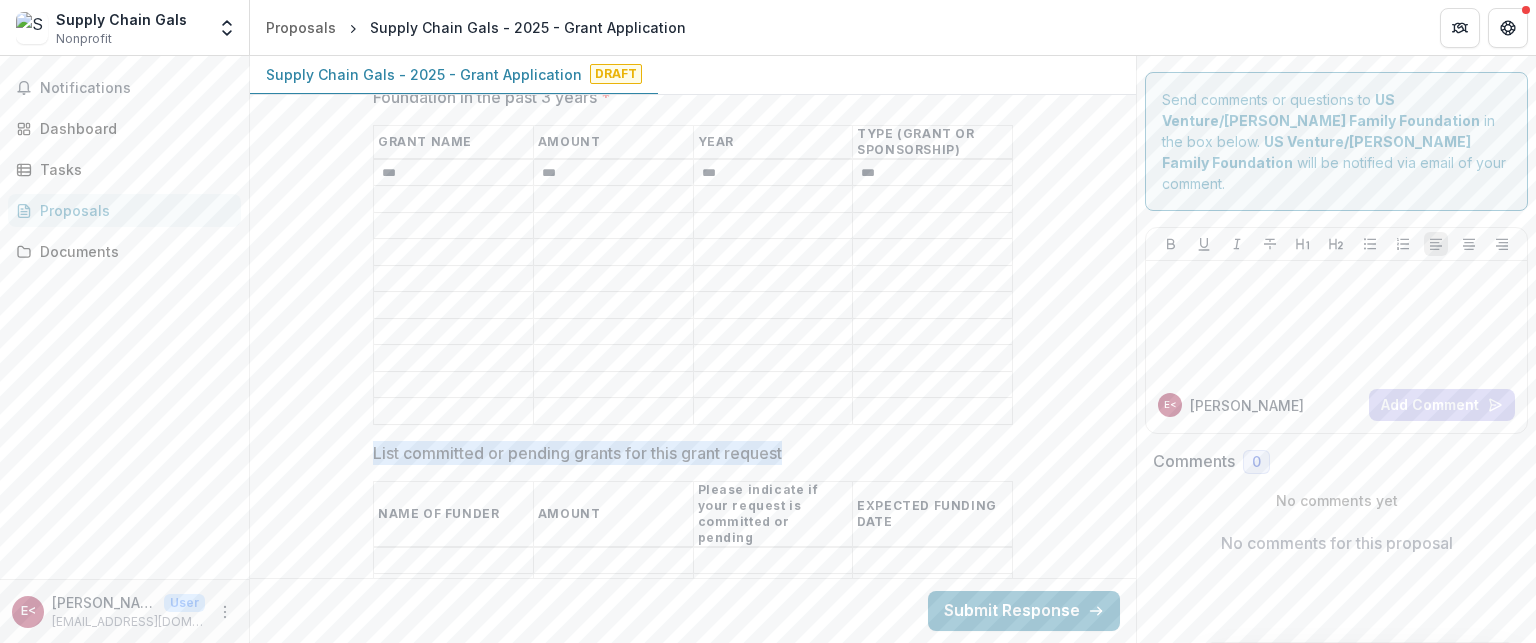 drag, startPoint x: 373, startPoint y: 379, endPoint x: 804, endPoint y: 363, distance: 431.29688 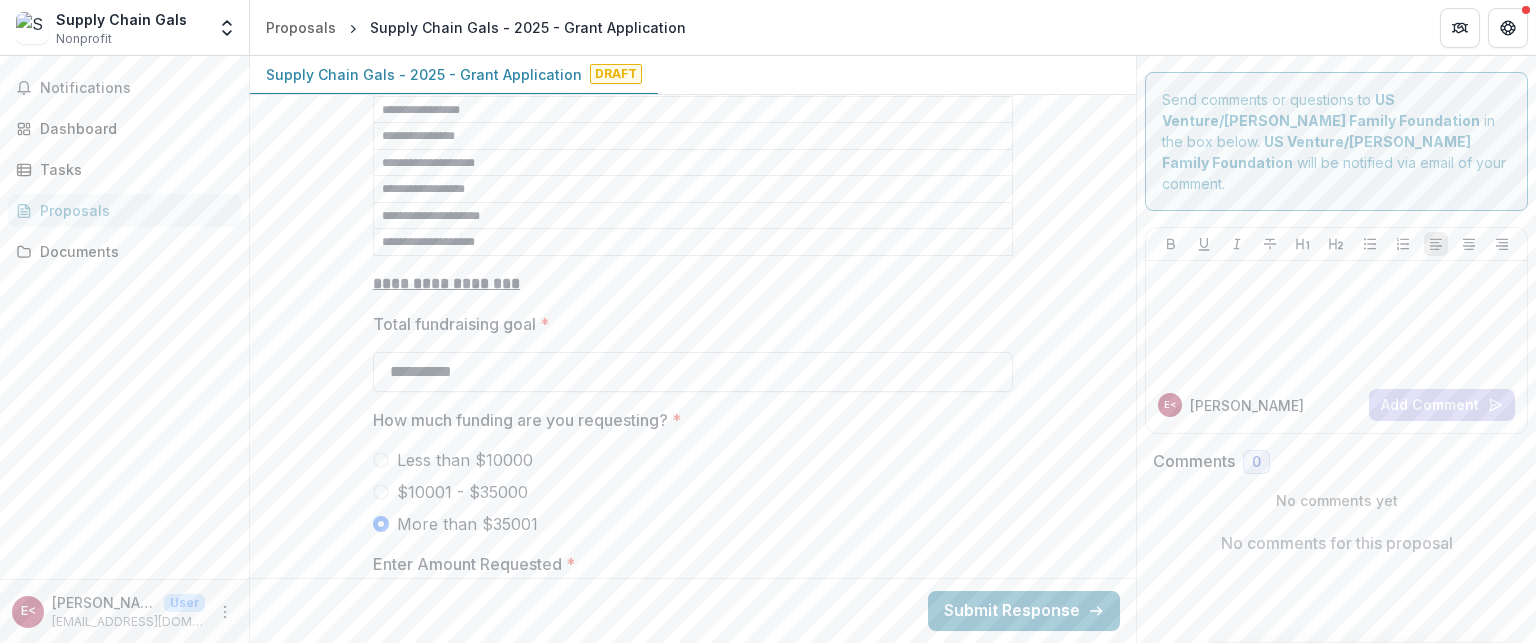 scroll, scrollTop: 3746, scrollLeft: 0, axis: vertical 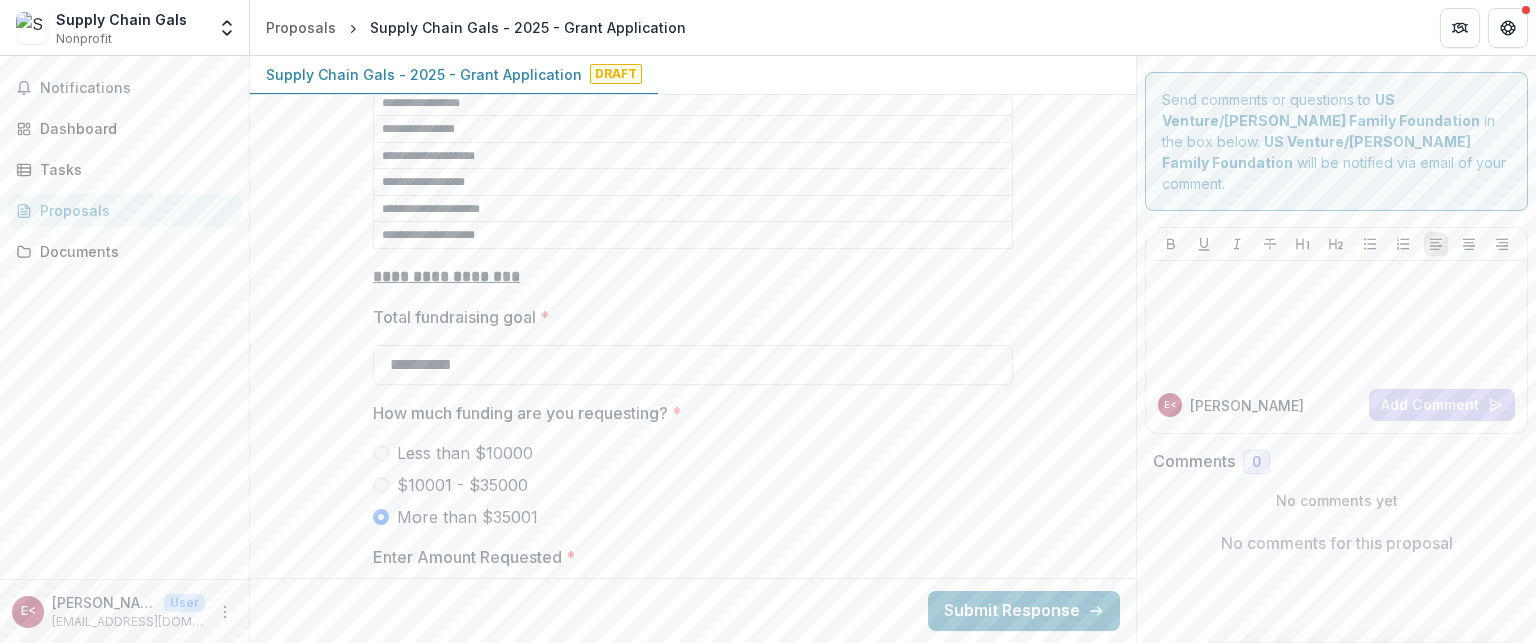 drag, startPoint x: 398, startPoint y: 301, endPoint x: 461, endPoint y: 297, distance: 63.126858 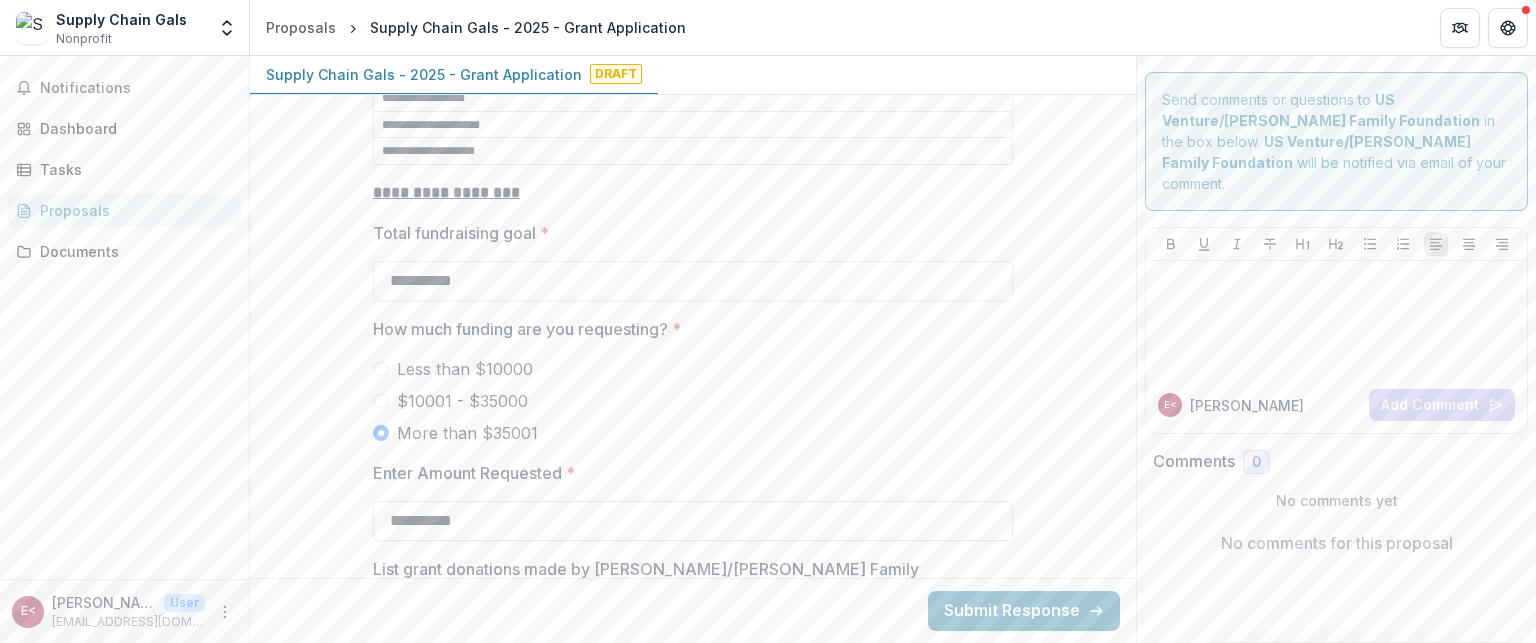 click on "**********" at bounding box center [693, 521] 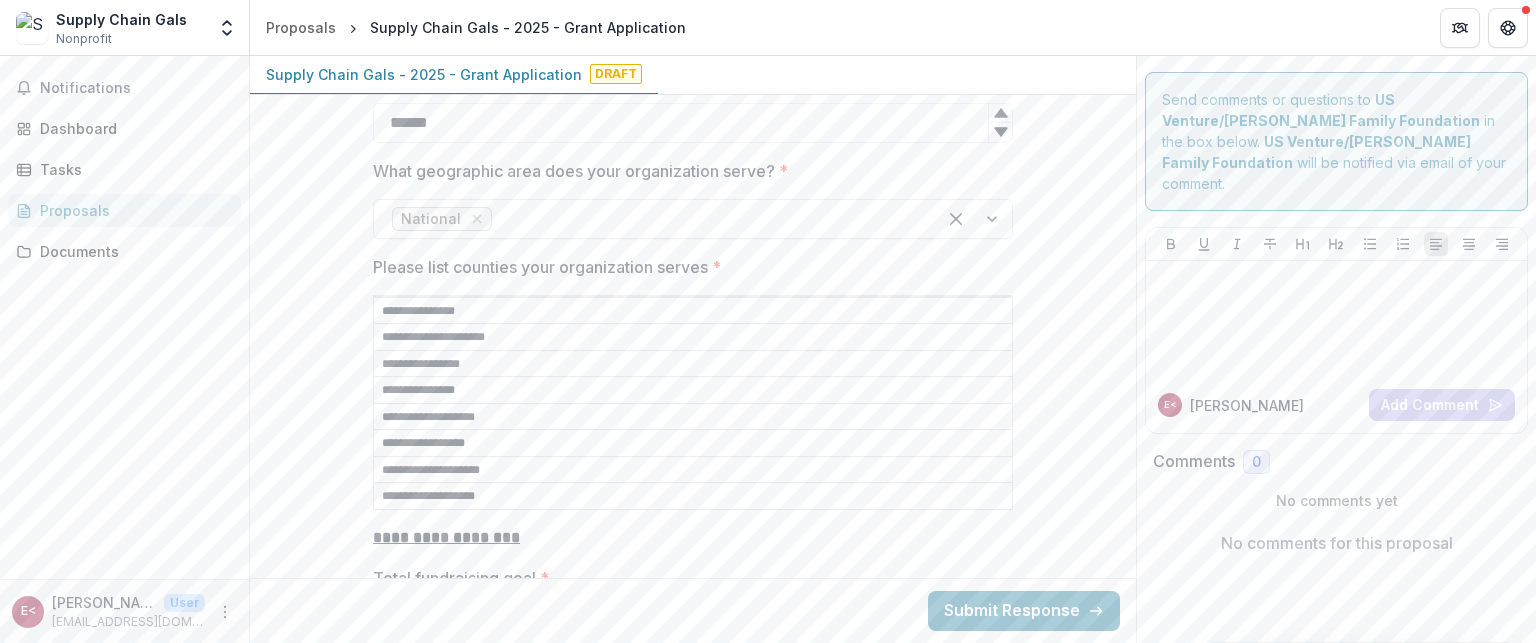scroll, scrollTop: 3473, scrollLeft: 0, axis: vertical 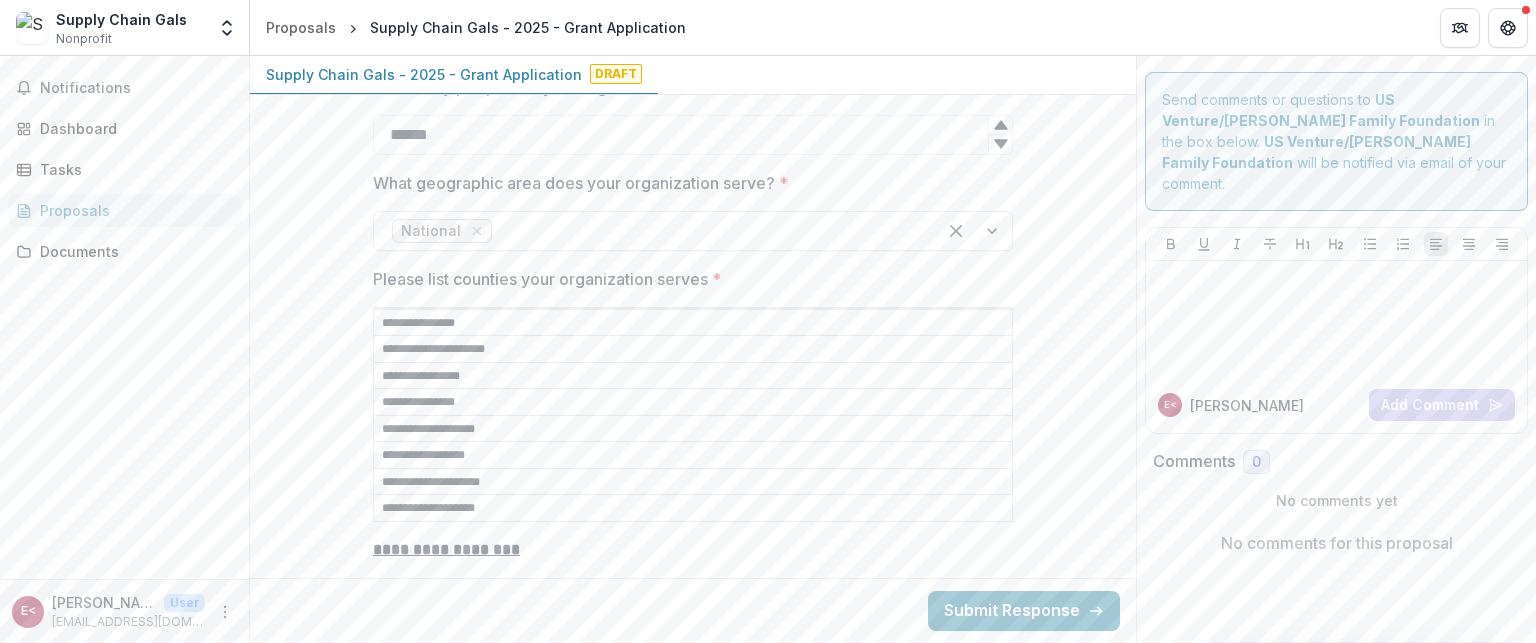click on "**********" at bounding box center [693, 456] 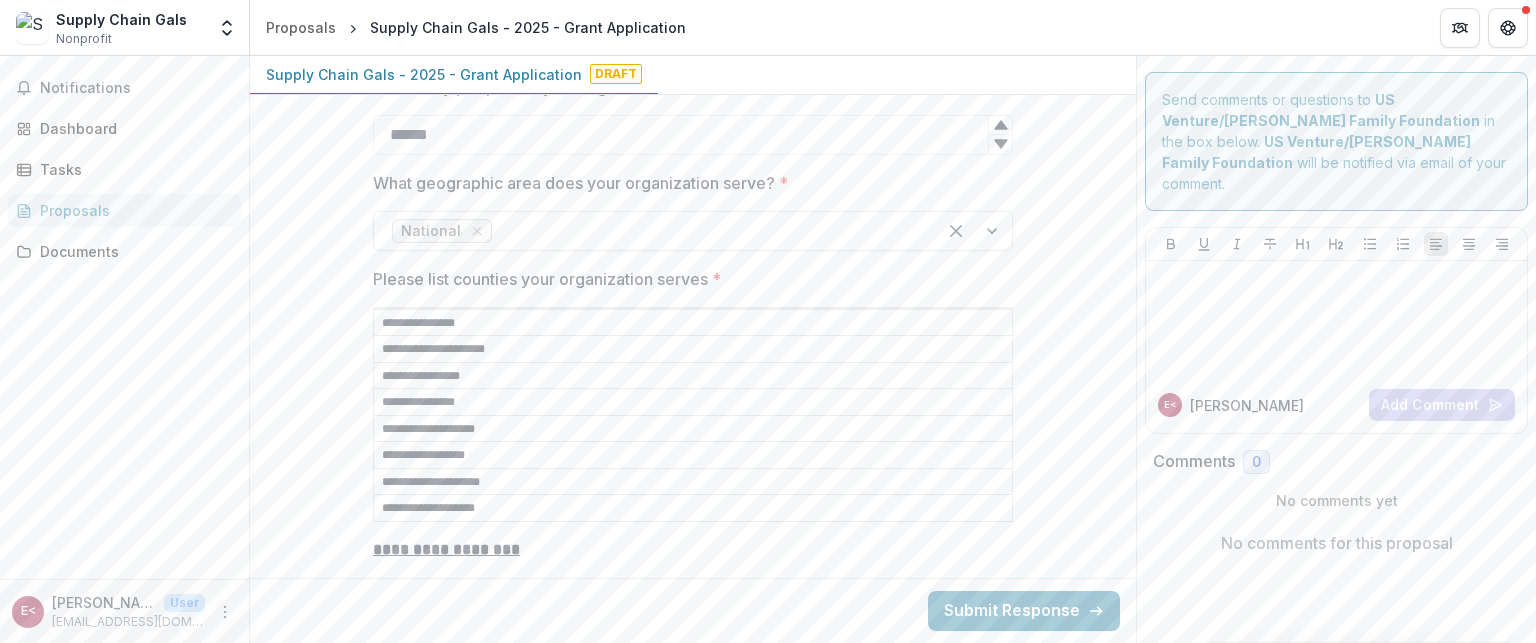 drag, startPoint x: 526, startPoint y: 455, endPoint x: 512, endPoint y: 451, distance: 14.56022 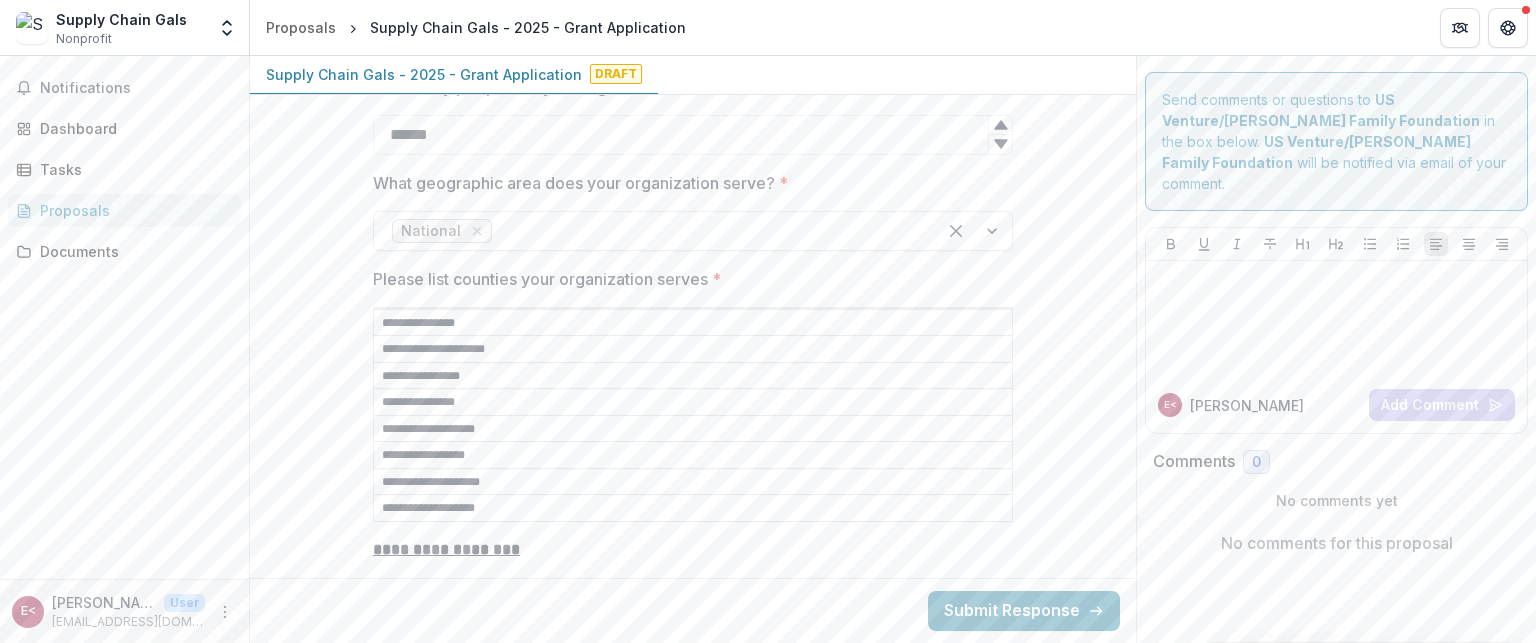 click on "**********" at bounding box center [693, 349] 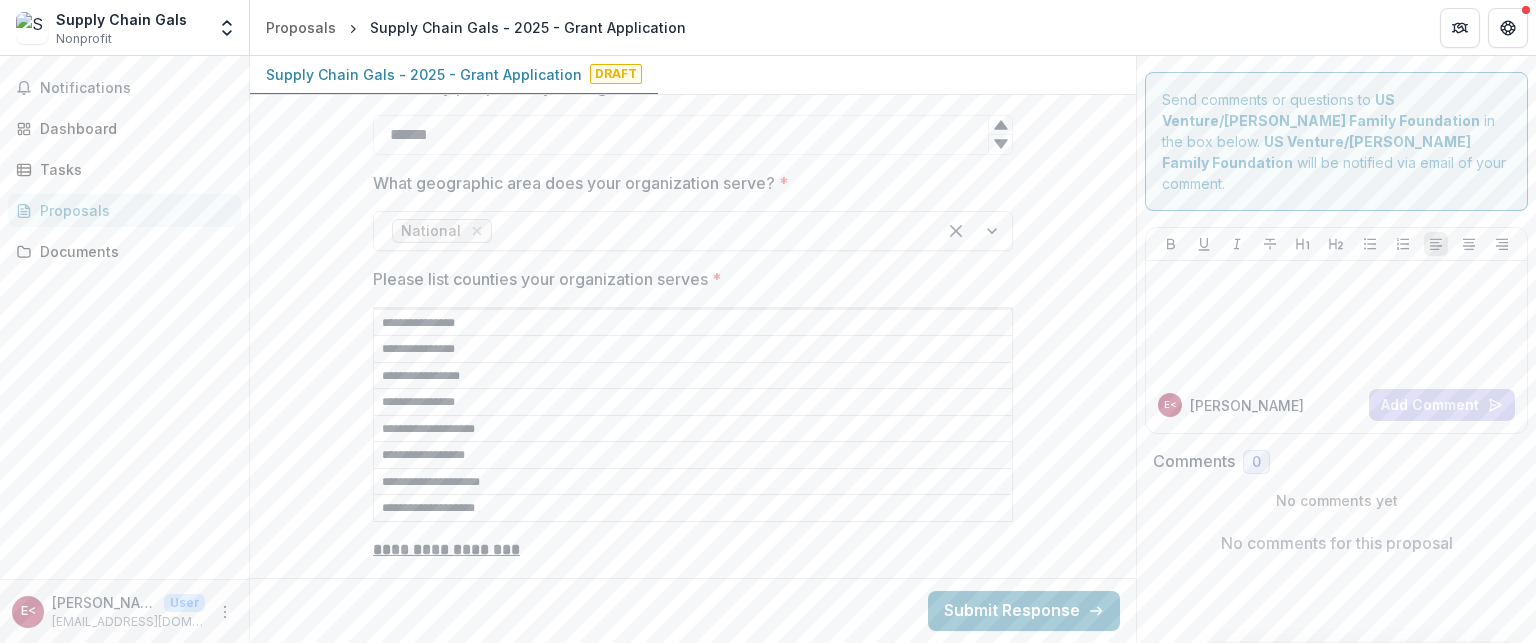 type on "**********" 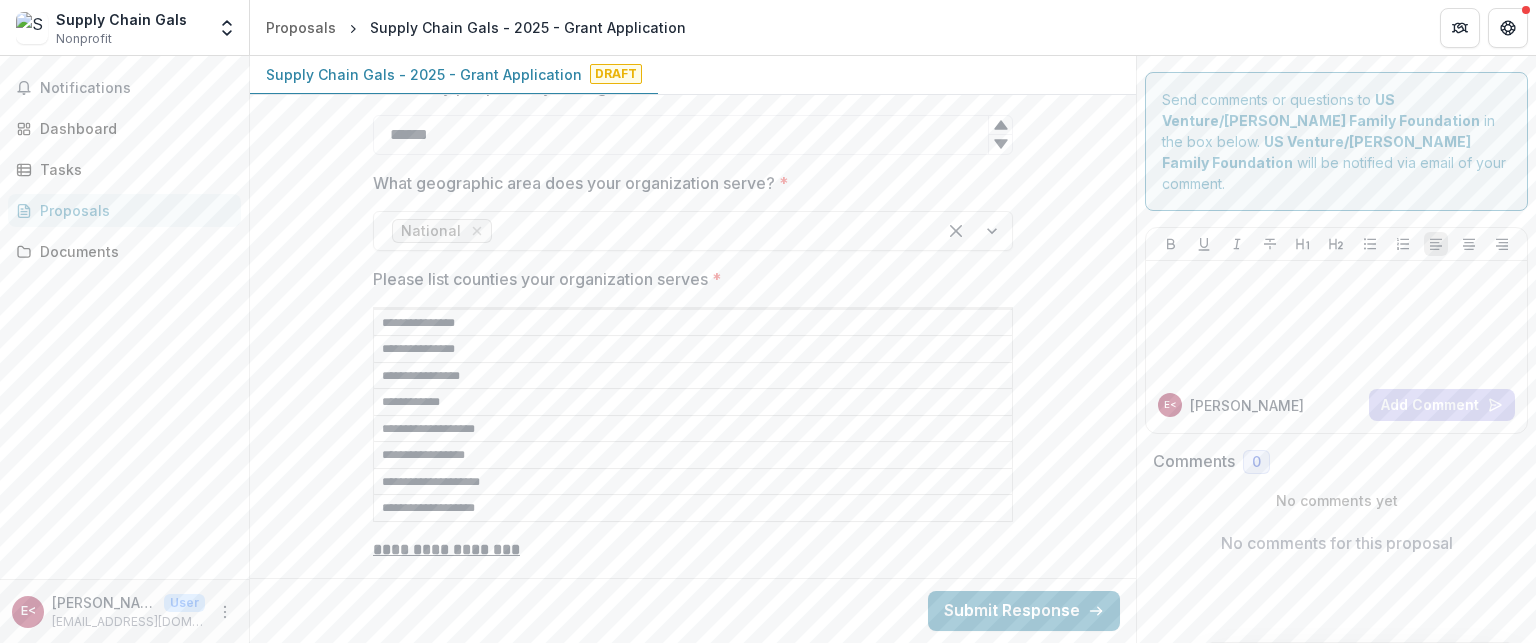 type on "**********" 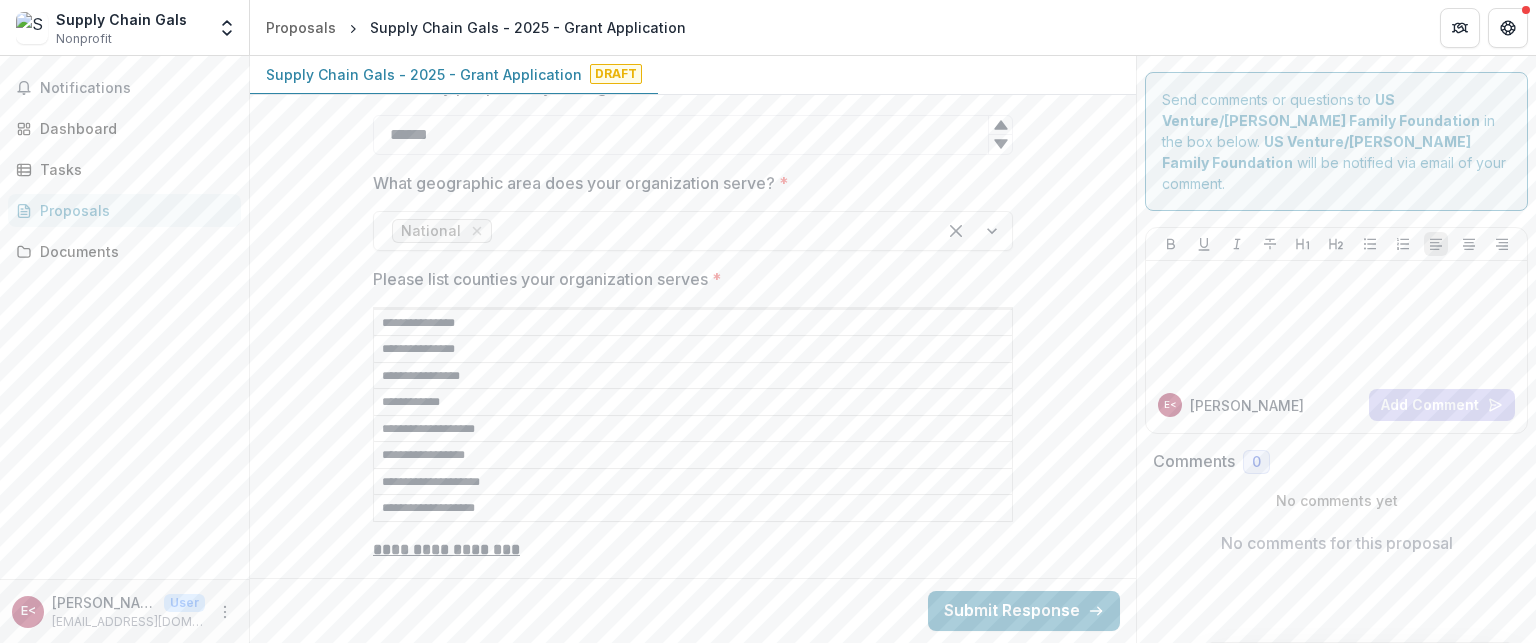 type on "**********" 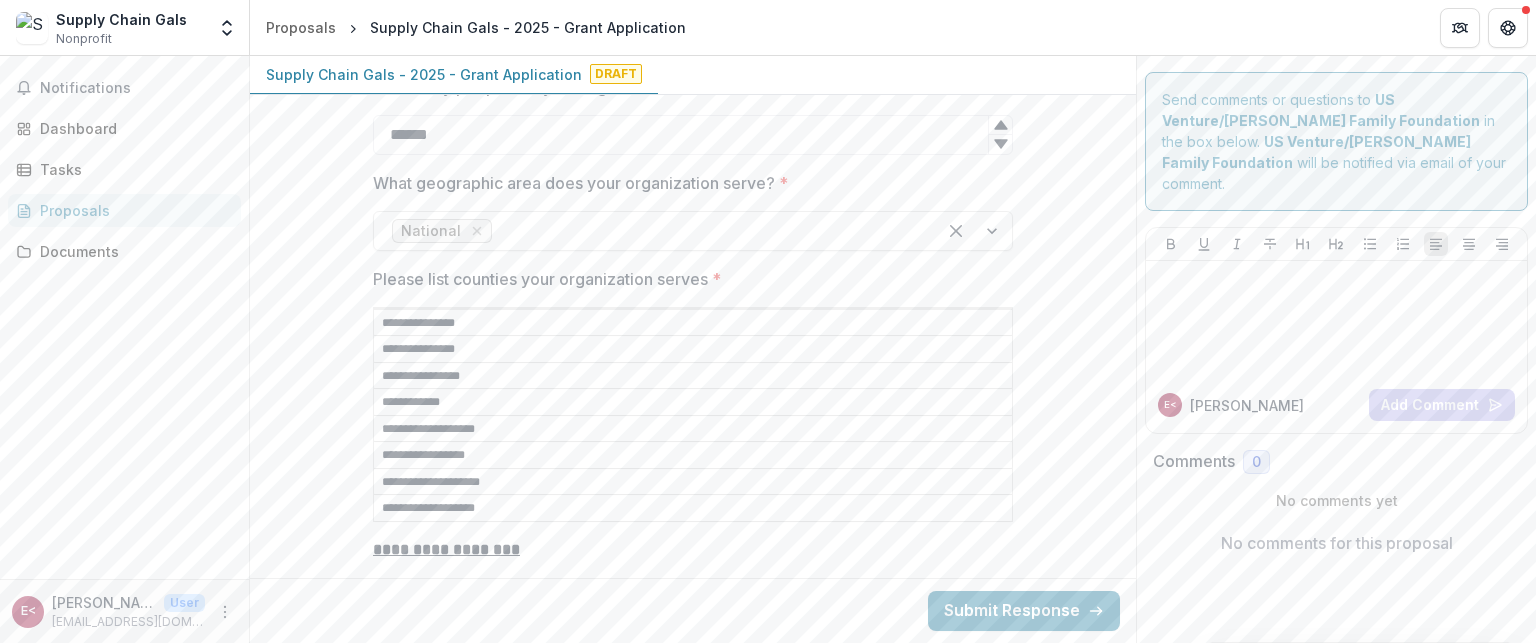 click on "**********" at bounding box center [693, 403] 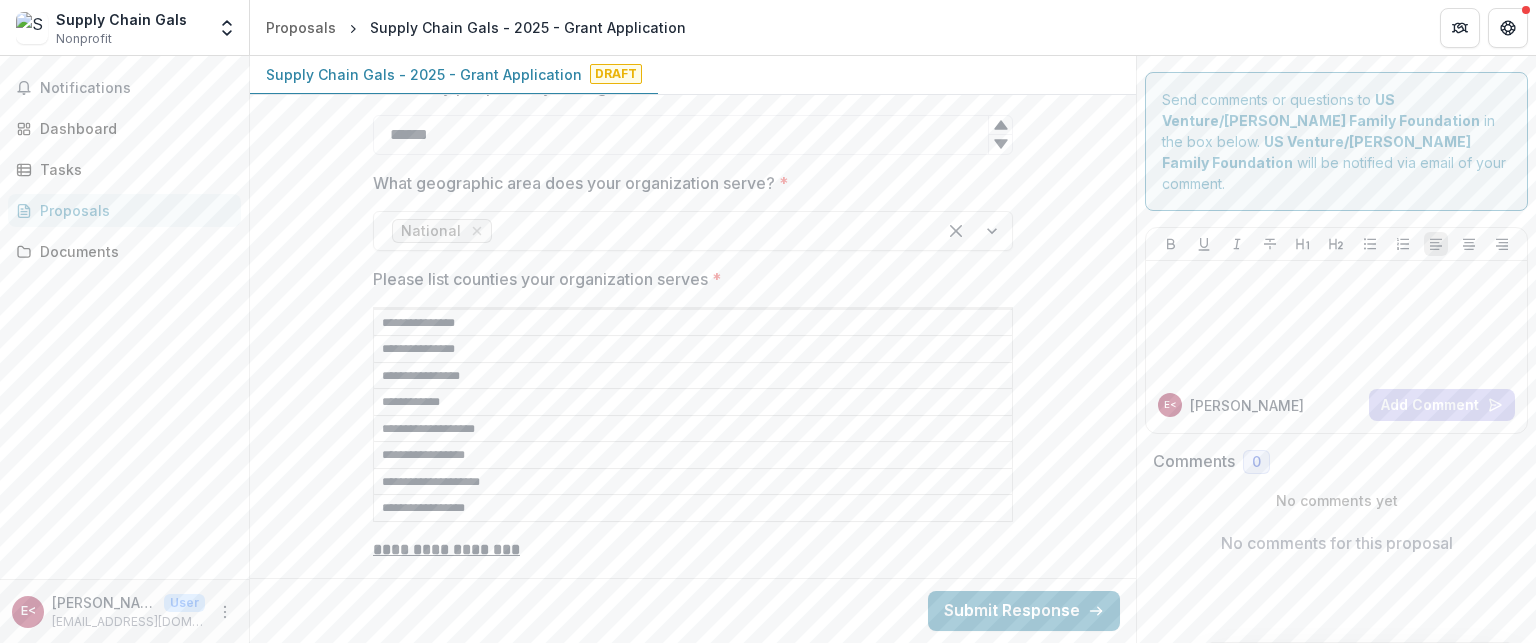 type on "**********" 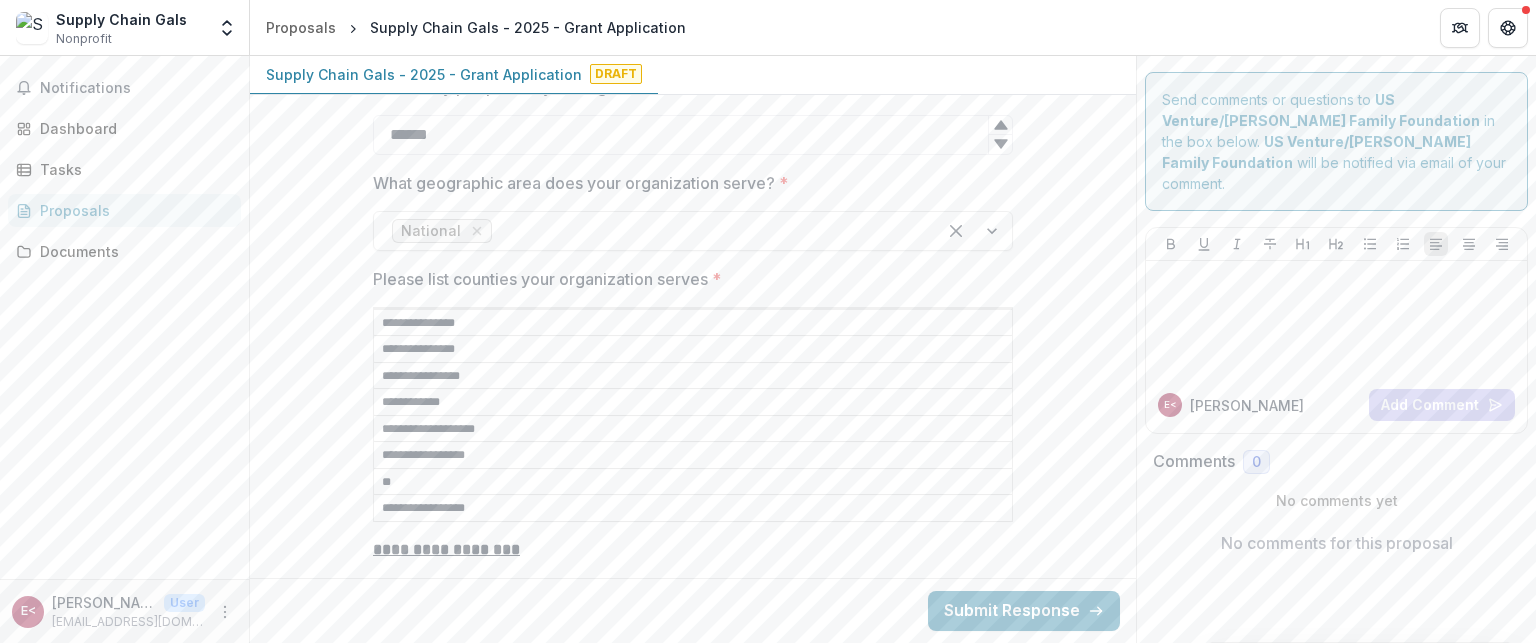 type on "*" 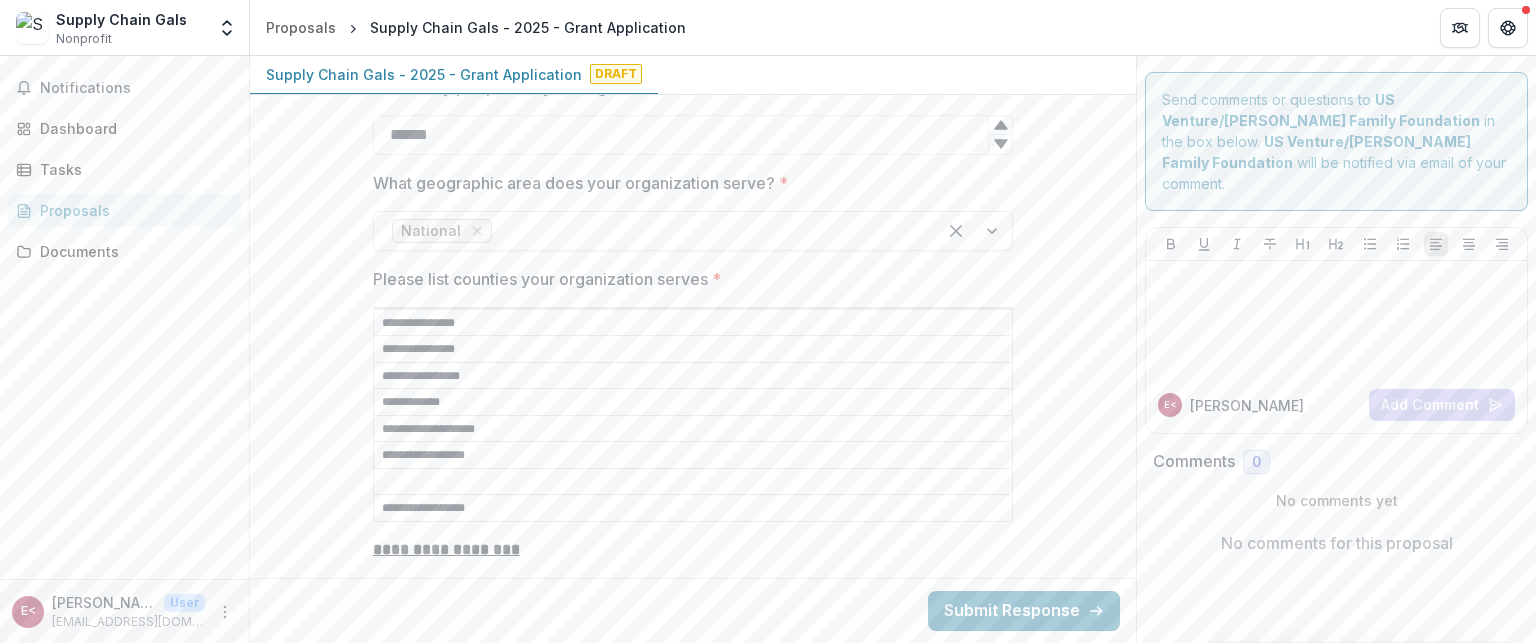 paste on "**********" 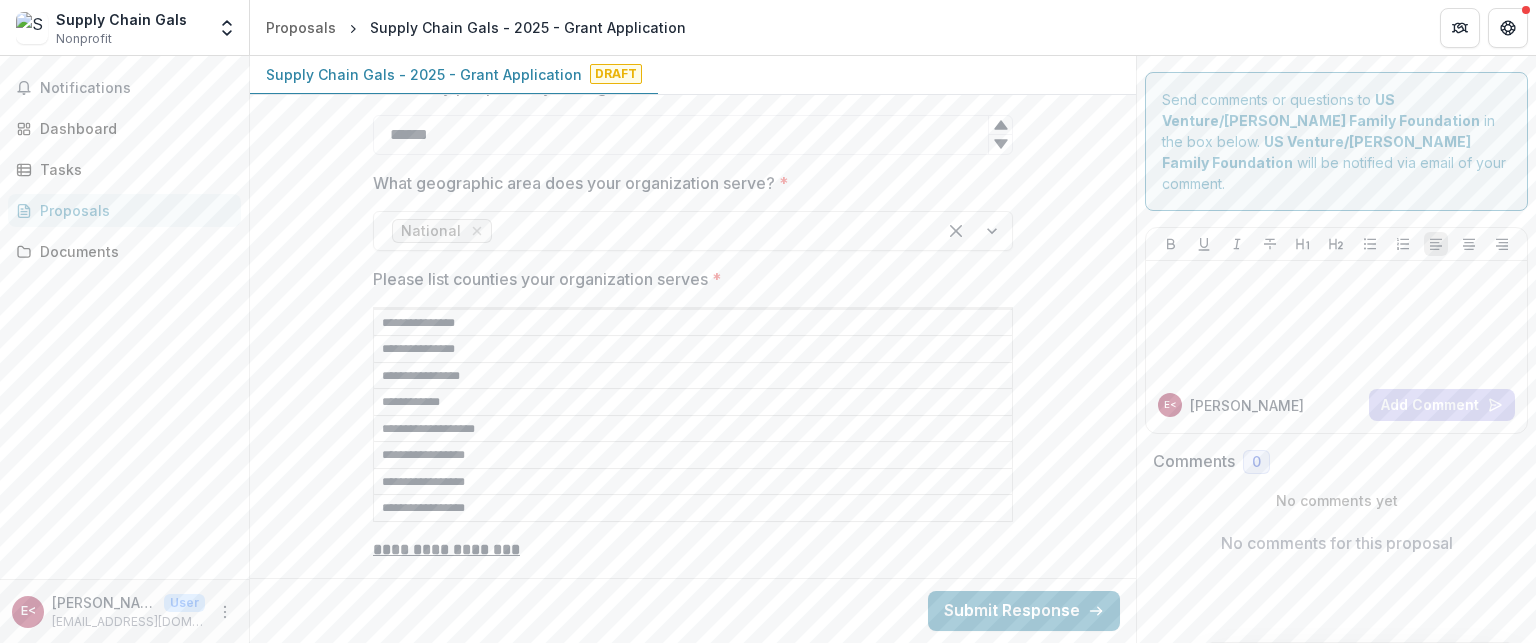 type on "**********" 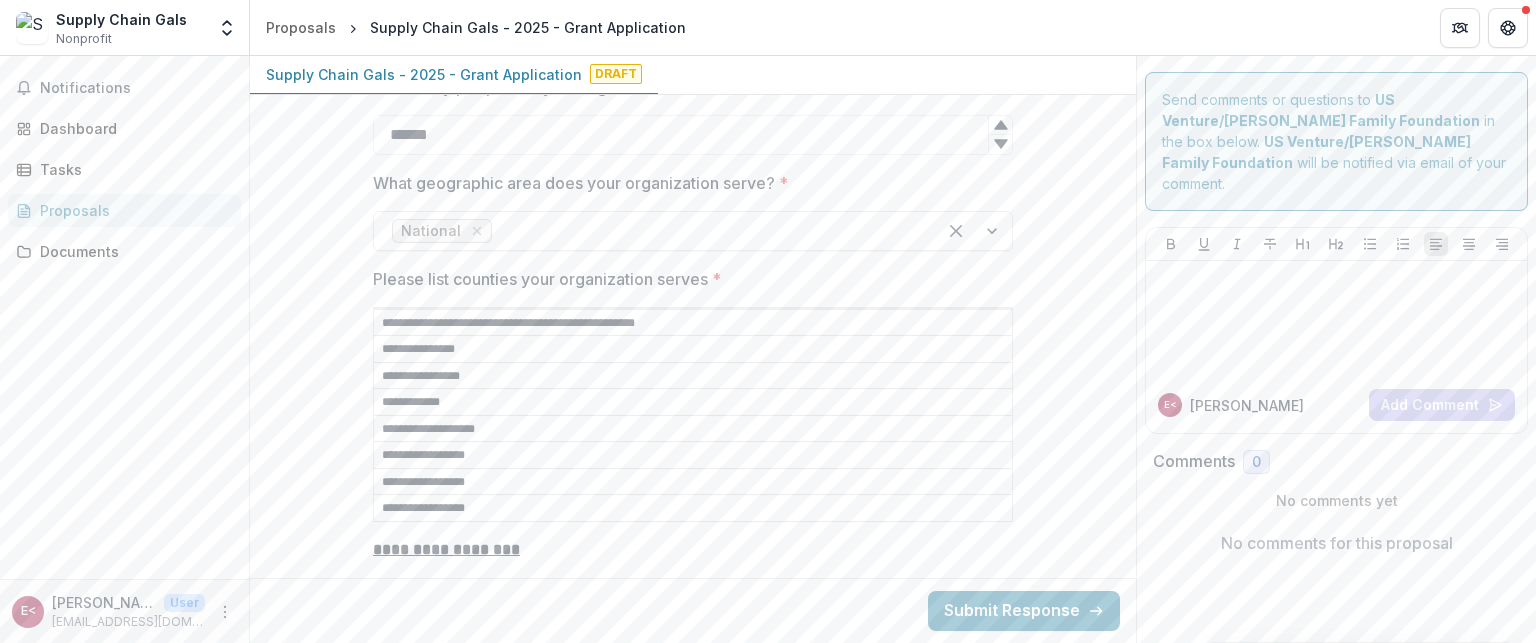 click on "**********" at bounding box center (693, 323) 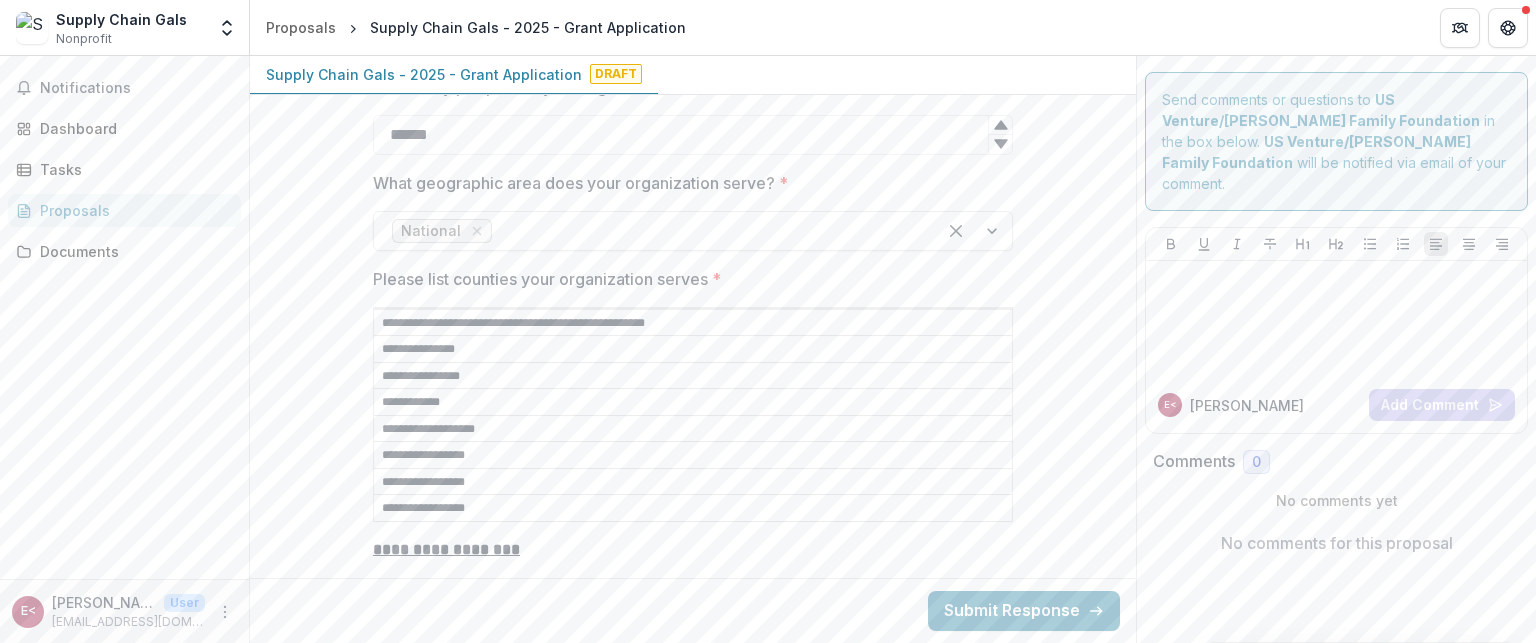 click on "**********" at bounding box center (693, 570) 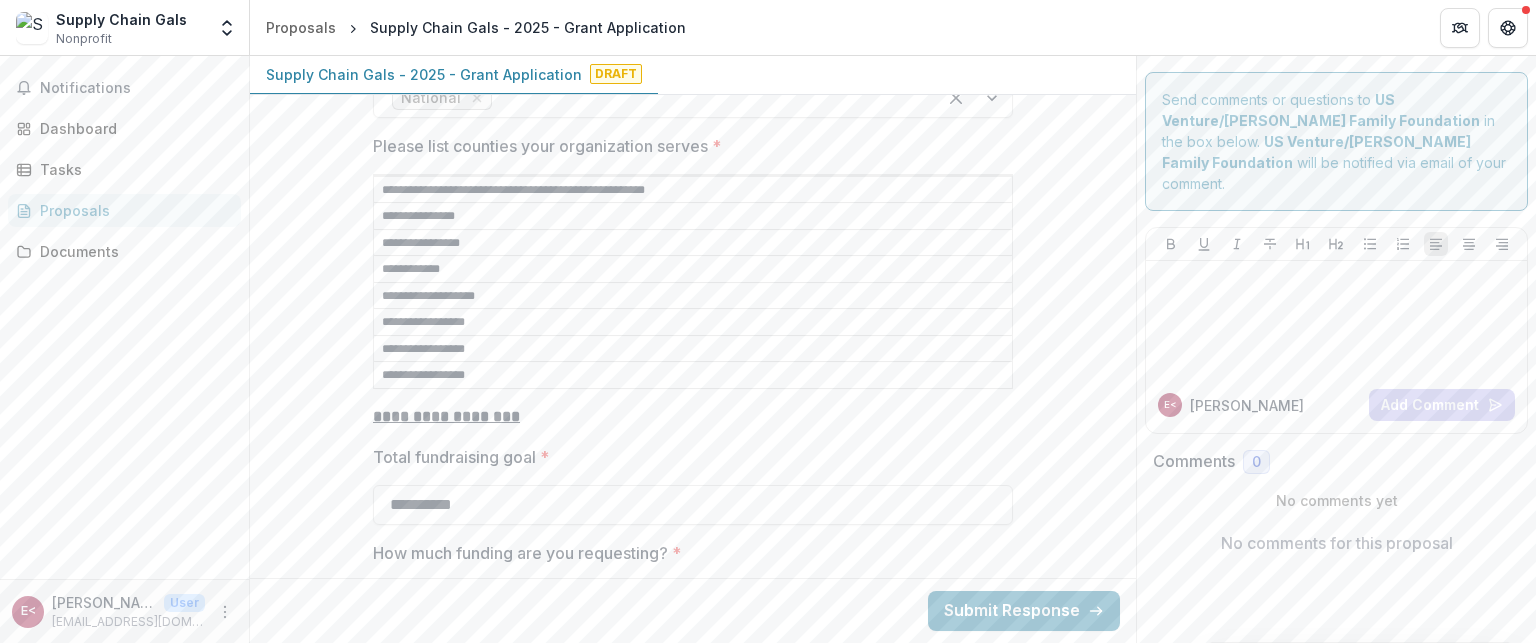 scroll, scrollTop: 3590, scrollLeft: 0, axis: vertical 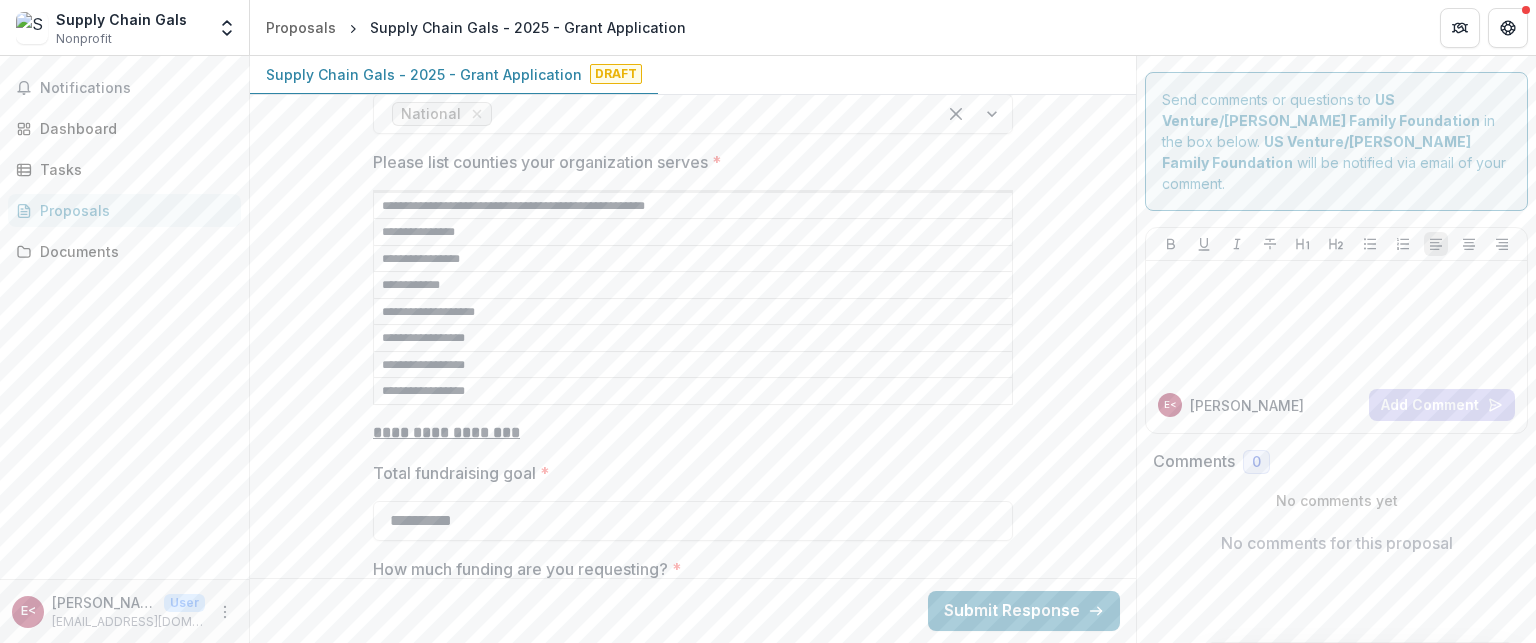 click on "**********" at bounding box center [693, 312] 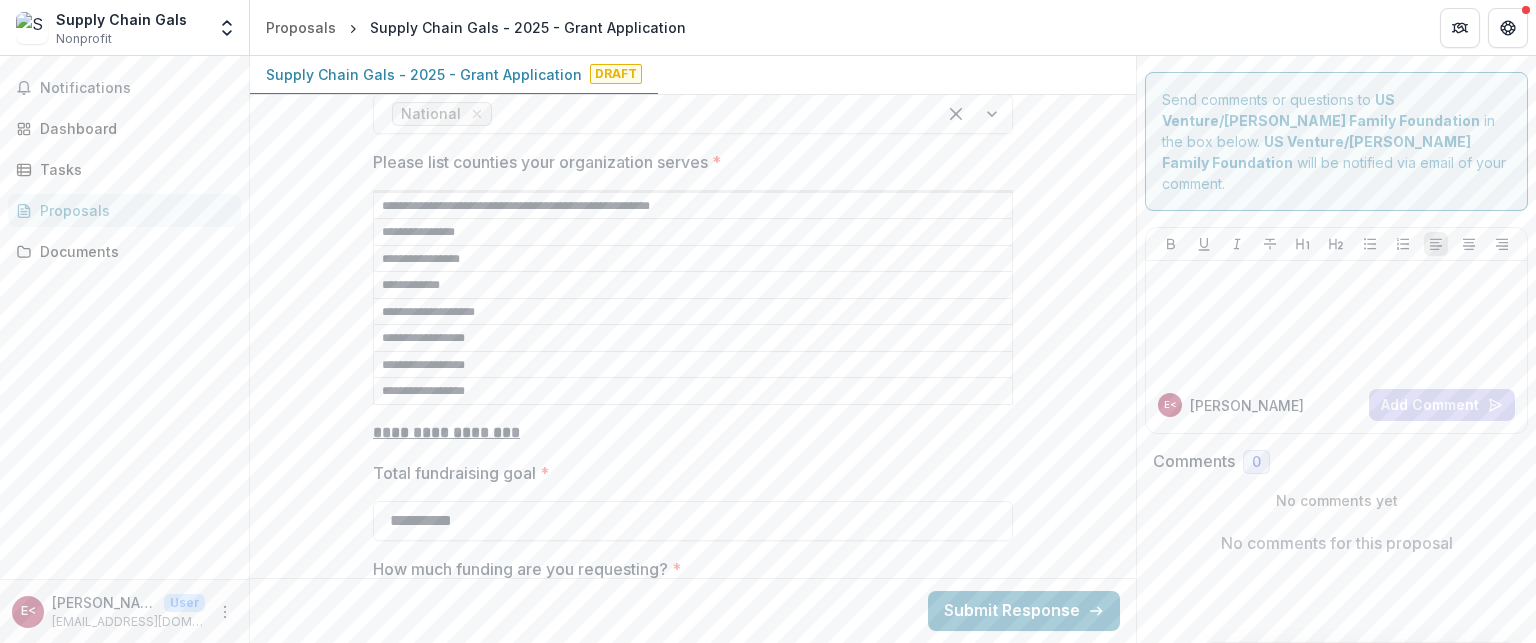 type on "**********" 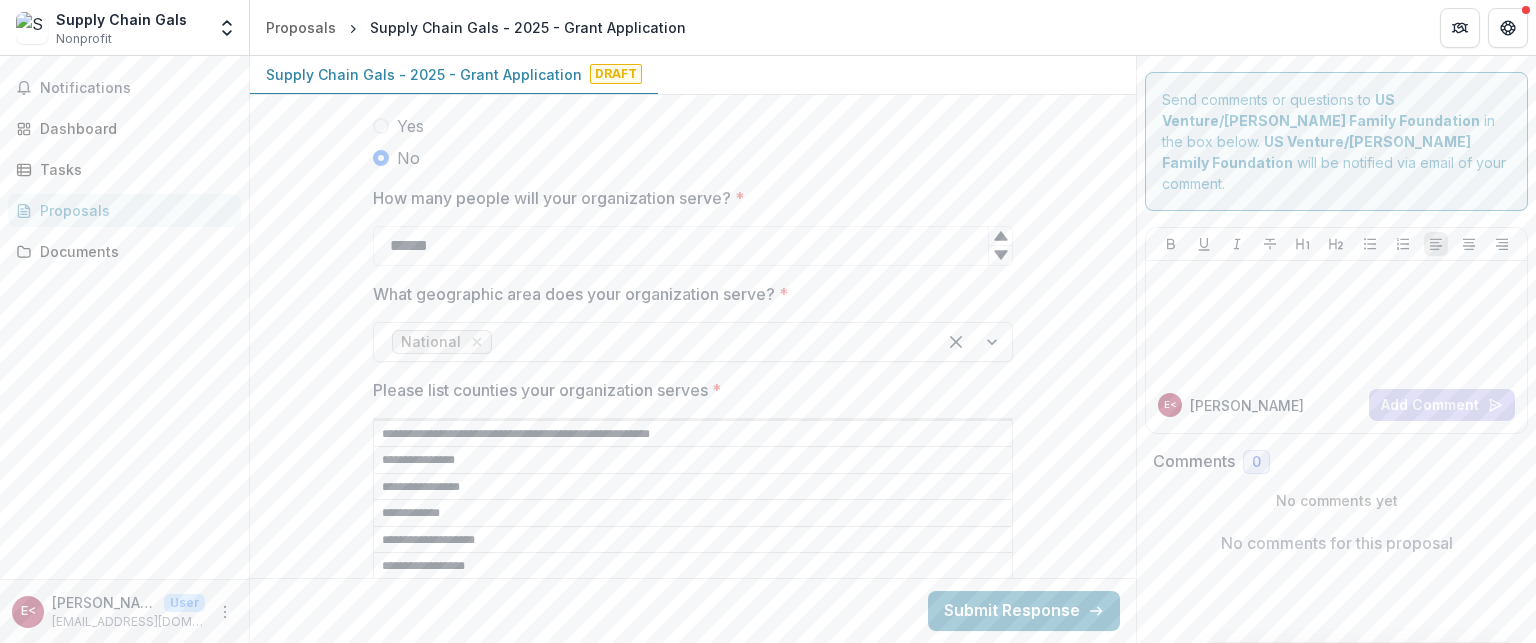 scroll, scrollTop: 3363, scrollLeft: 0, axis: vertical 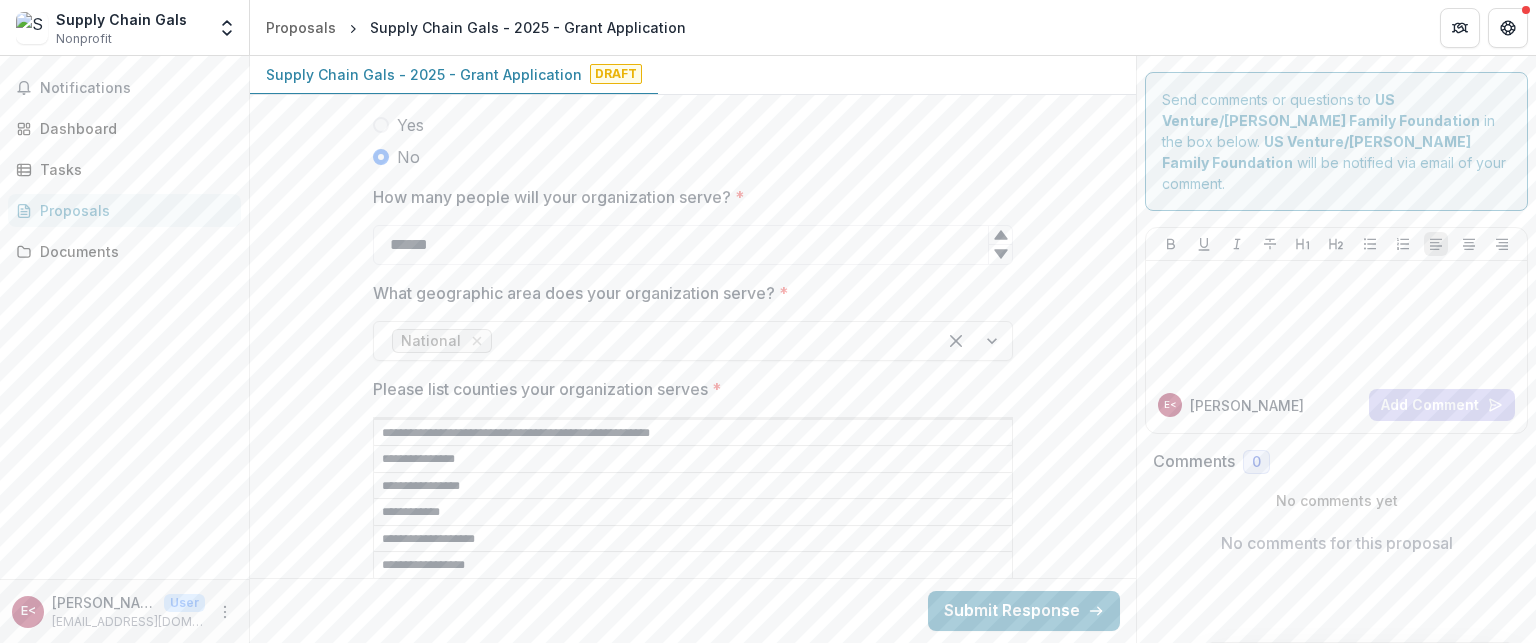 drag, startPoint x: 478, startPoint y: 191, endPoint x: 360, endPoint y: 197, distance: 118.15244 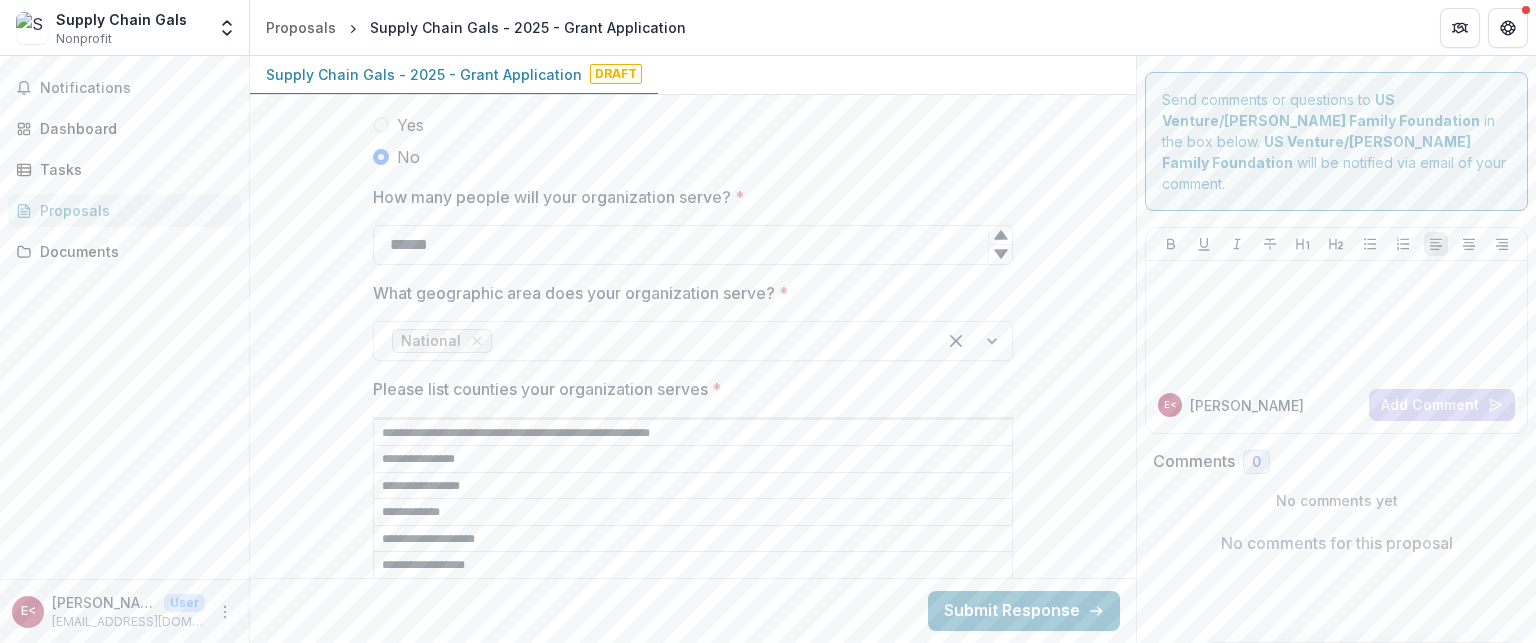 click on "******" at bounding box center (693, 245) 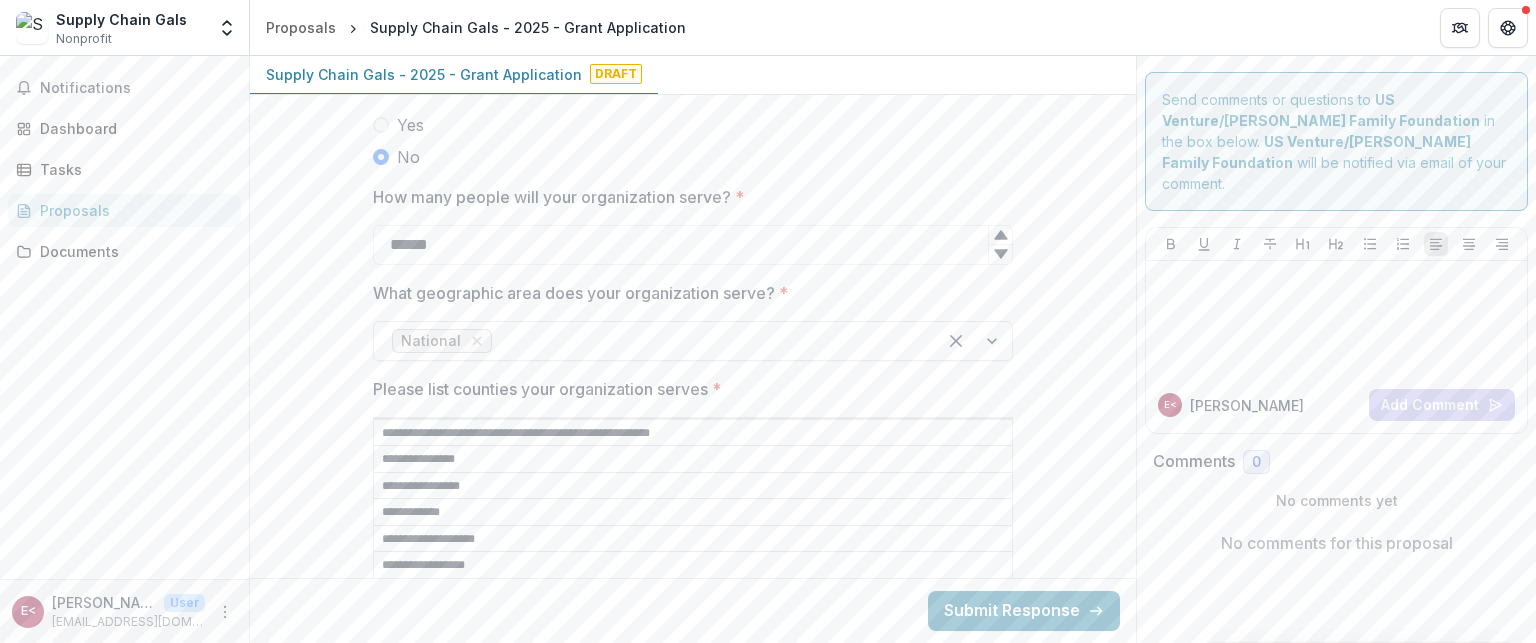 click on "**********" at bounding box center [693, 680] 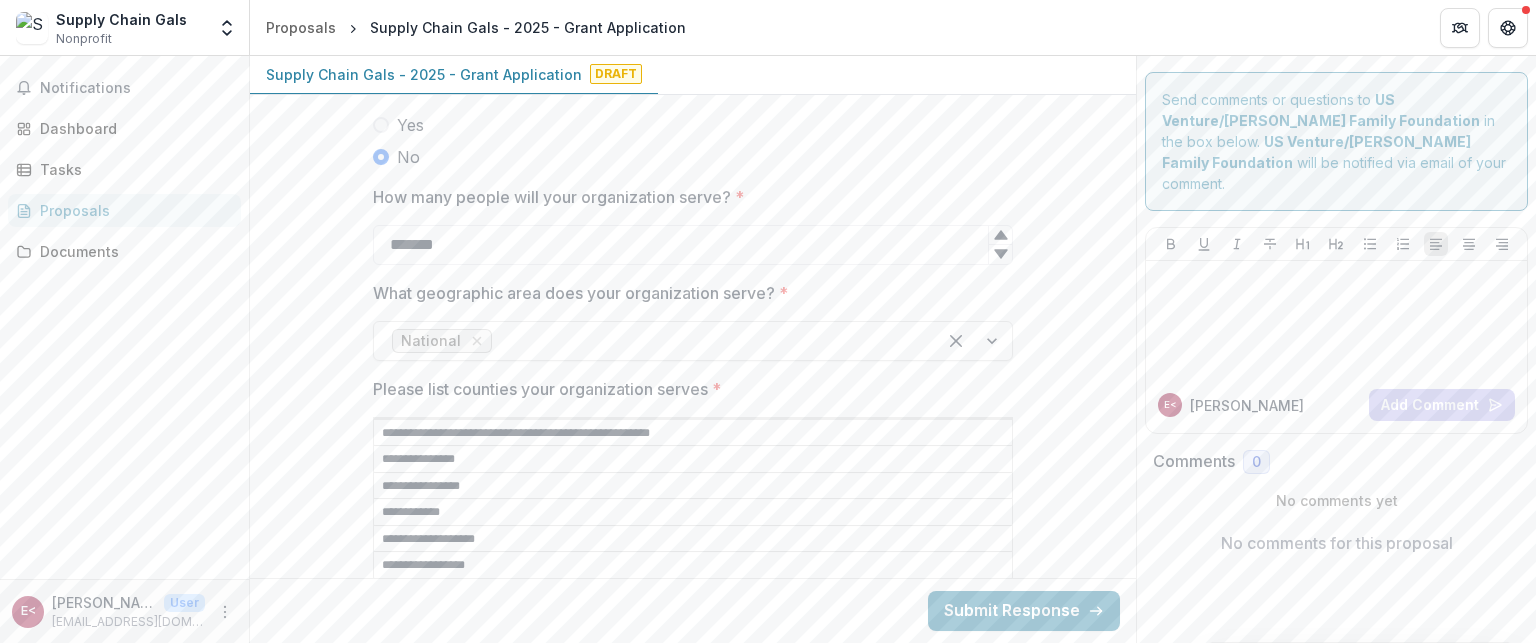 type on "*******" 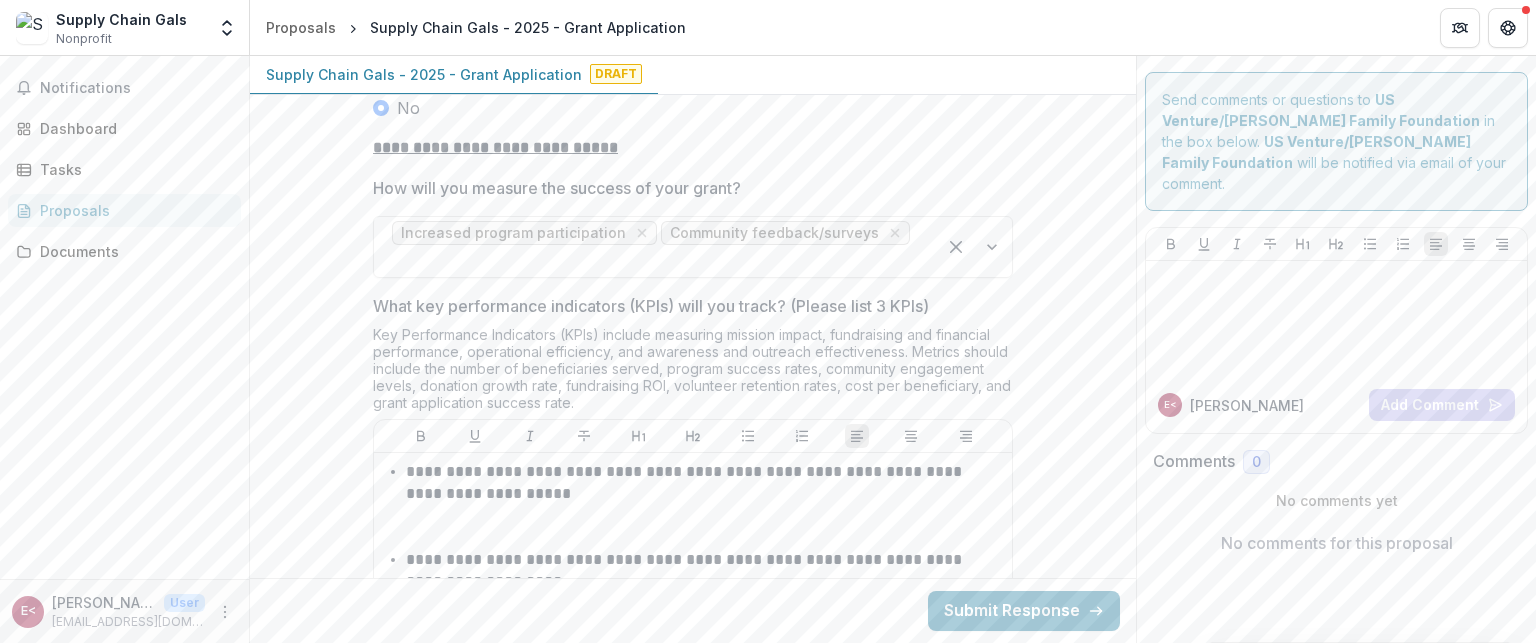 scroll, scrollTop: 5130, scrollLeft: 0, axis: vertical 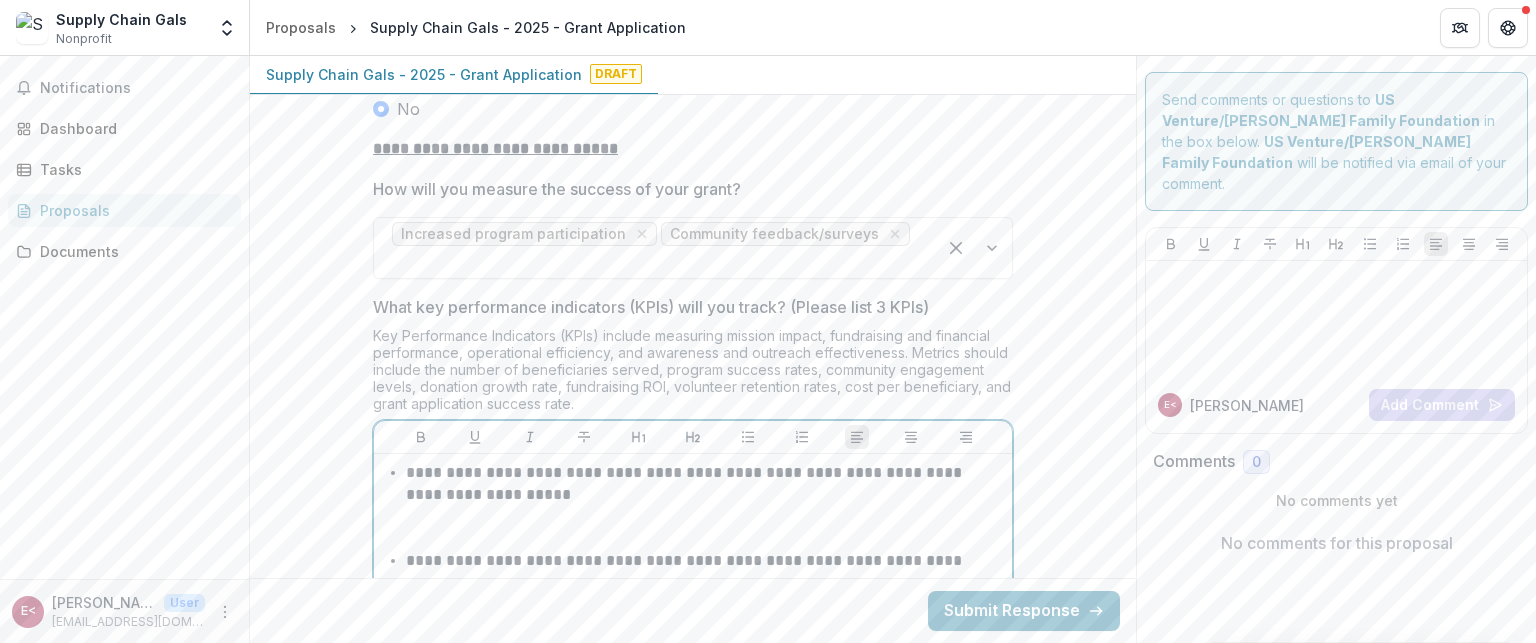 click on "**********" at bounding box center (705, 594) 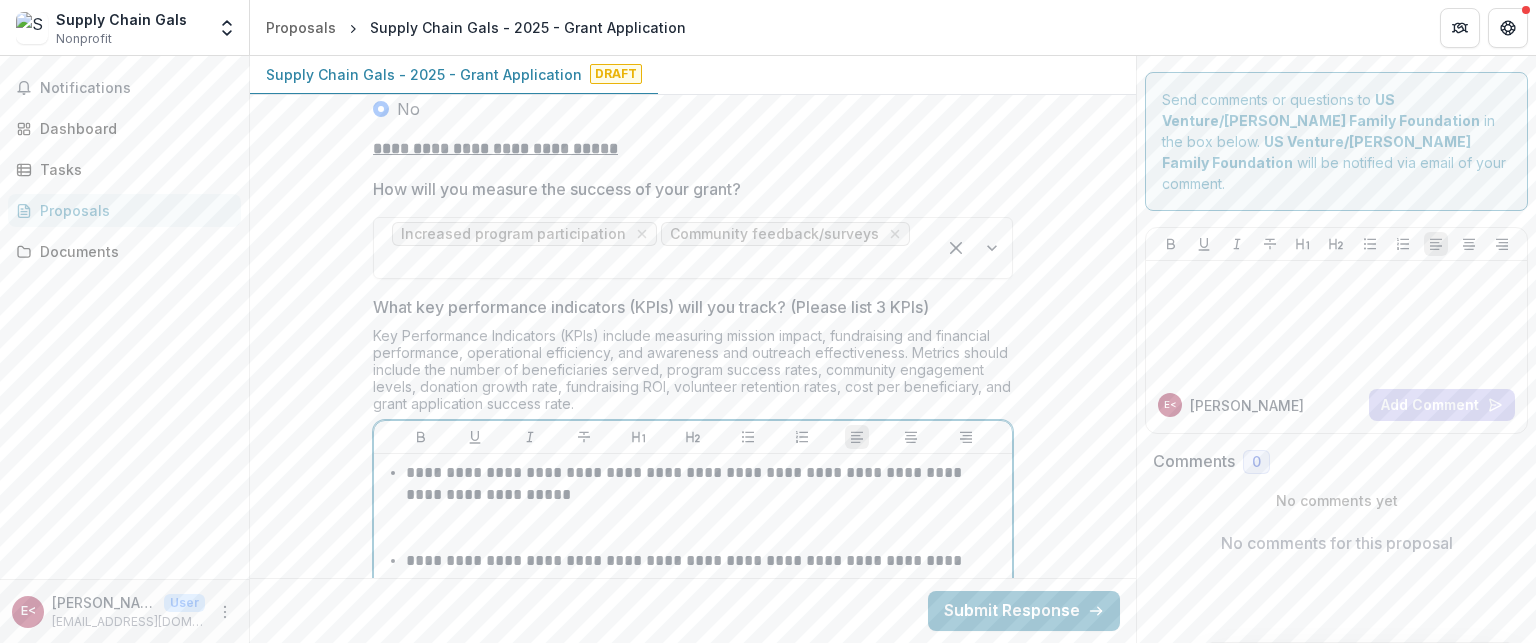 click on "**********" at bounding box center [705, 594] 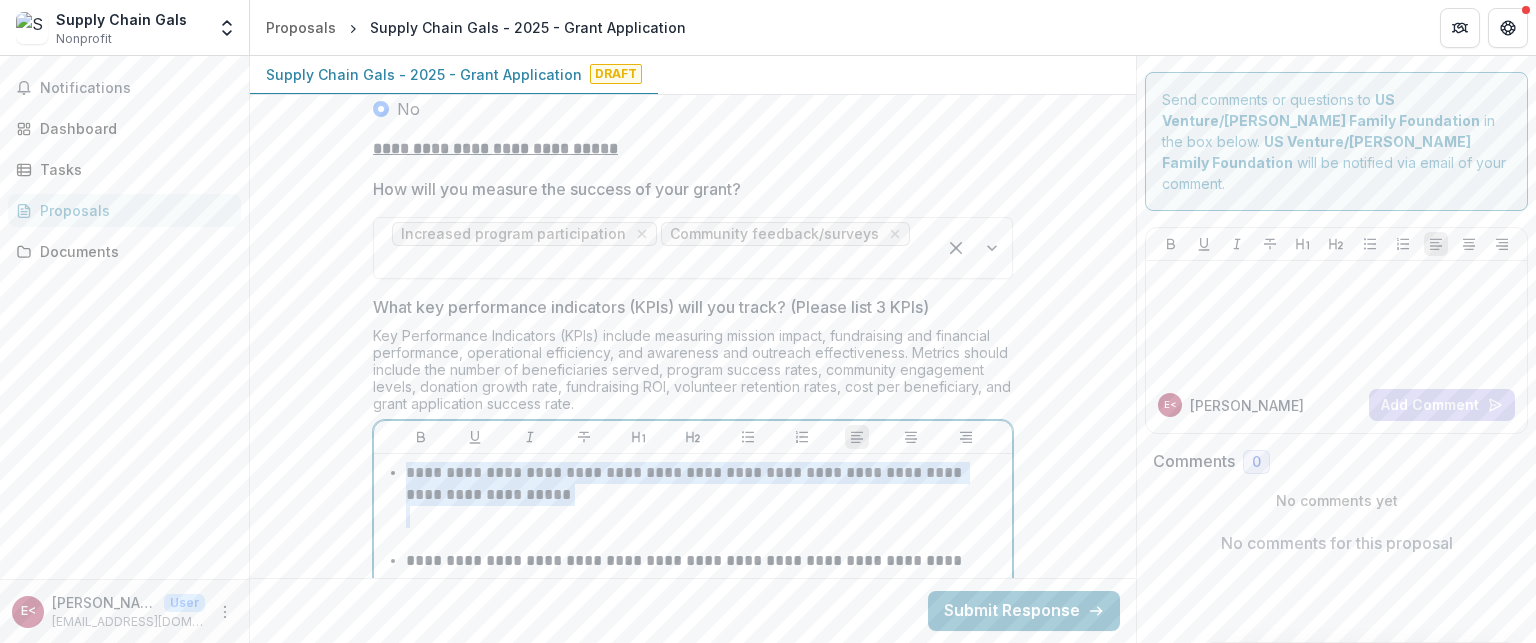drag, startPoint x: 524, startPoint y: 369, endPoint x: 412, endPoint y: 335, distance: 117.047 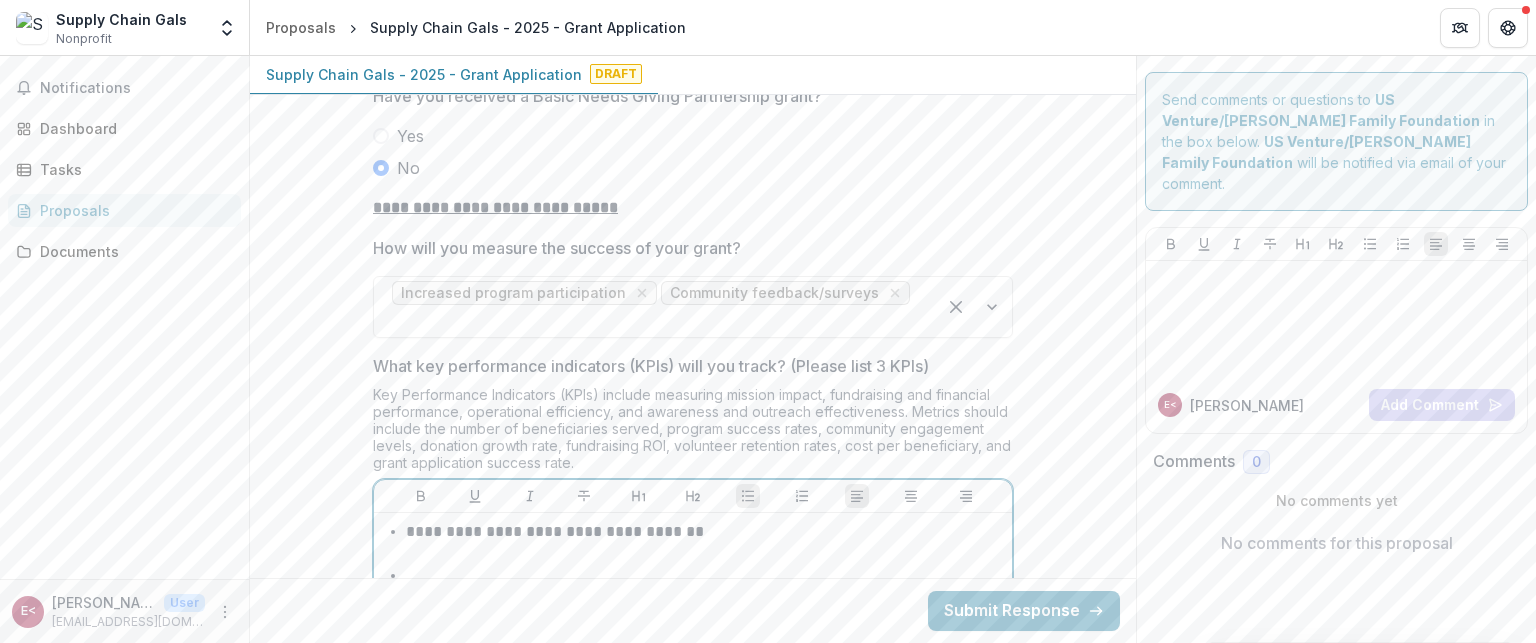 scroll, scrollTop: 5199, scrollLeft: 0, axis: vertical 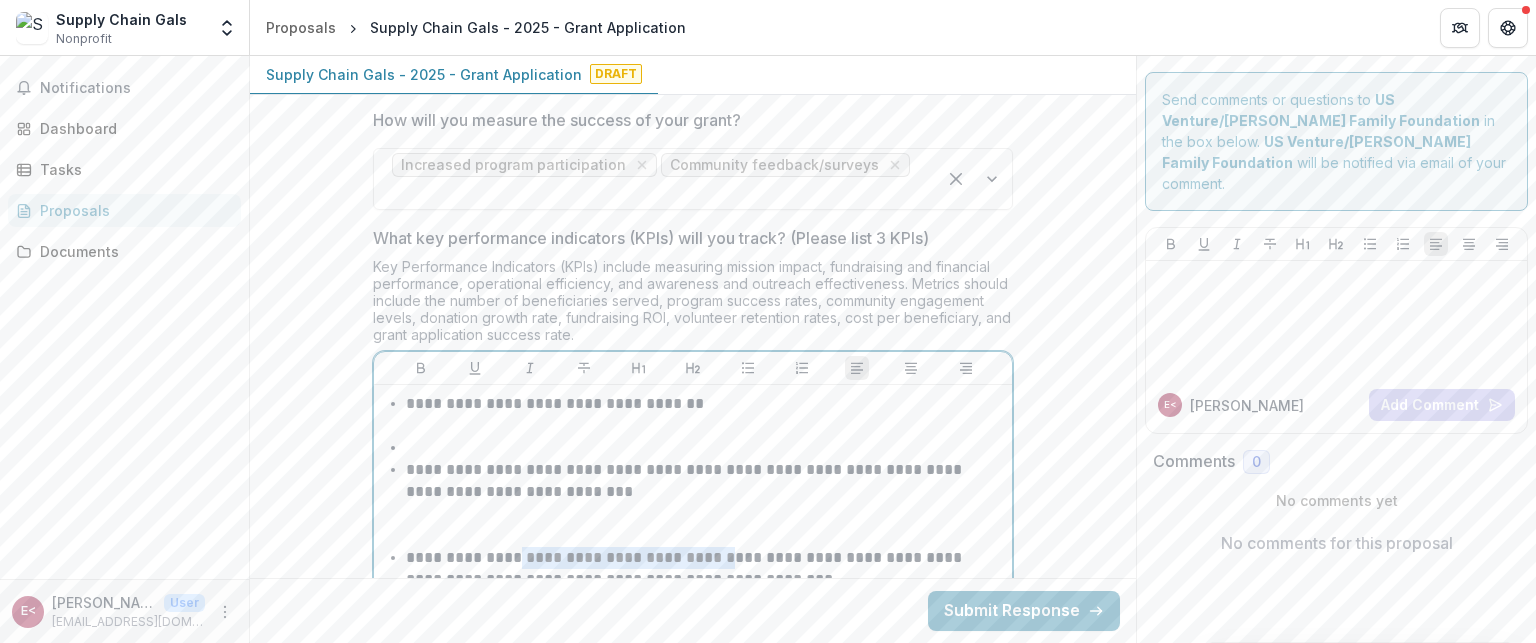 drag, startPoint x: 716, startPoint y: 423, endPoint x: 509, endPoint y: 421, distance: 207.00966 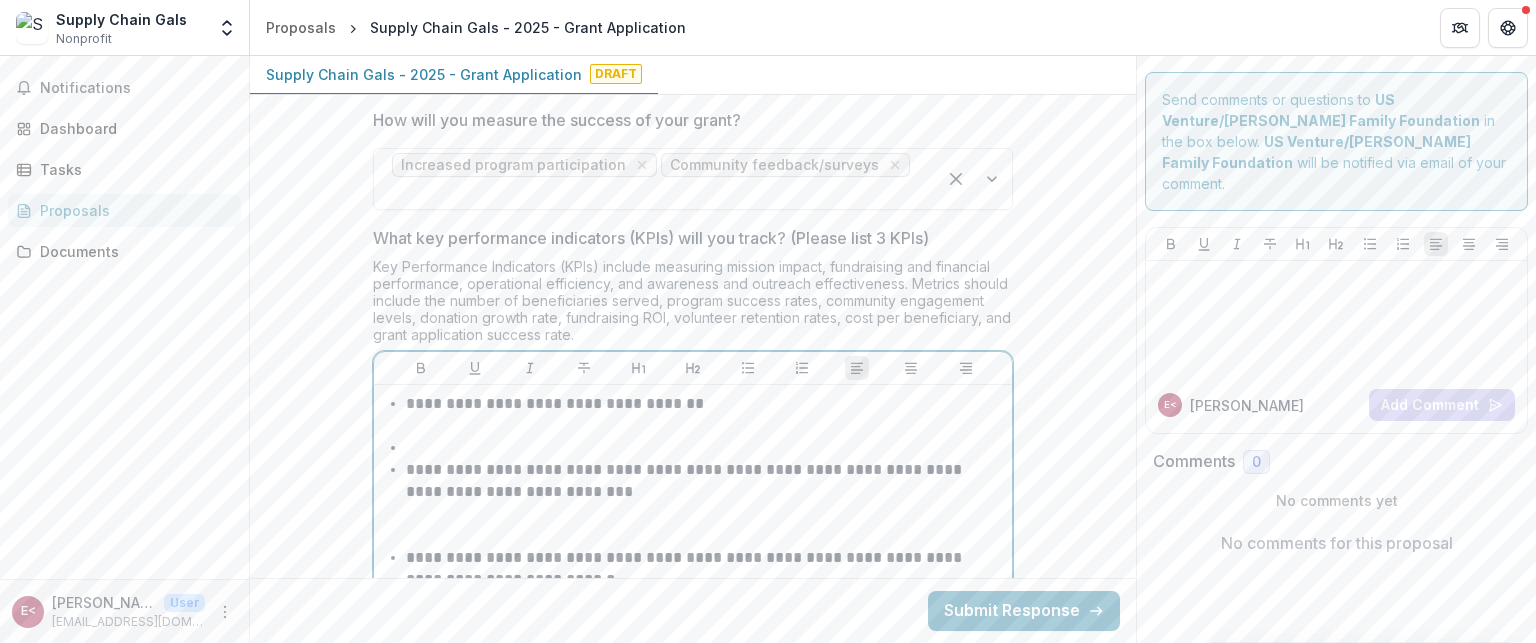 click on "**********" at bounding box center [705, 591] 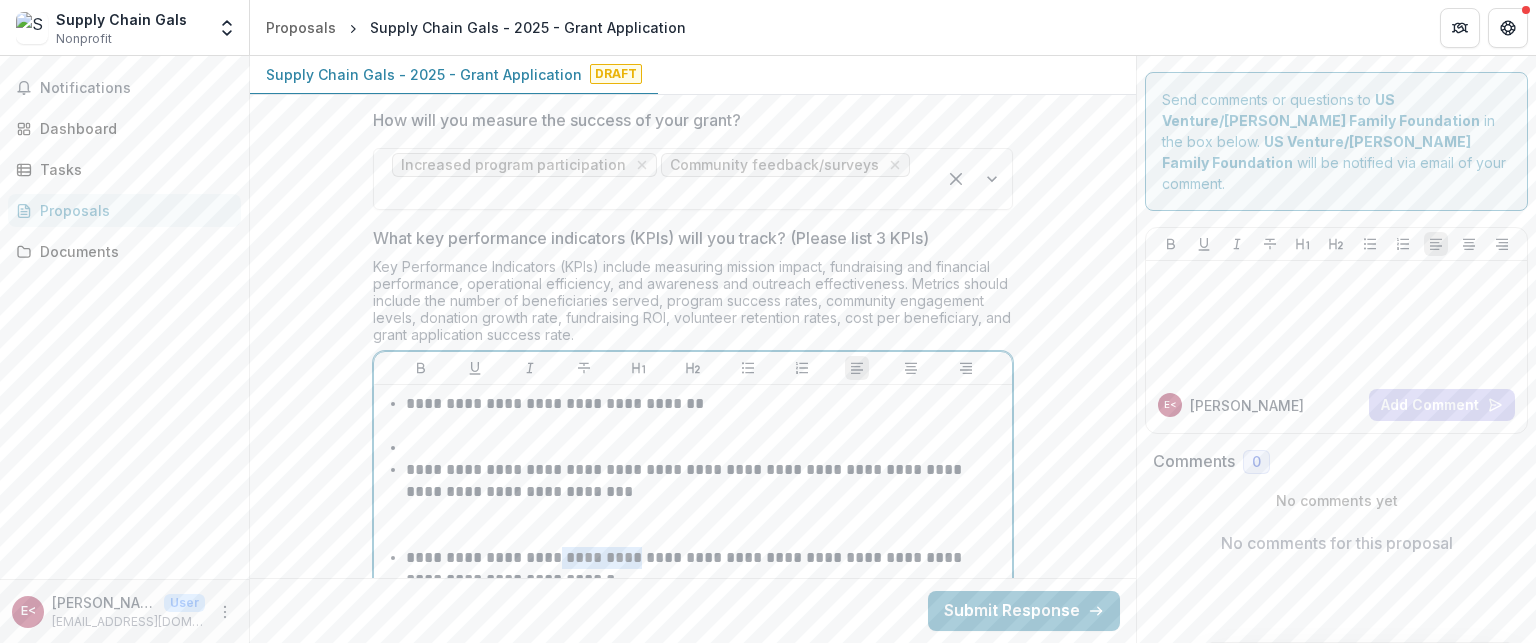 click on "**********" at bounding box center (705, 591) 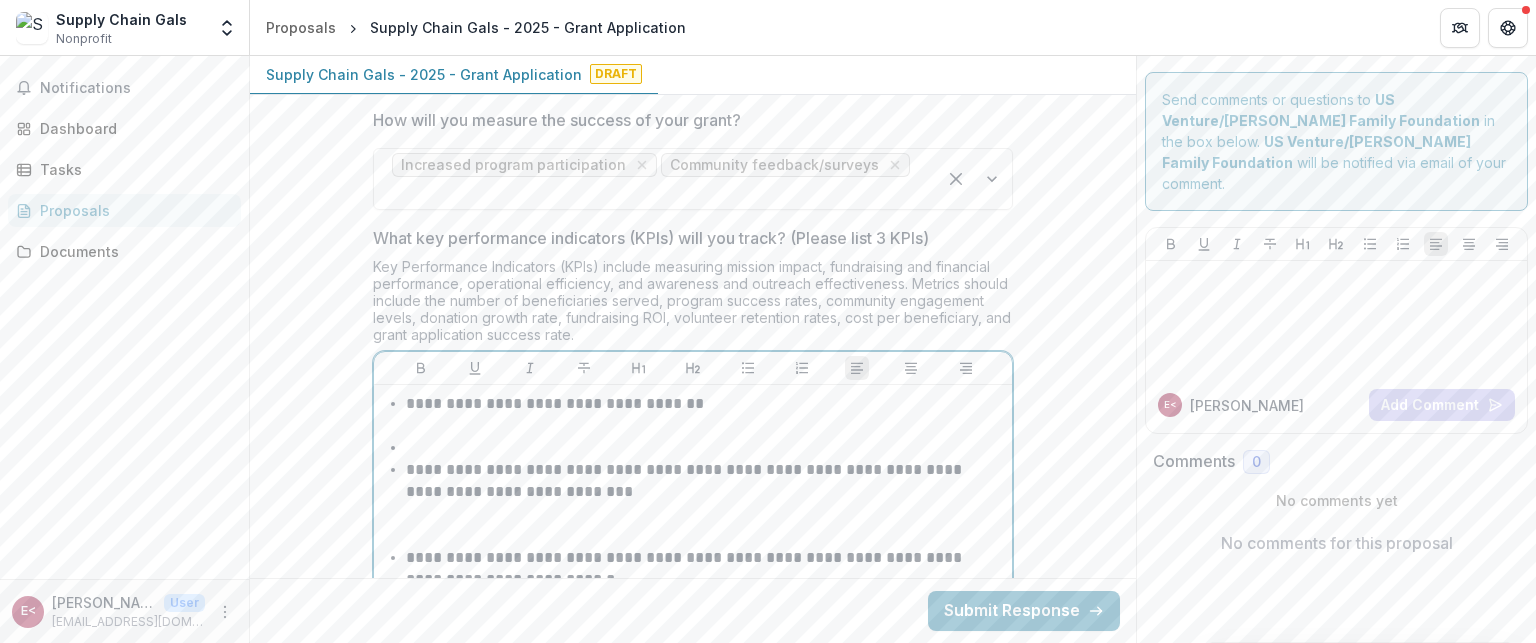 click on "**********" at bounding box center [705, 503] 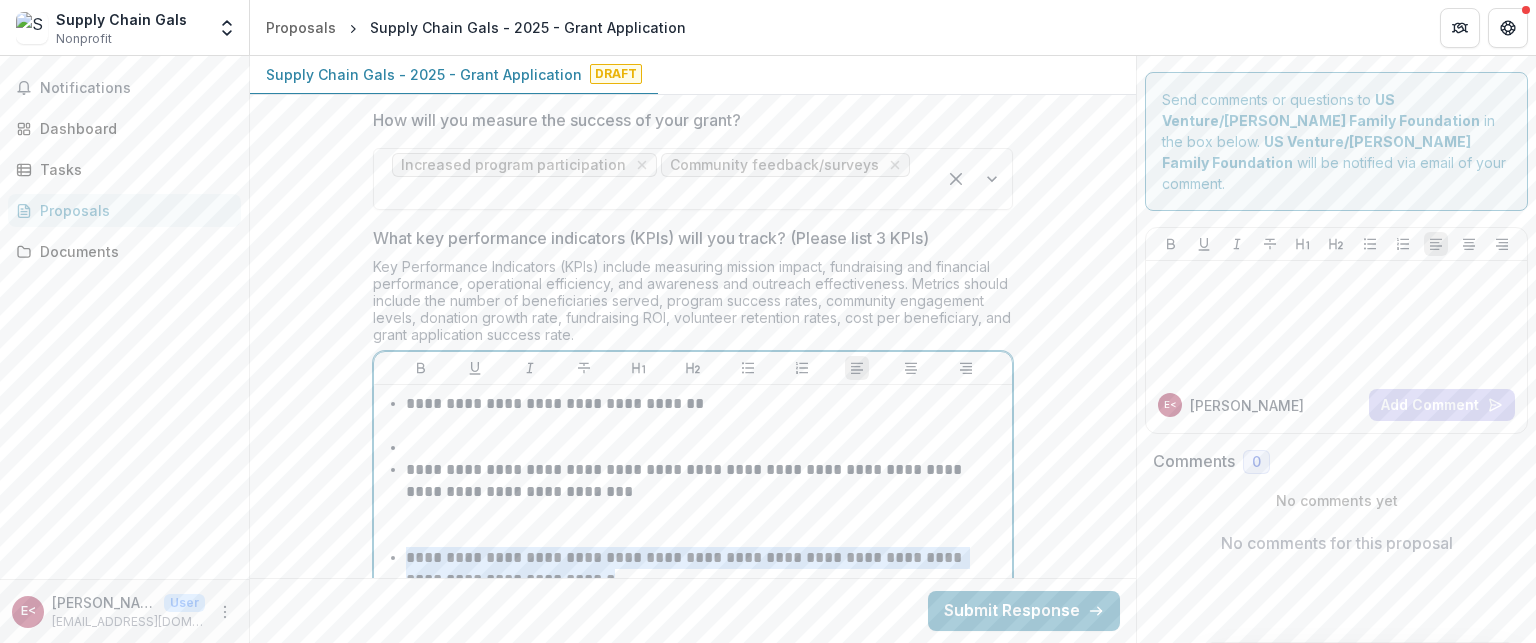 drag, startPoint x: 585, startPoint y: 447, endPoint x: 404, endPoint y: 417, distance: 183.46935 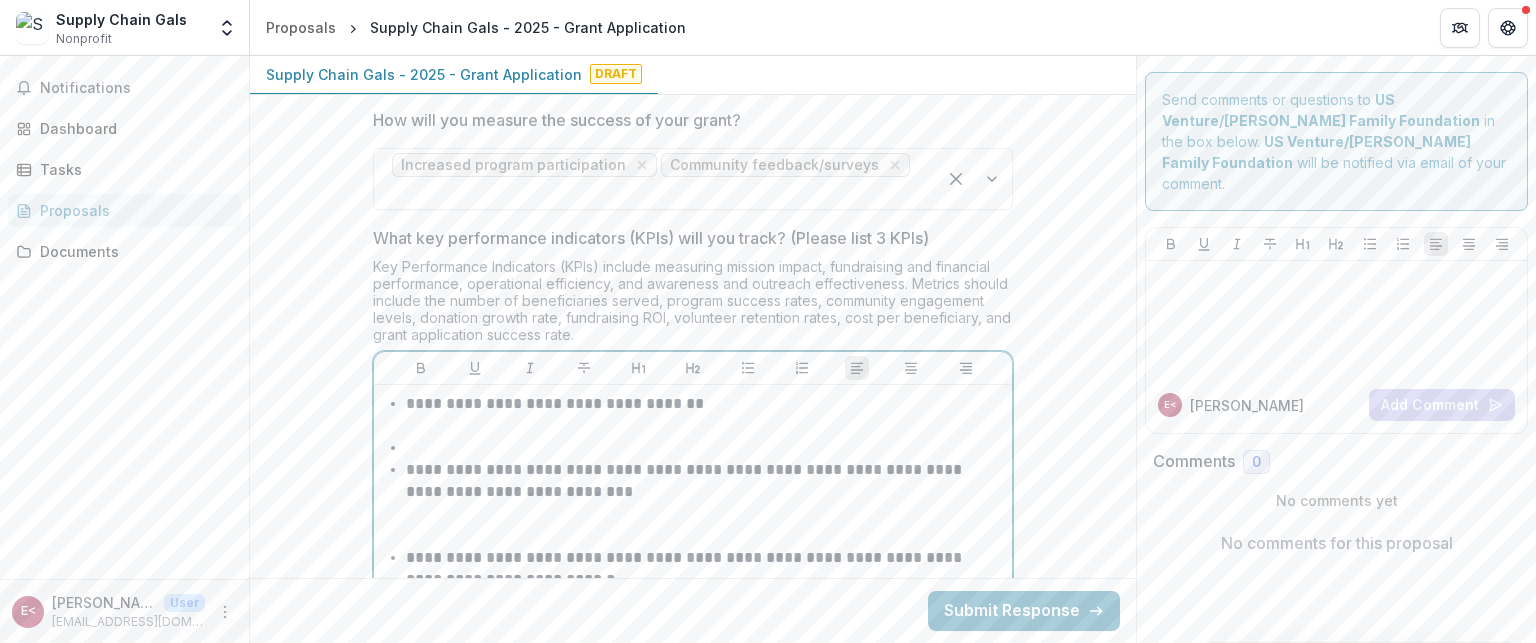 click on "**********" at bounding box center (705, 591) 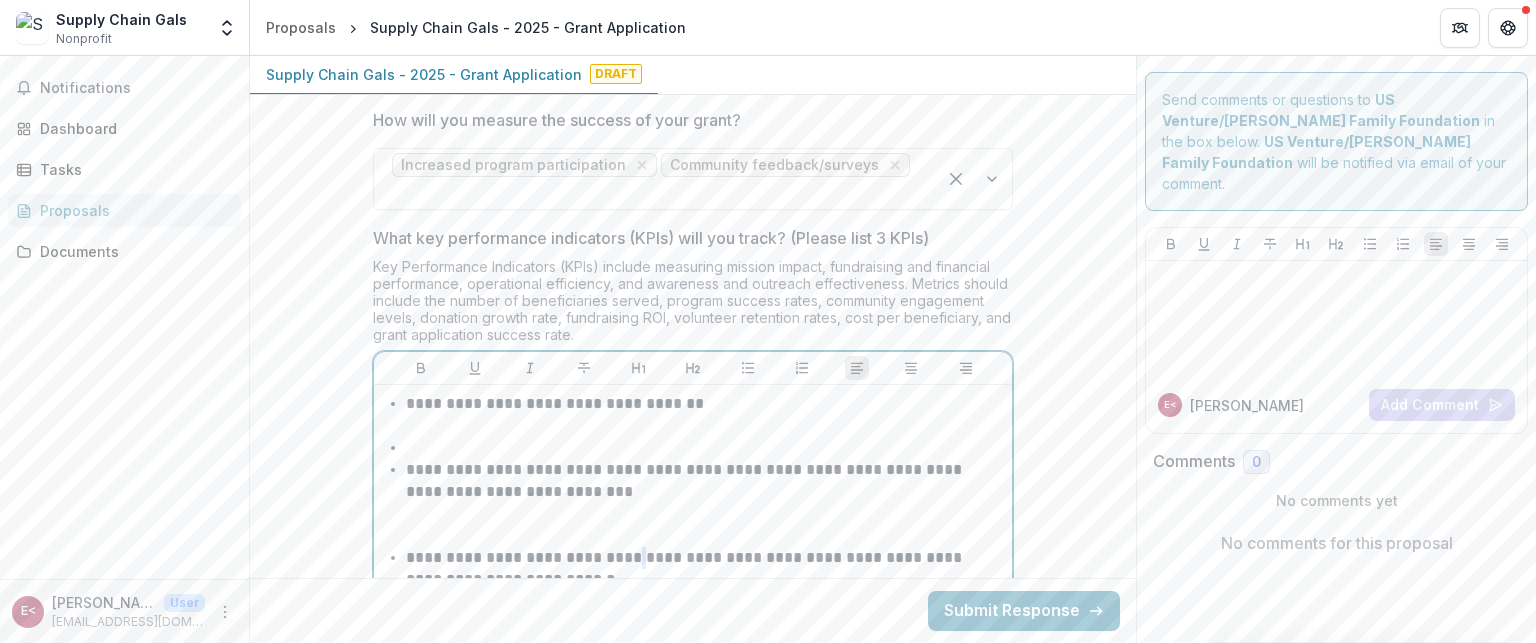 click on "**********" at bounding box center [705, 591] 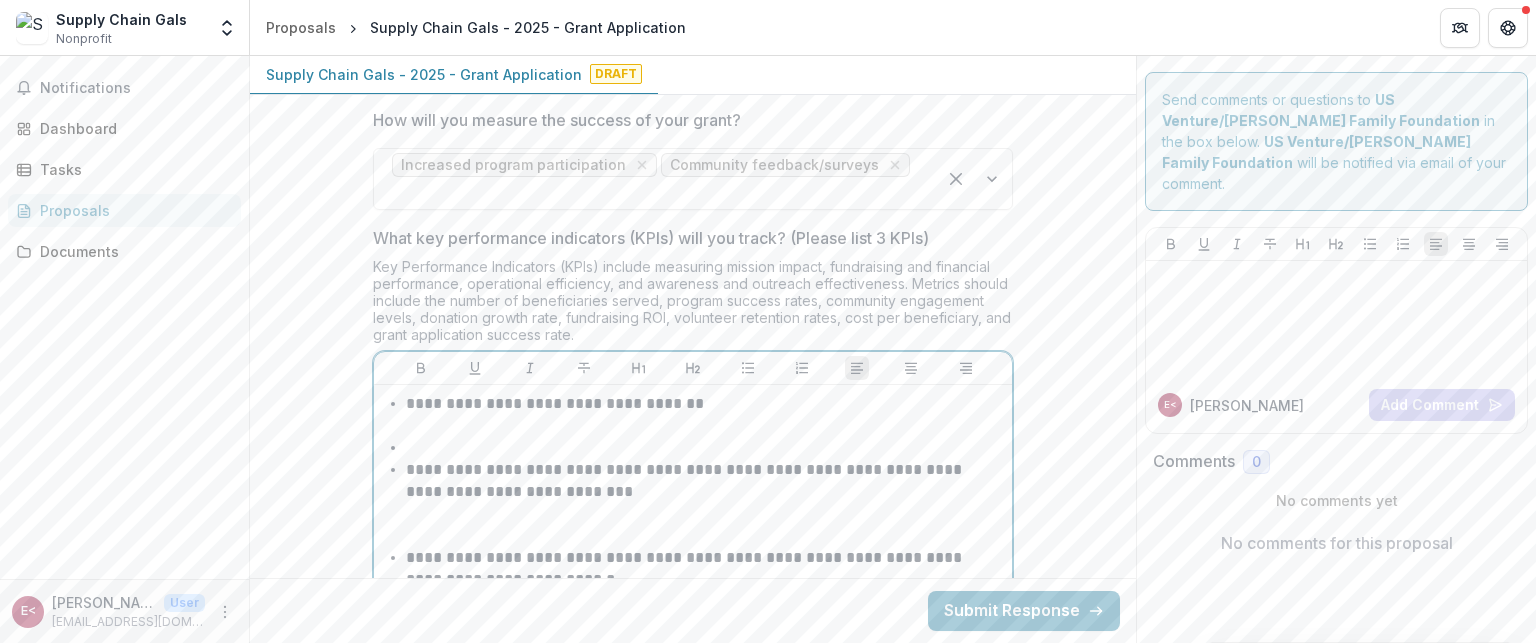 click on "**********" at bounding box center [705, 591] 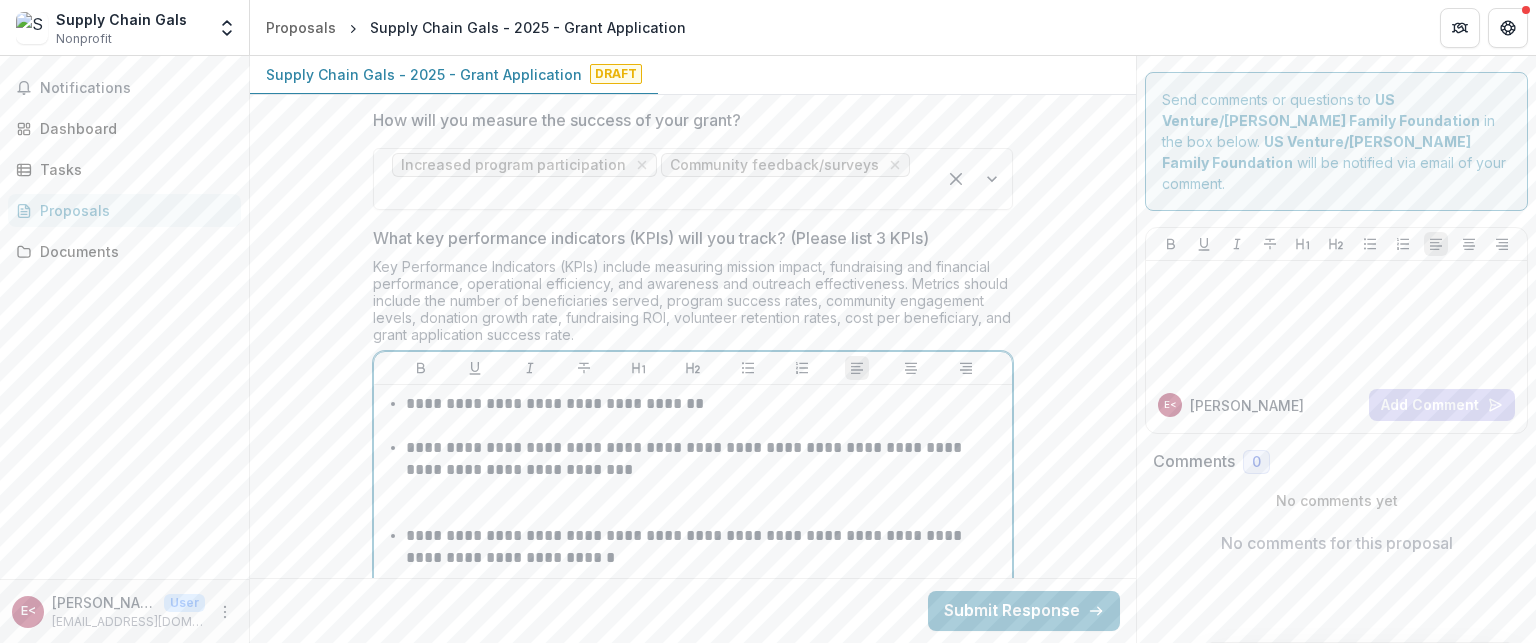 click on "**********" at bounding box center [705, 569] 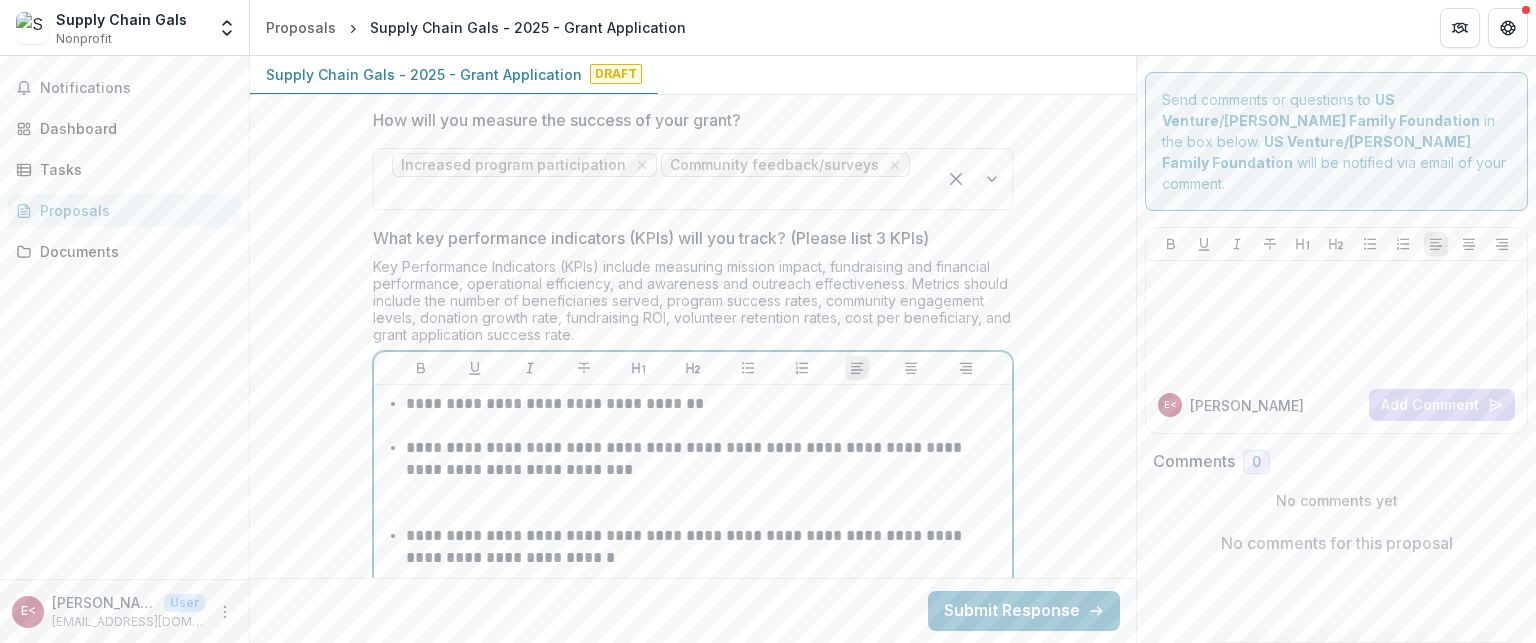 click on "**********" at bounding box center [705, 569] 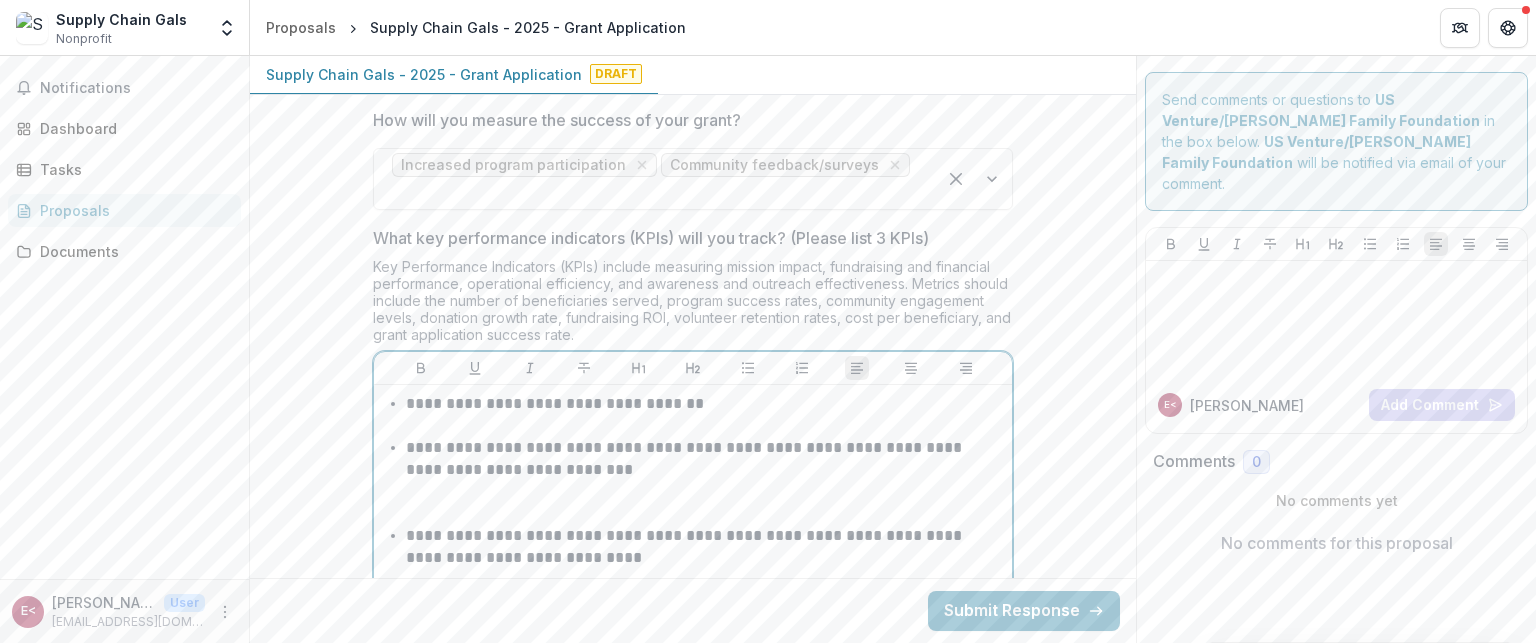 click on "**********" at bounding box center (705, 569) 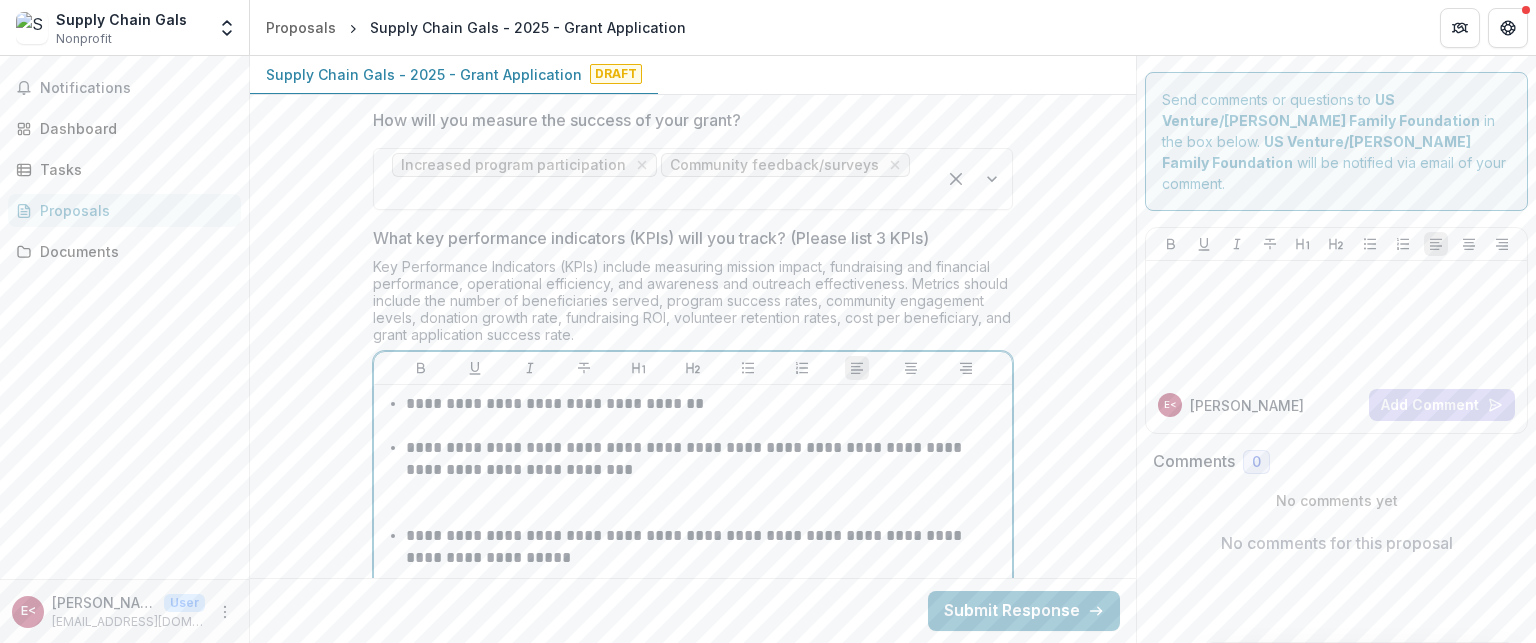click on "**********" at bounding box center [705, 569] 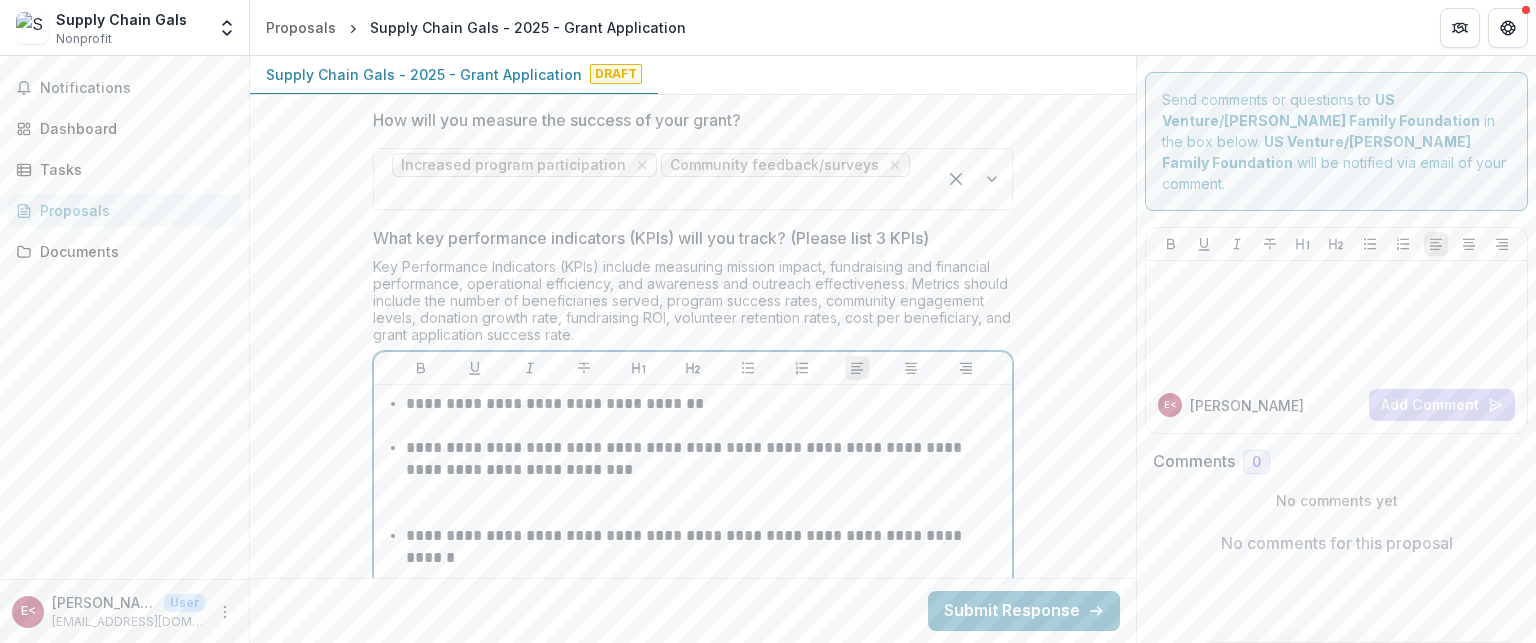 click on "**********" at bounding box center [705, 558] 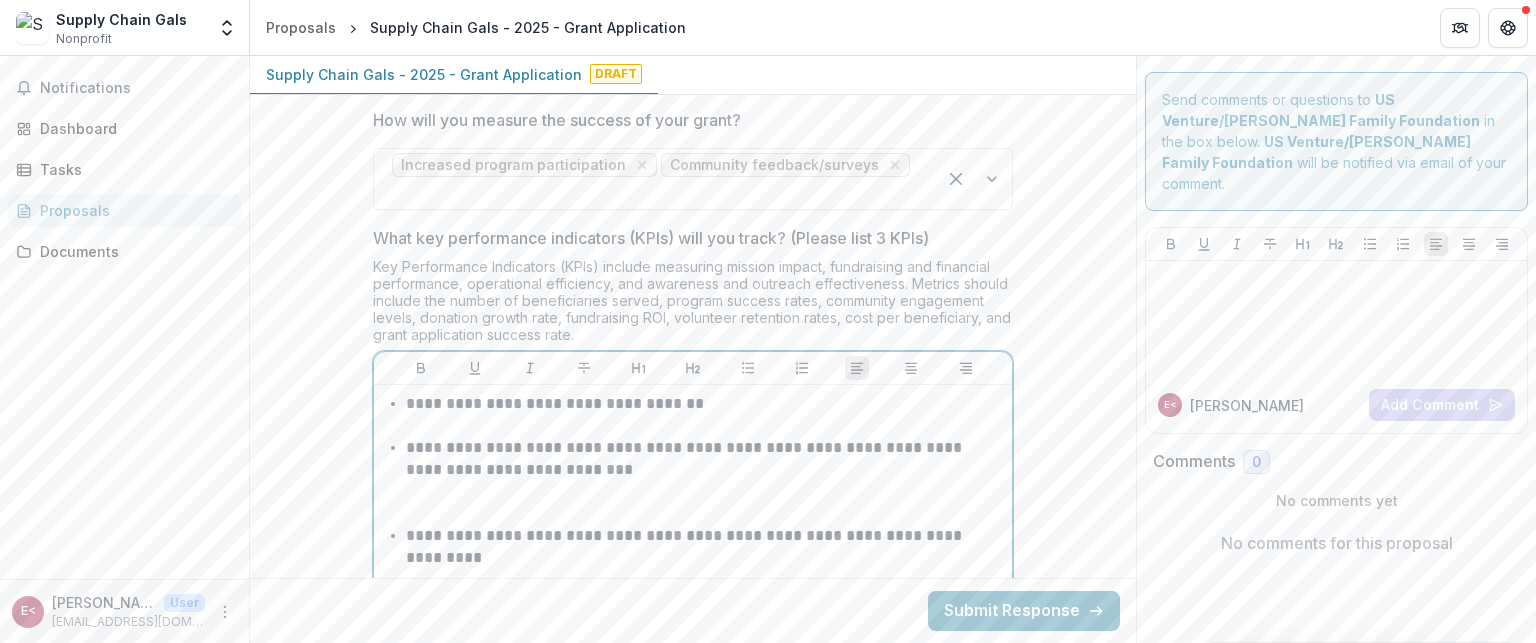 click on "**********" at bounding box center [705, 569] 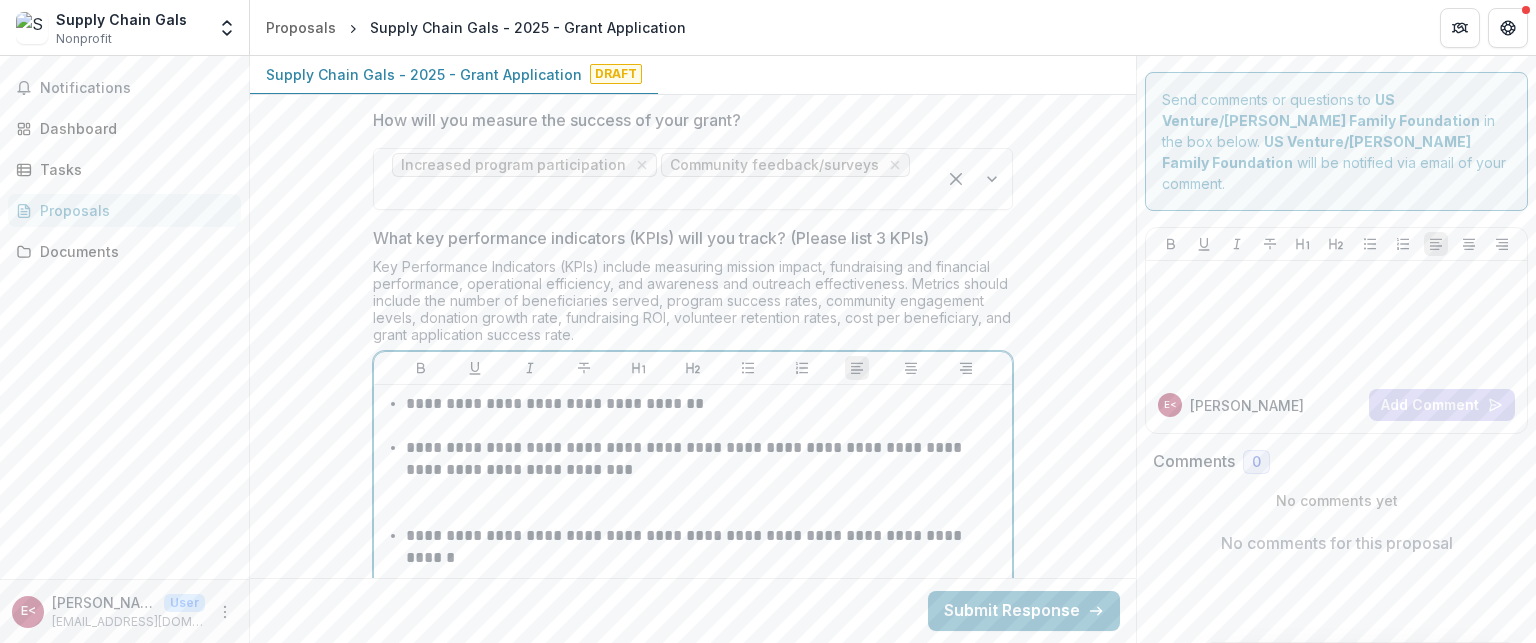 click on "**********" at bounding box center [705, 558] 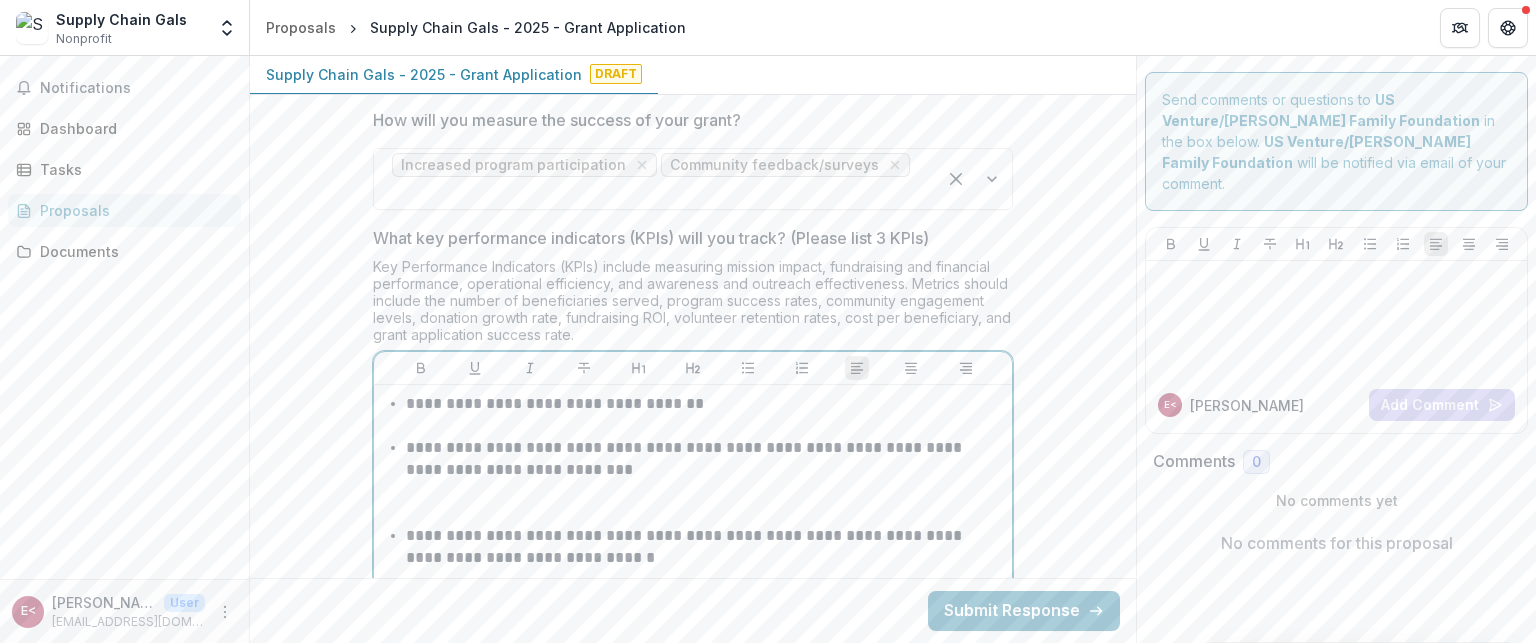 click on "**********" at bounding box center (705, 569) 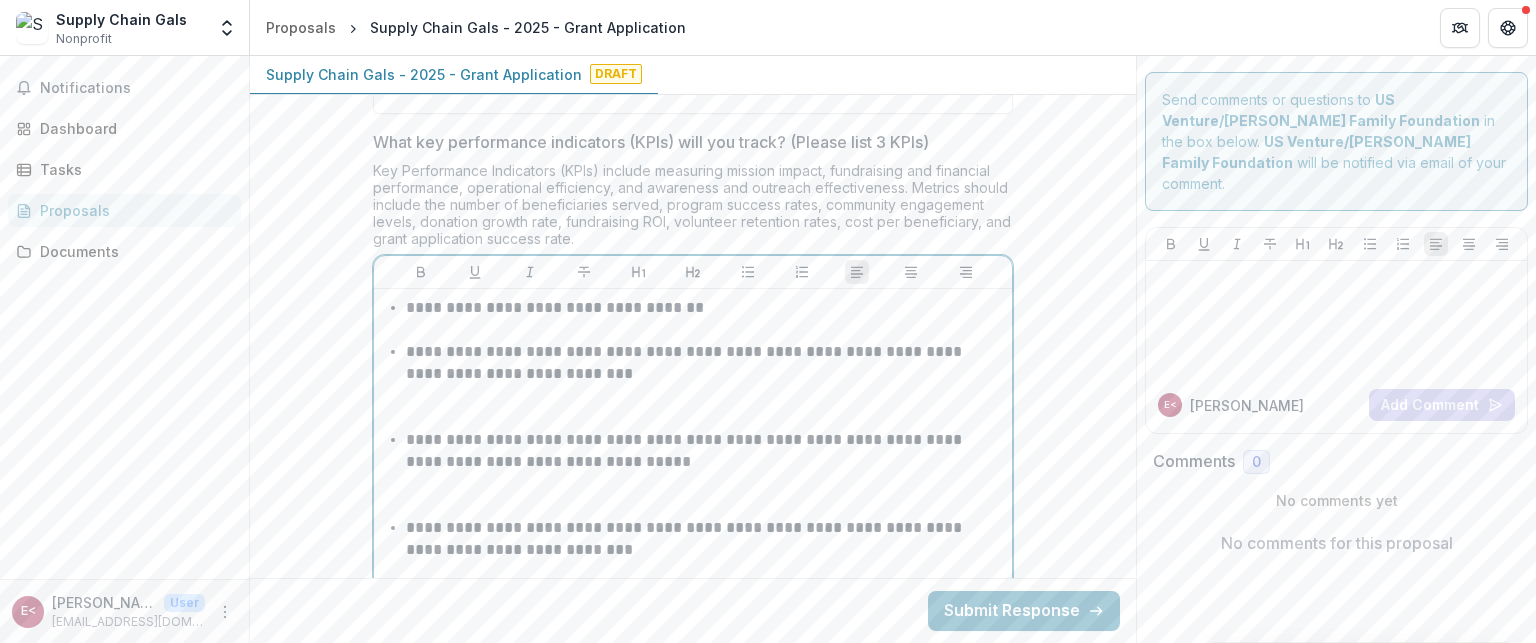 scroll, scrollTop: 5314, scrollLeft: 0, axis: vertical 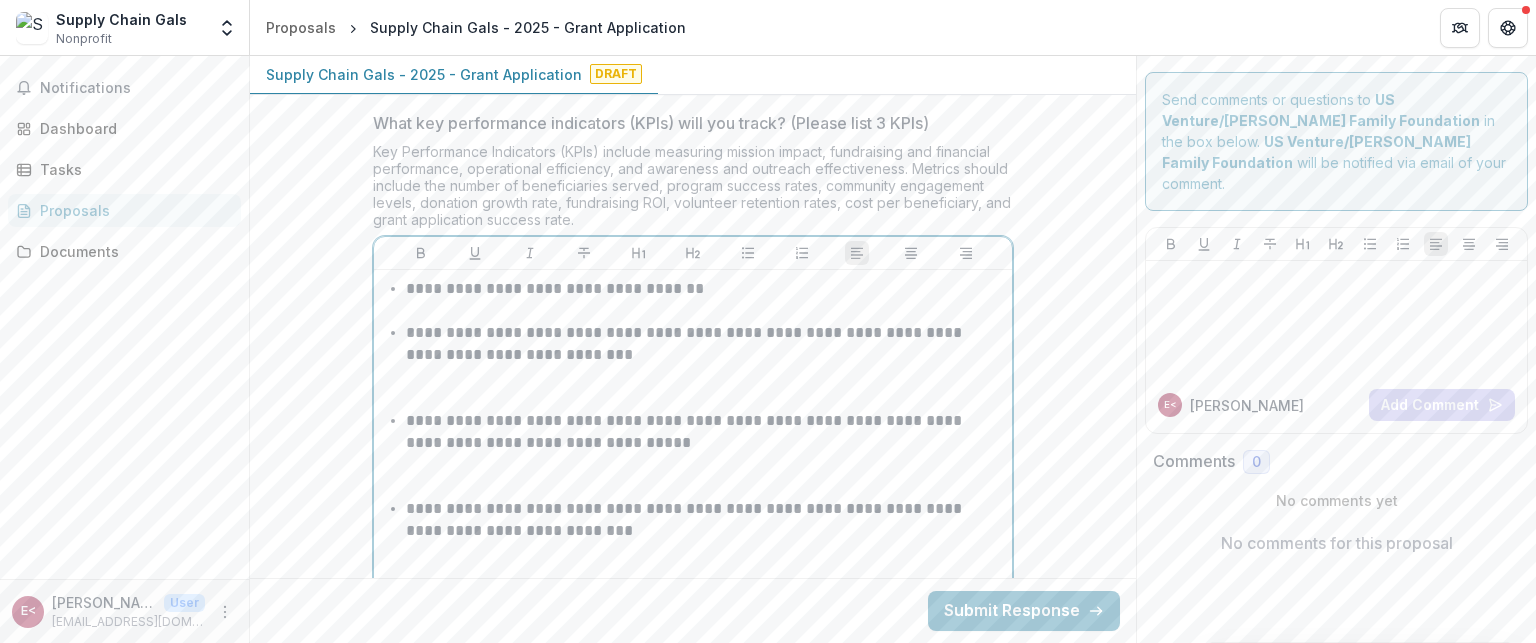 click on "**********" at bounding box center [705, 542] 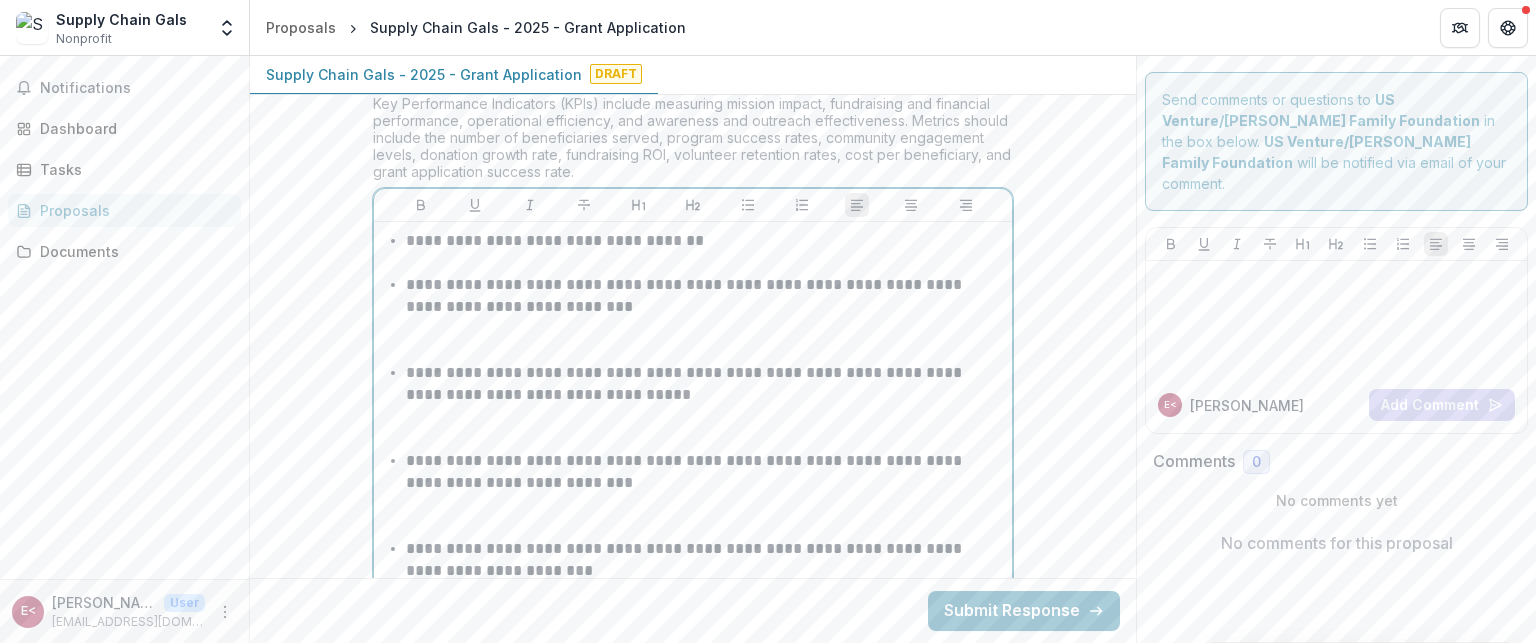 scroll, scrollTop: 5382, scrollLeft: 0, axis: vertical 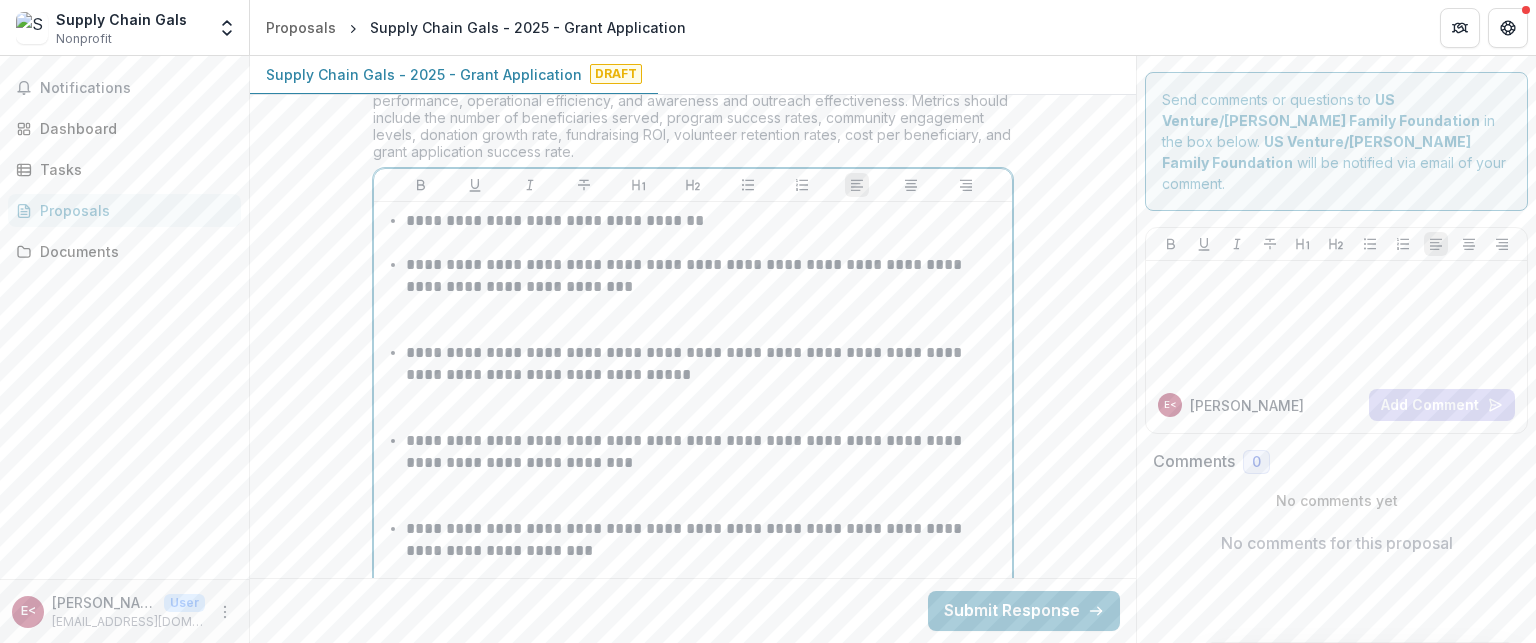 click on "**********" at bounding box center [705, 562] 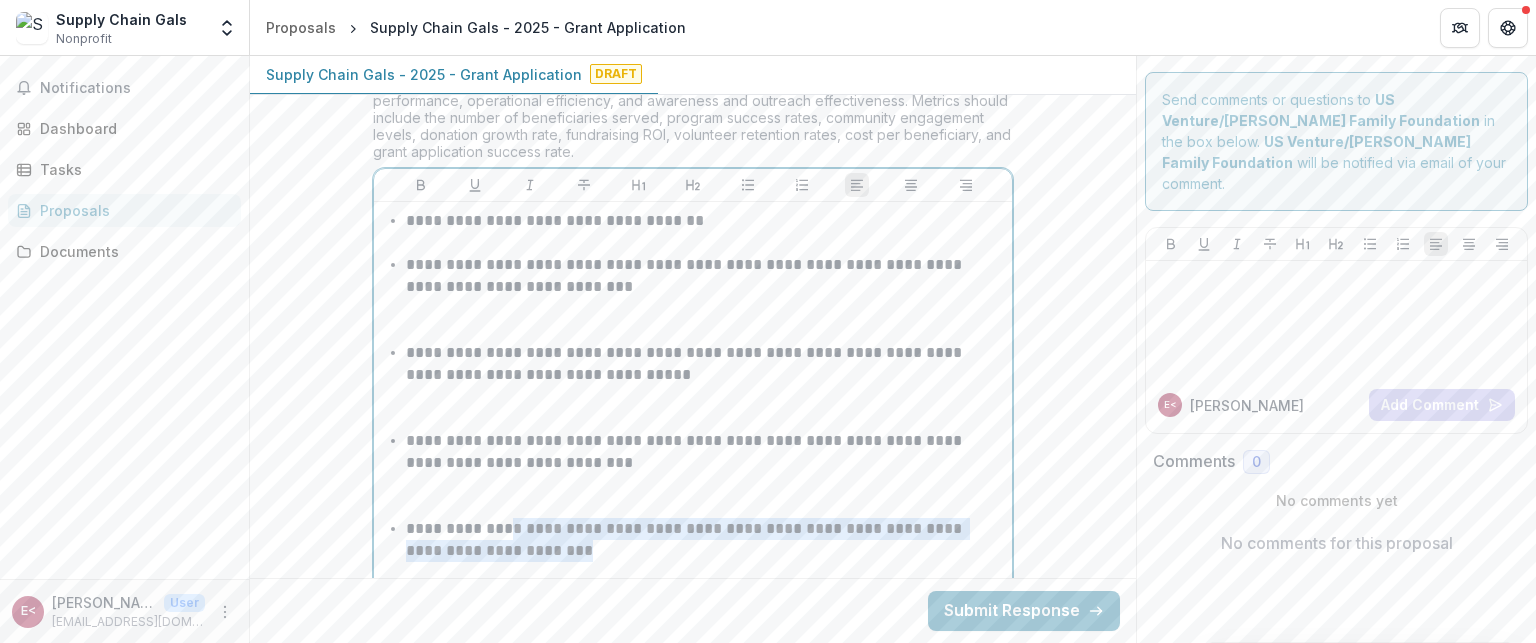 drag, startPoint x: 590, startPoint y: 407, endPoint x: 512, endPoint y: 395, distance: 78.91768 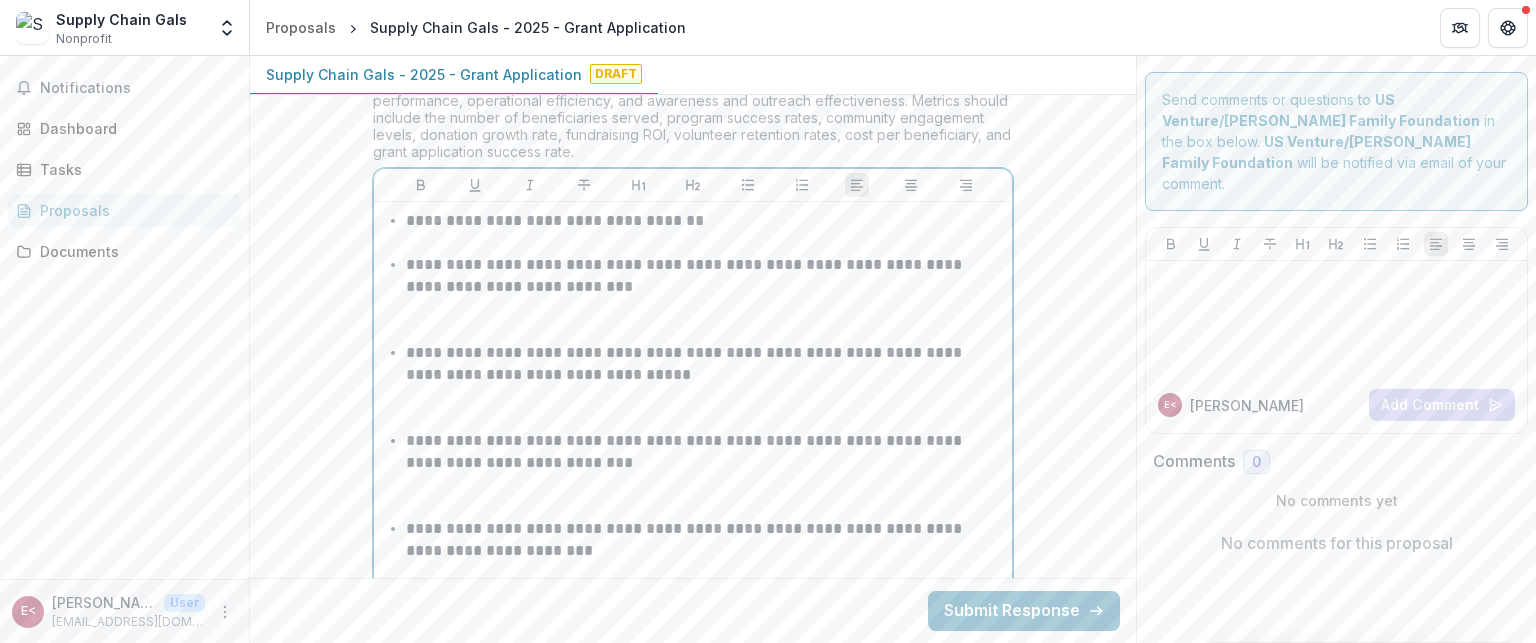 click on "**********" at bounding box center [705, 474] 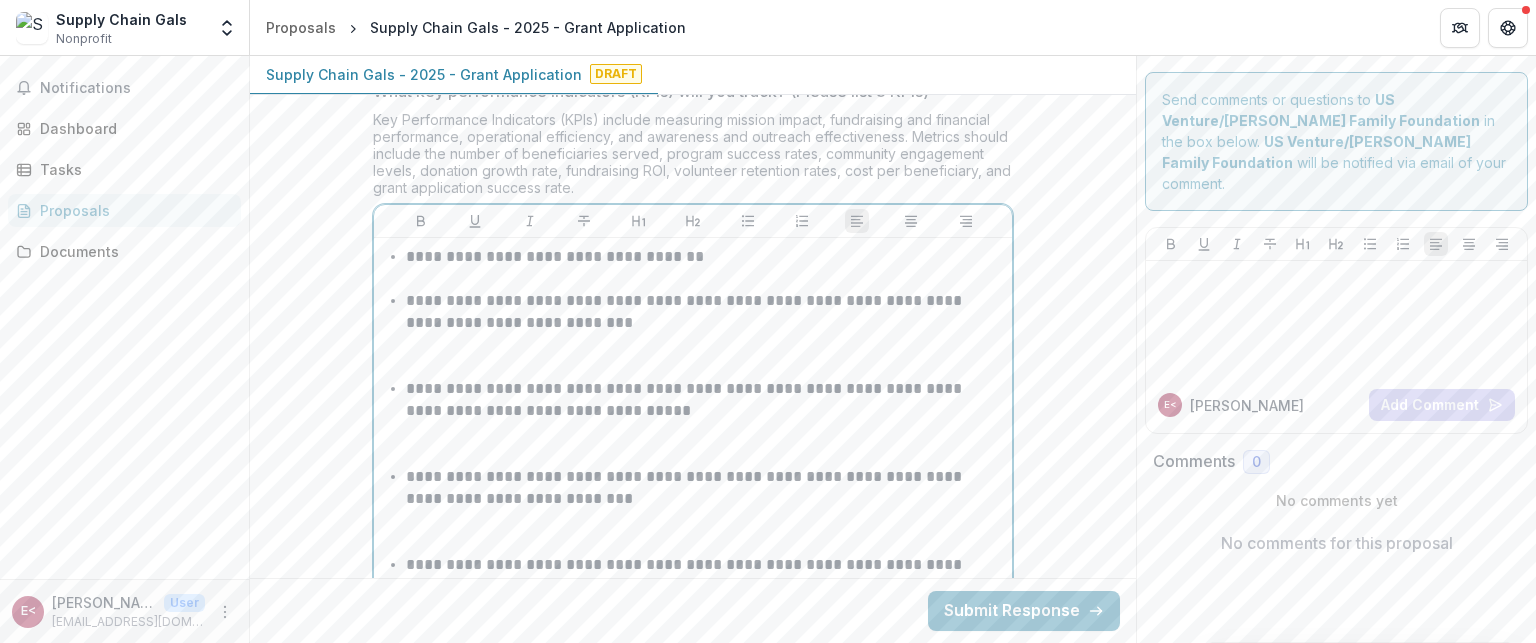 scroll, scrollTop: 5340, scrollLeft: 0, axis: vertical 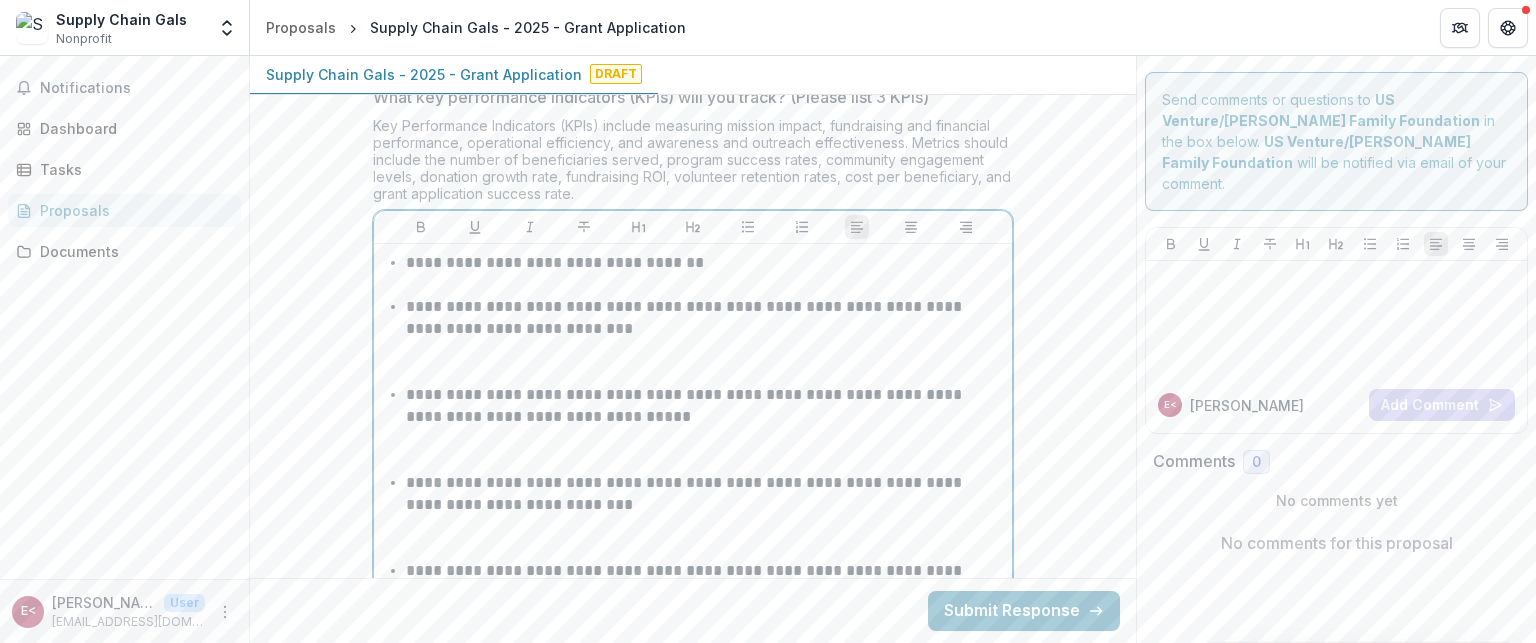 click on "**********" at bounding box center (705, 516) 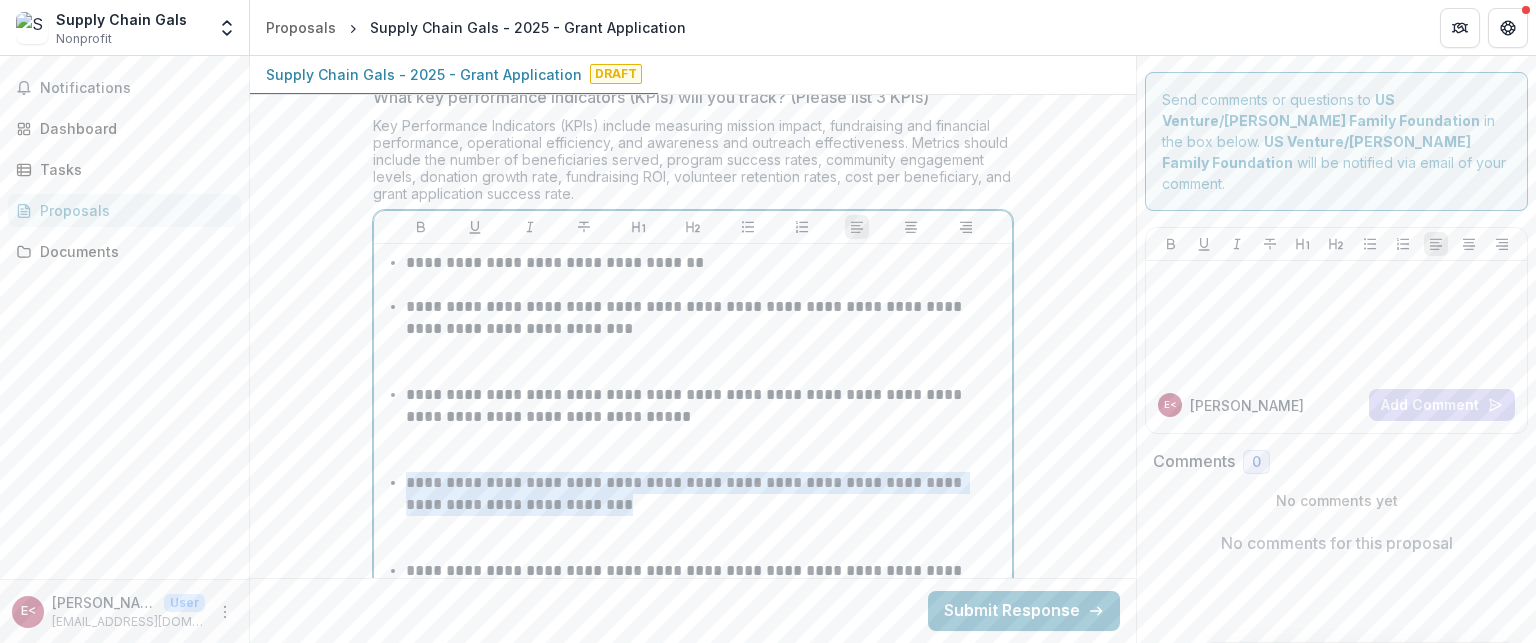 drag, startPoint x: 573, startPoint y: 363, endPoint x: 387, endPoint y: 347, distance: 186.6869 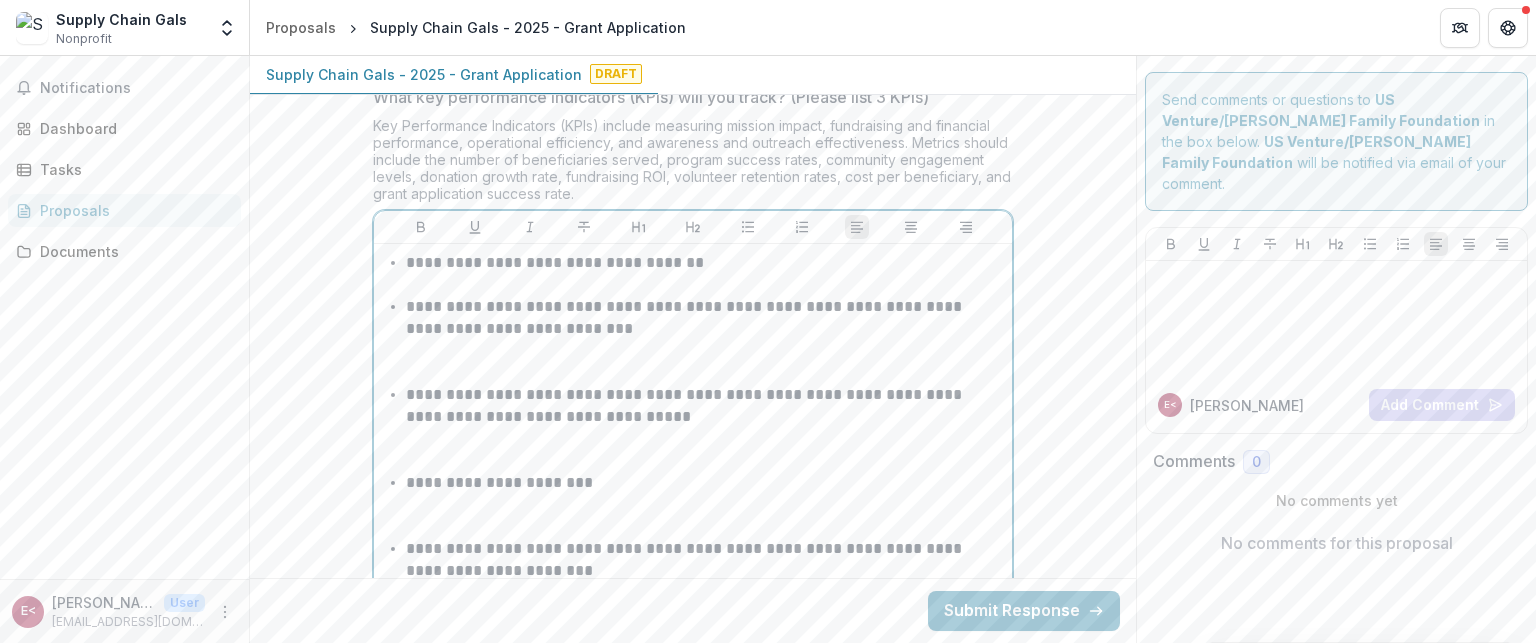 click on "**********" at bounding box center (705, 505) 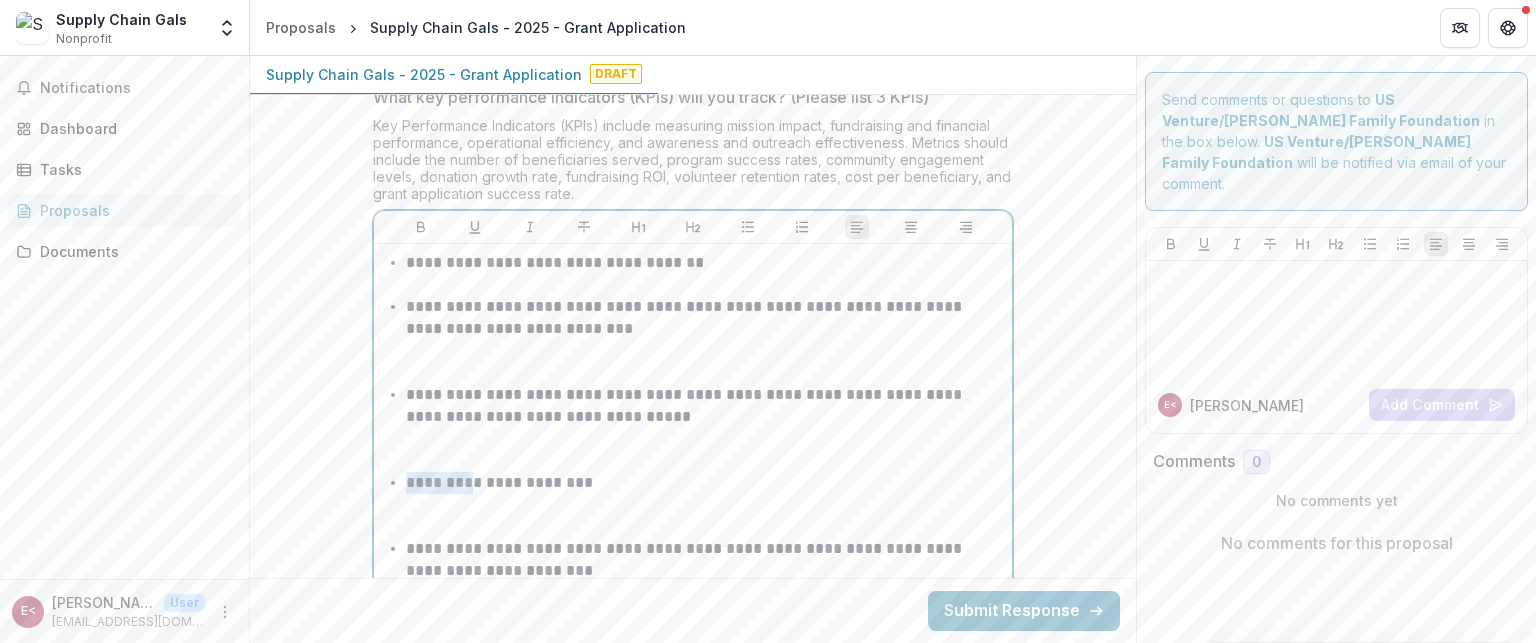 click on "**********" at bounding box center (705, 505) 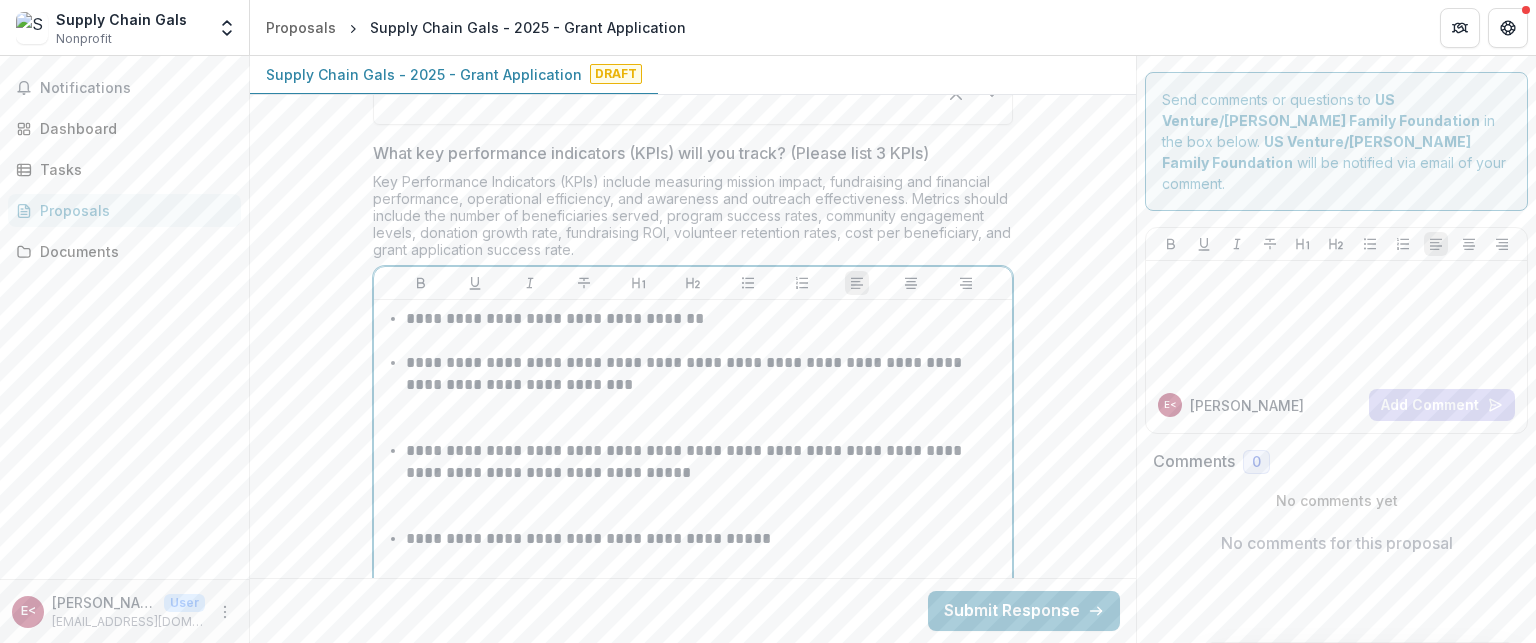 scroll, scrollTop: 5400, scrollLeft: 0, axis: vertical 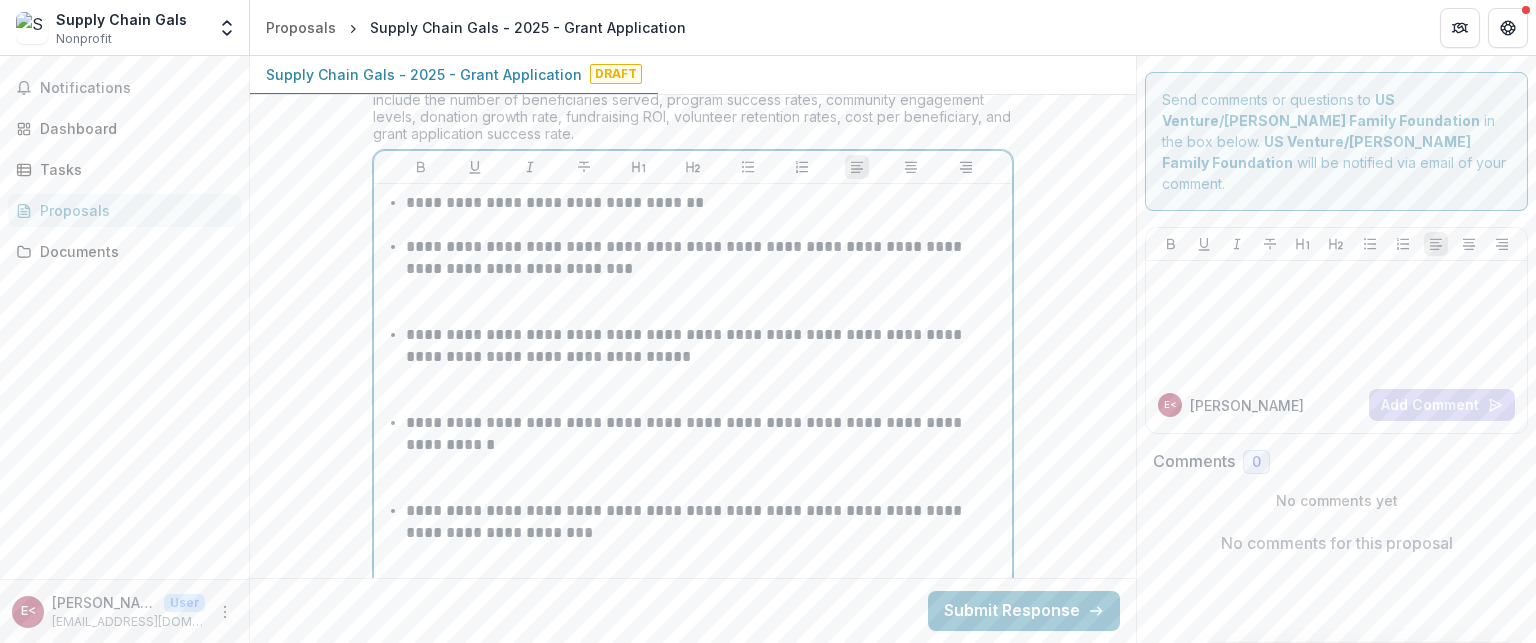 click on "**********" at bounding box center [705, 456] 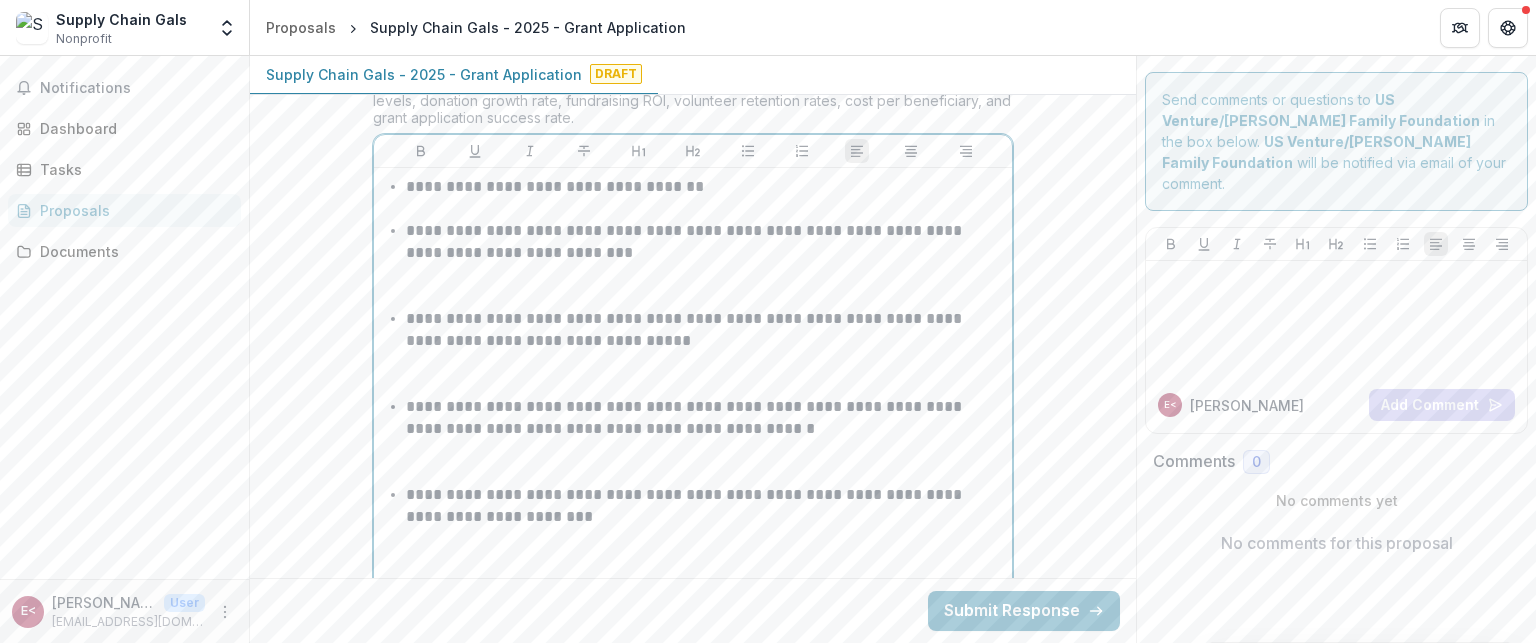 scroll, scrollTop: 5417, scrollLeft: 0, axis: vertical 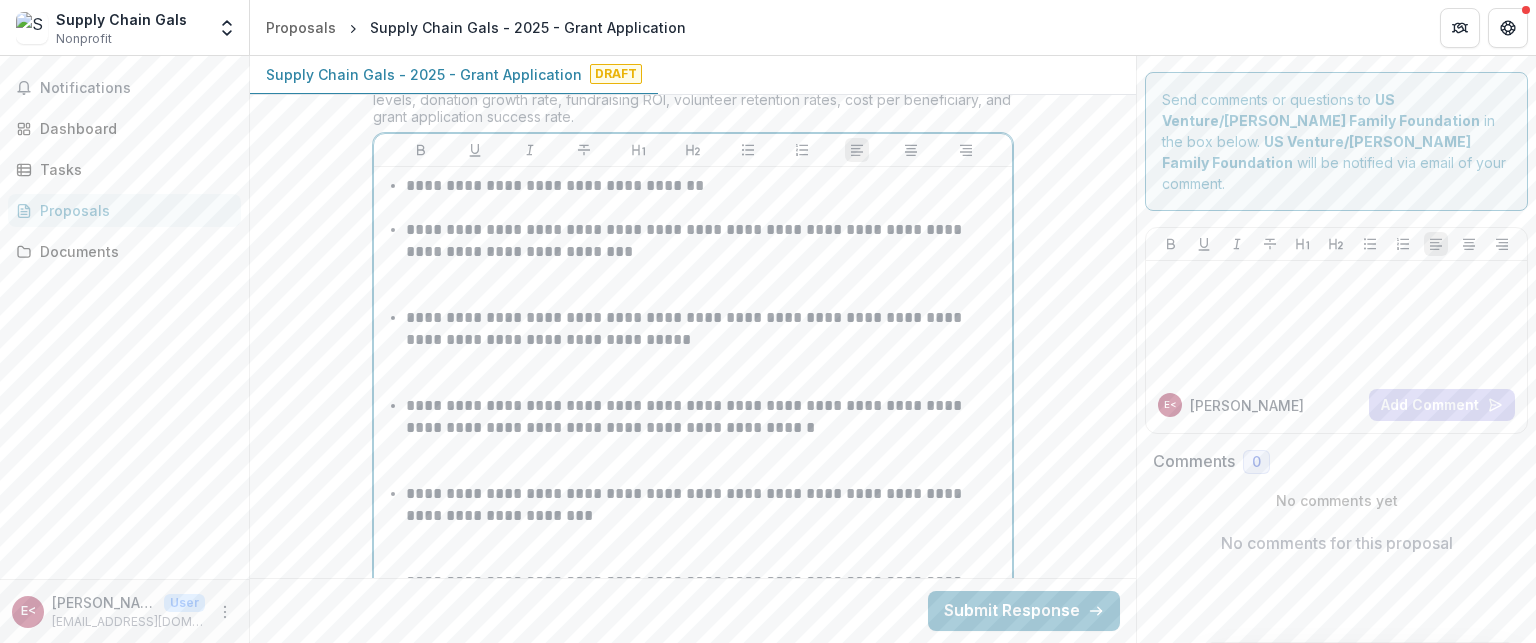 drag, startPoint x: 625, startPoint y: 389, endPoint x: 401, endPoint y: 359, distance: 226 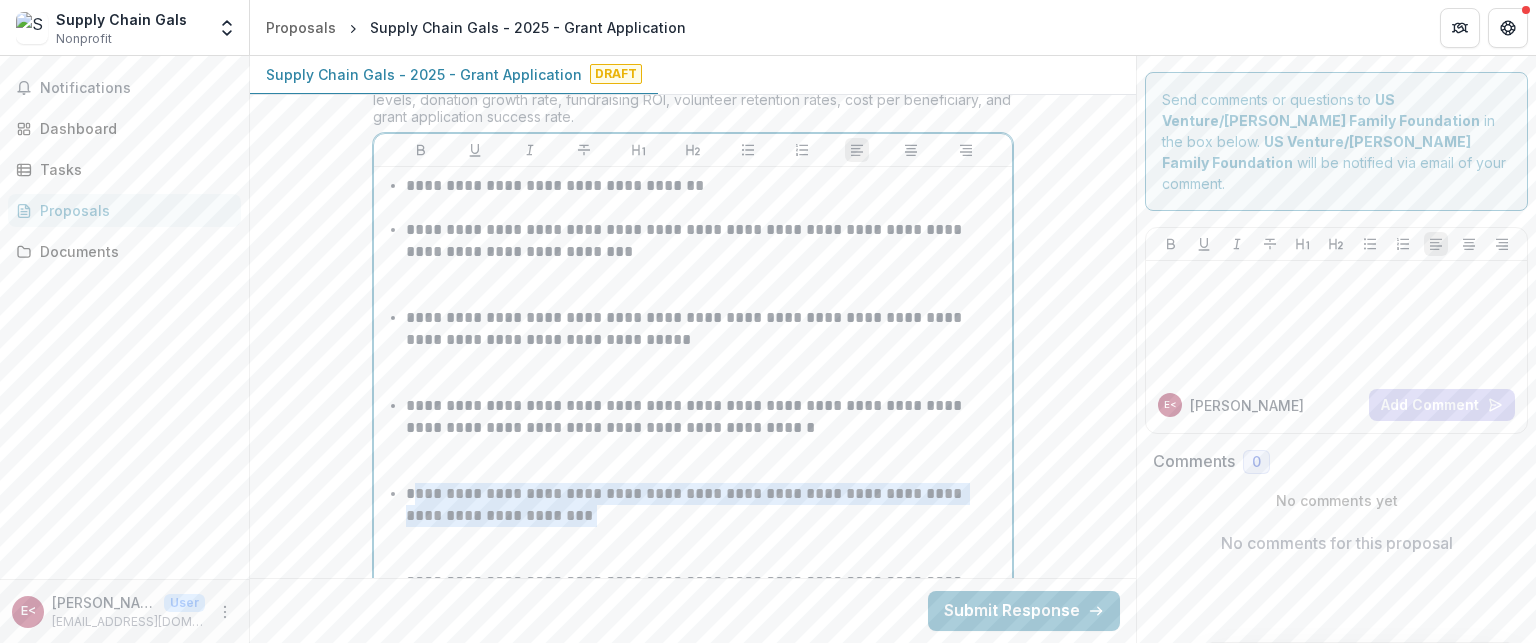 drag, startPoint x: 593, startPoint y: 391, endPoint x: 416, endPoint y: 363, distance: 179.201 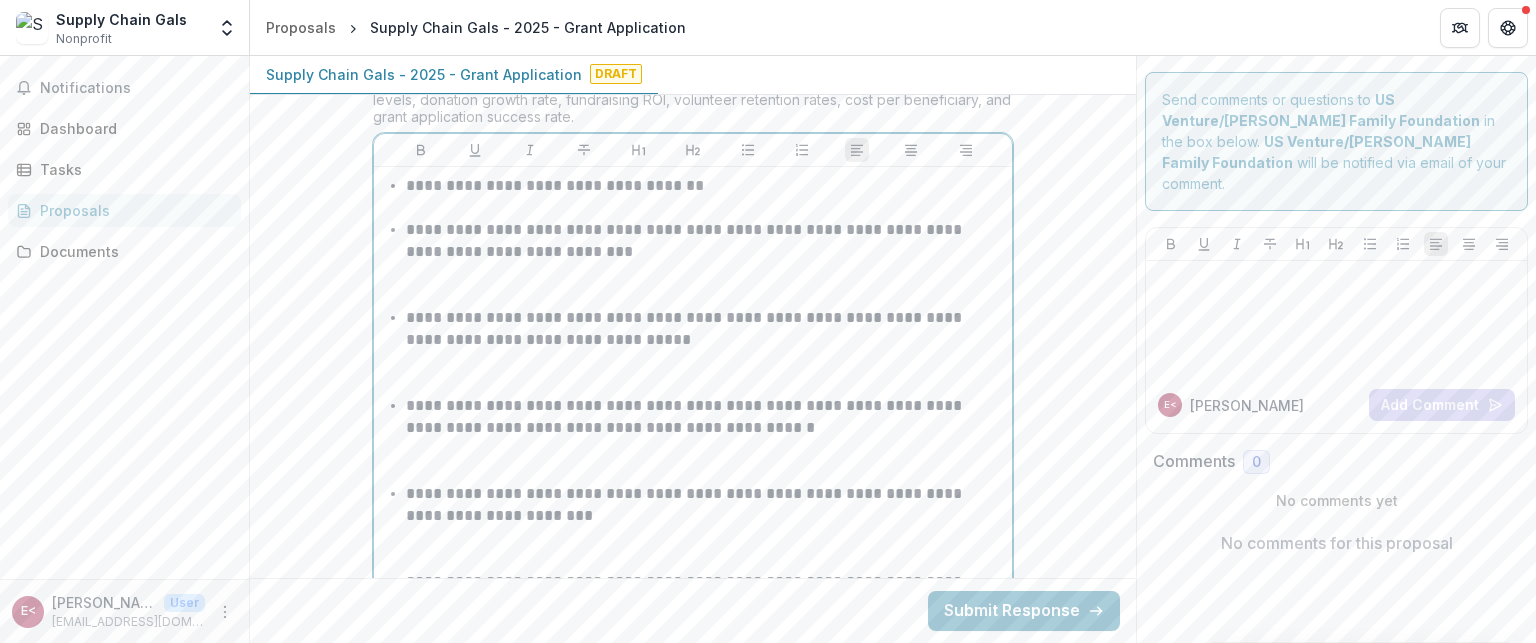 click on "**********" at bounding box center [705, 527] 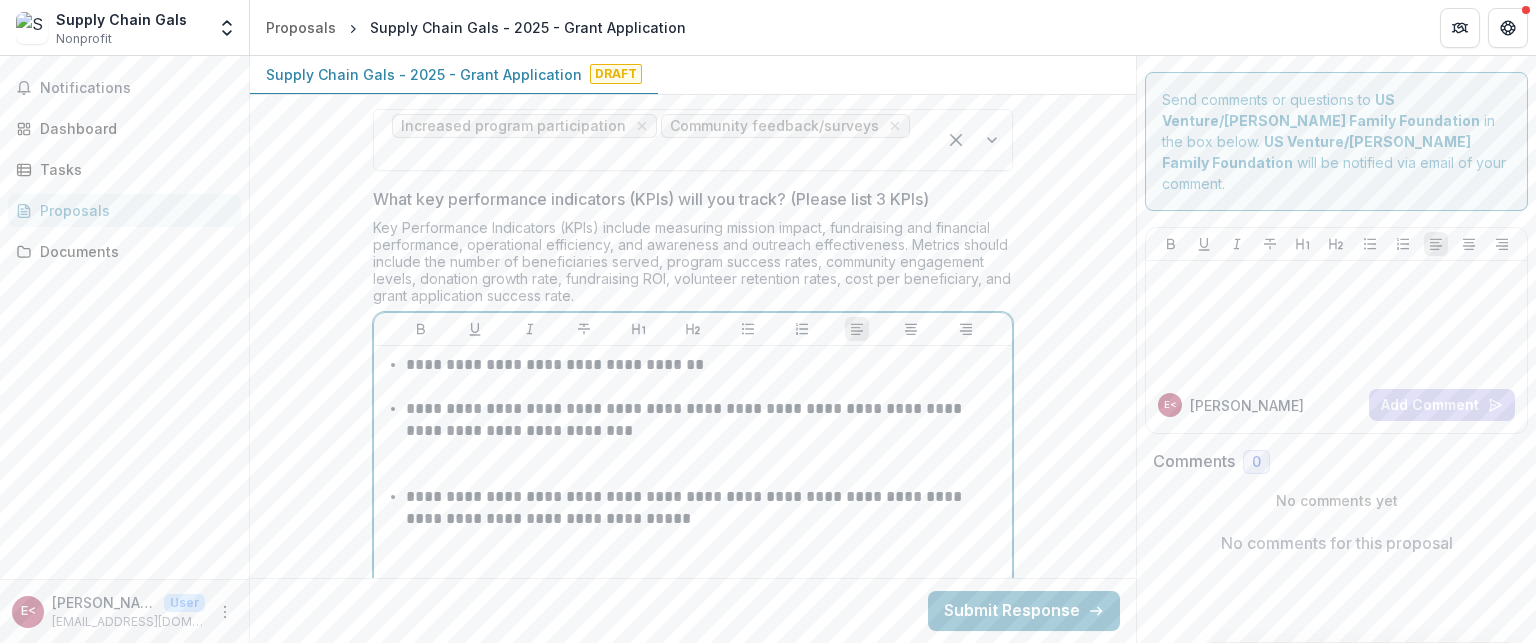 scroll, scrollTop: 5234, scrollLeft: 0, axis: vertical 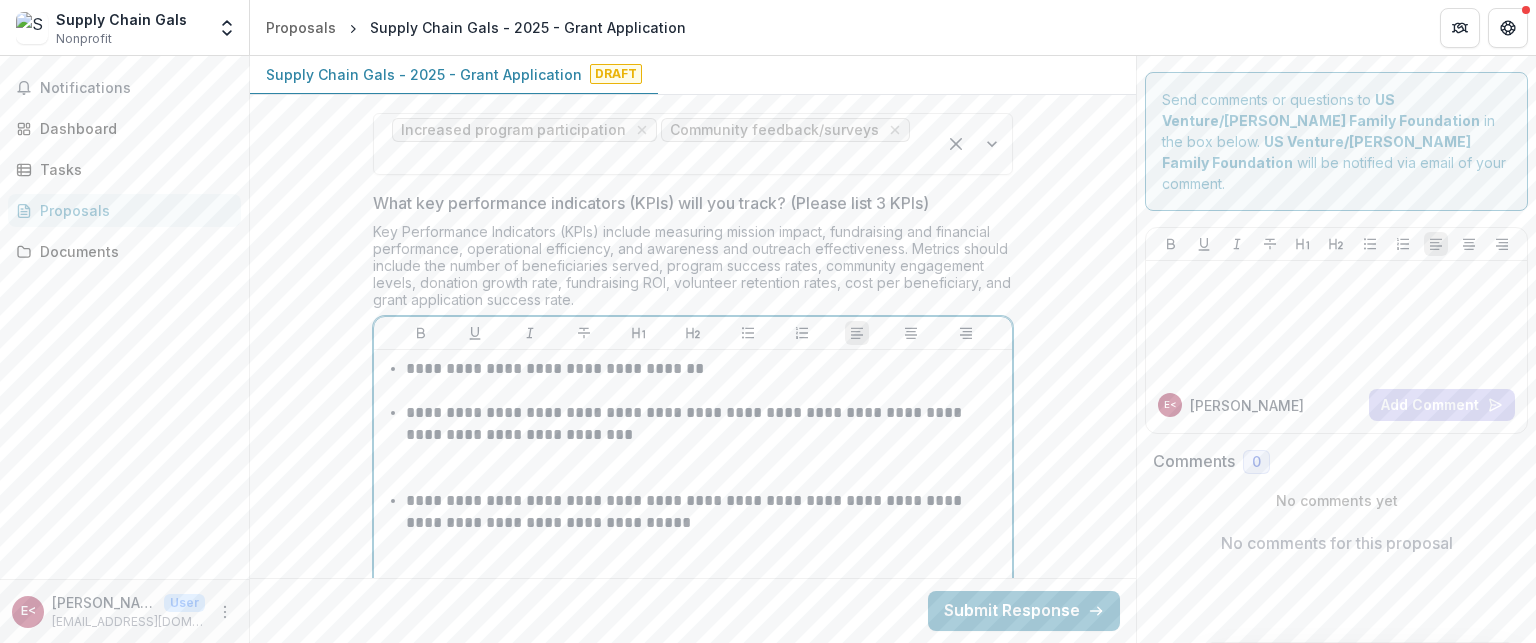 click on "**********" at bounding box center [705, 369] 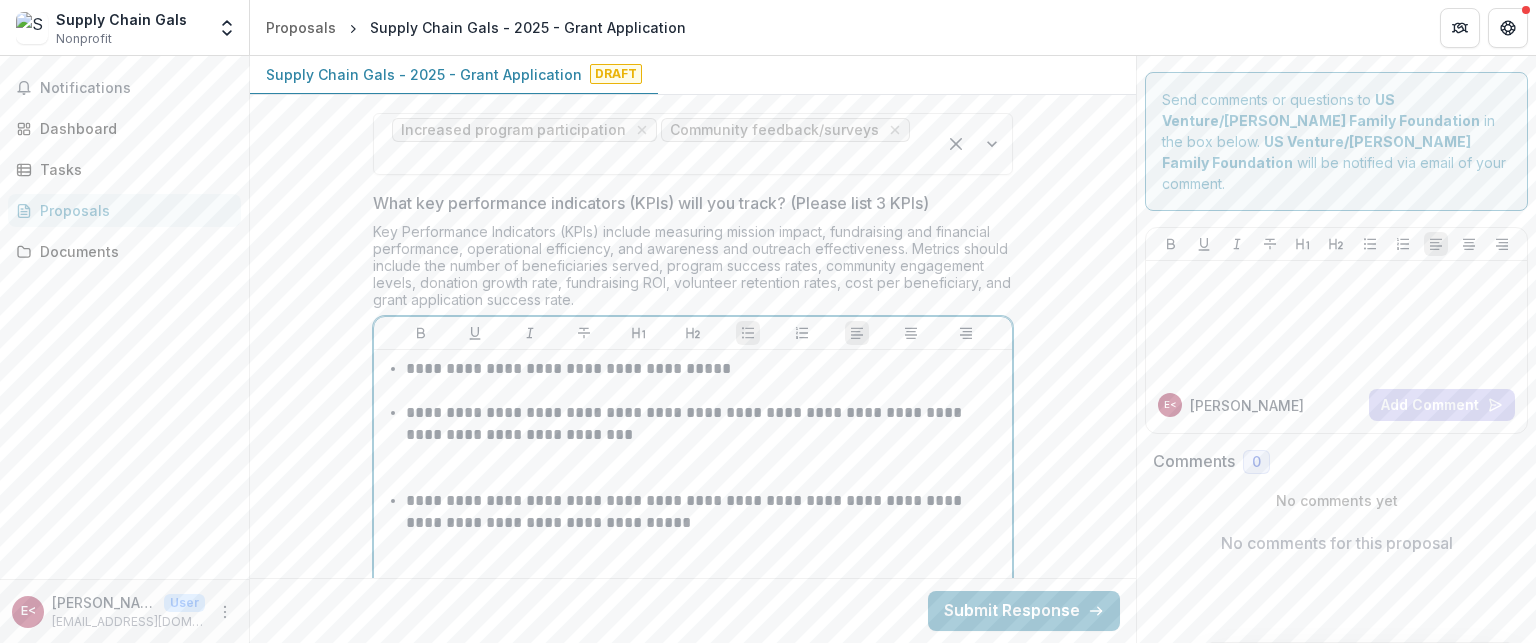 scroll, scrollTop: 5243, scrollLeft: 0, axis: vertical 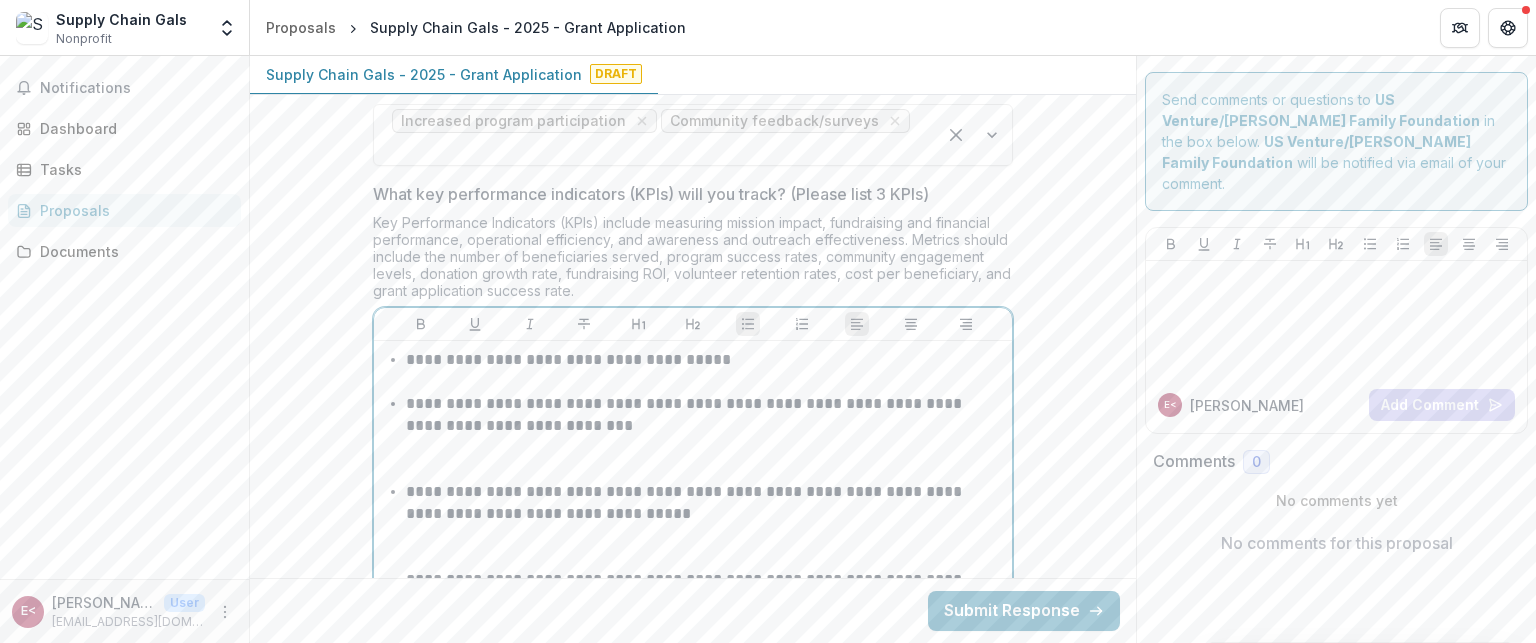 click on "**********" at bounding box center (705, 360) 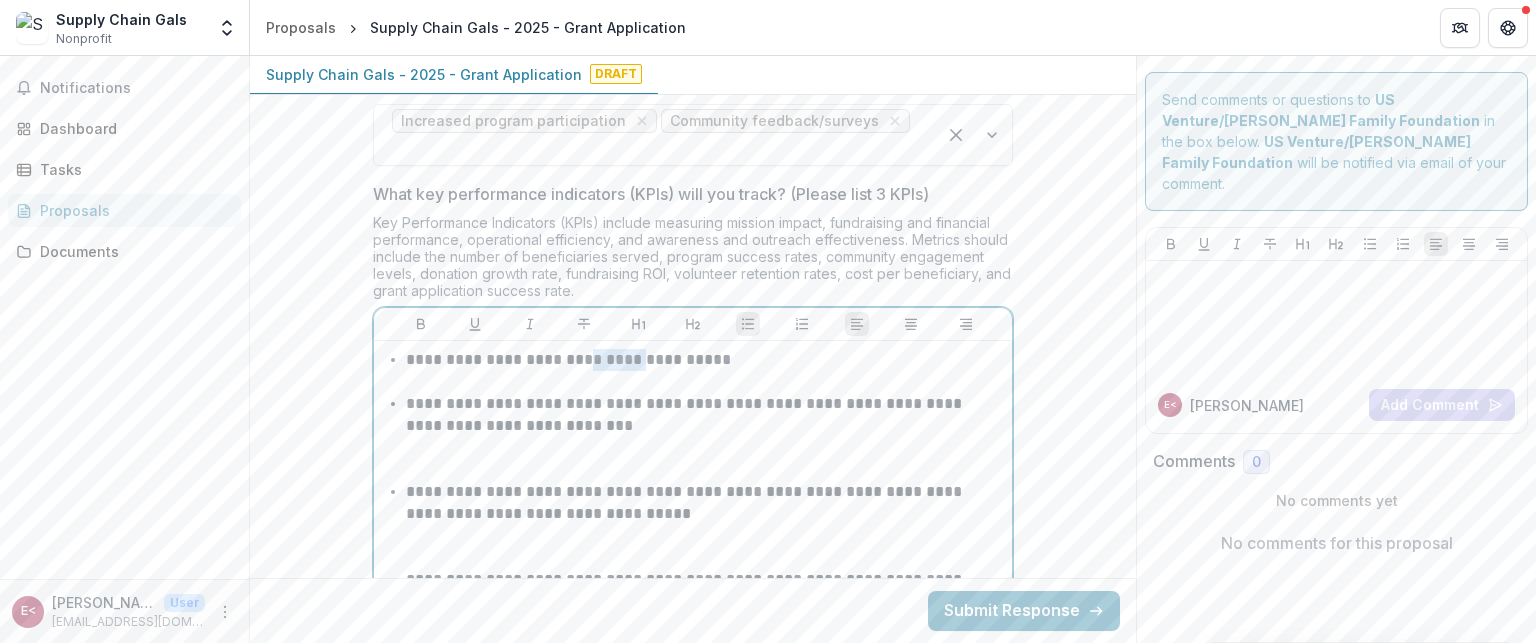 click on "**********" at bounding box center (705, 360) 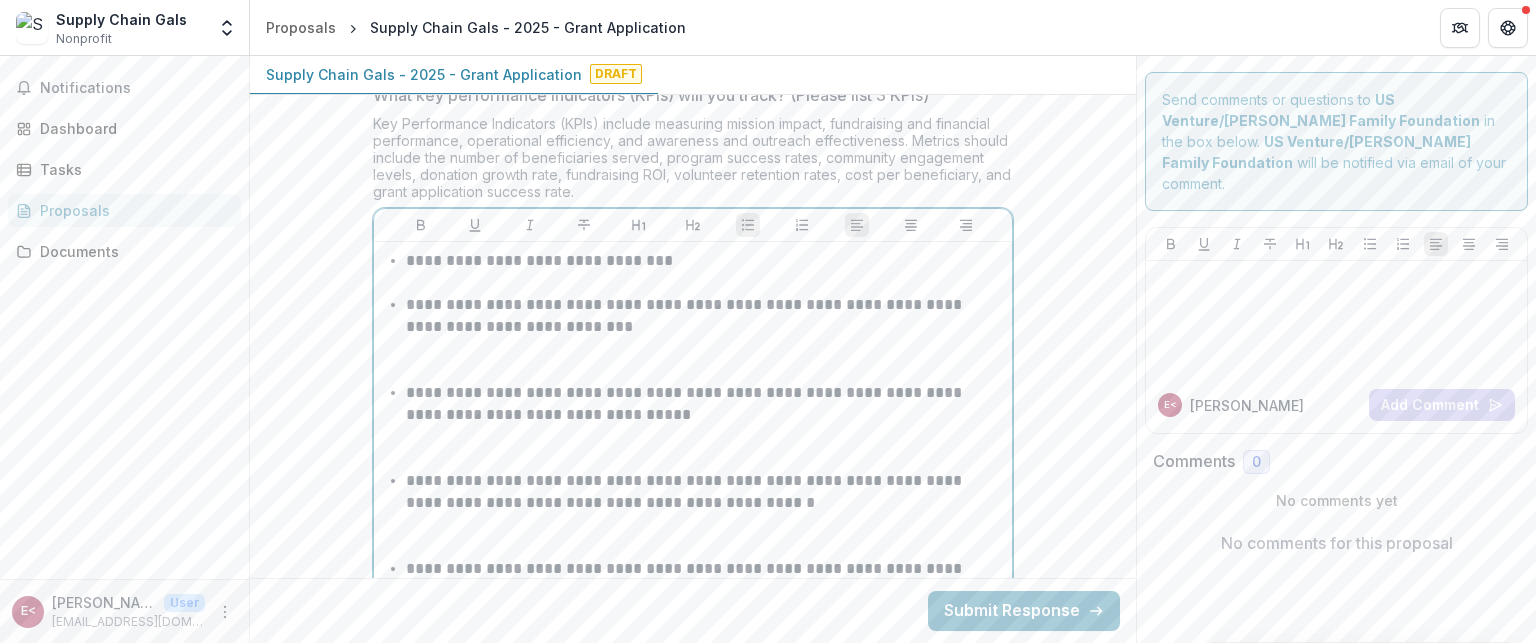 scroll, scrollTop: 5323, scrollLeft: 0, axis: vertical 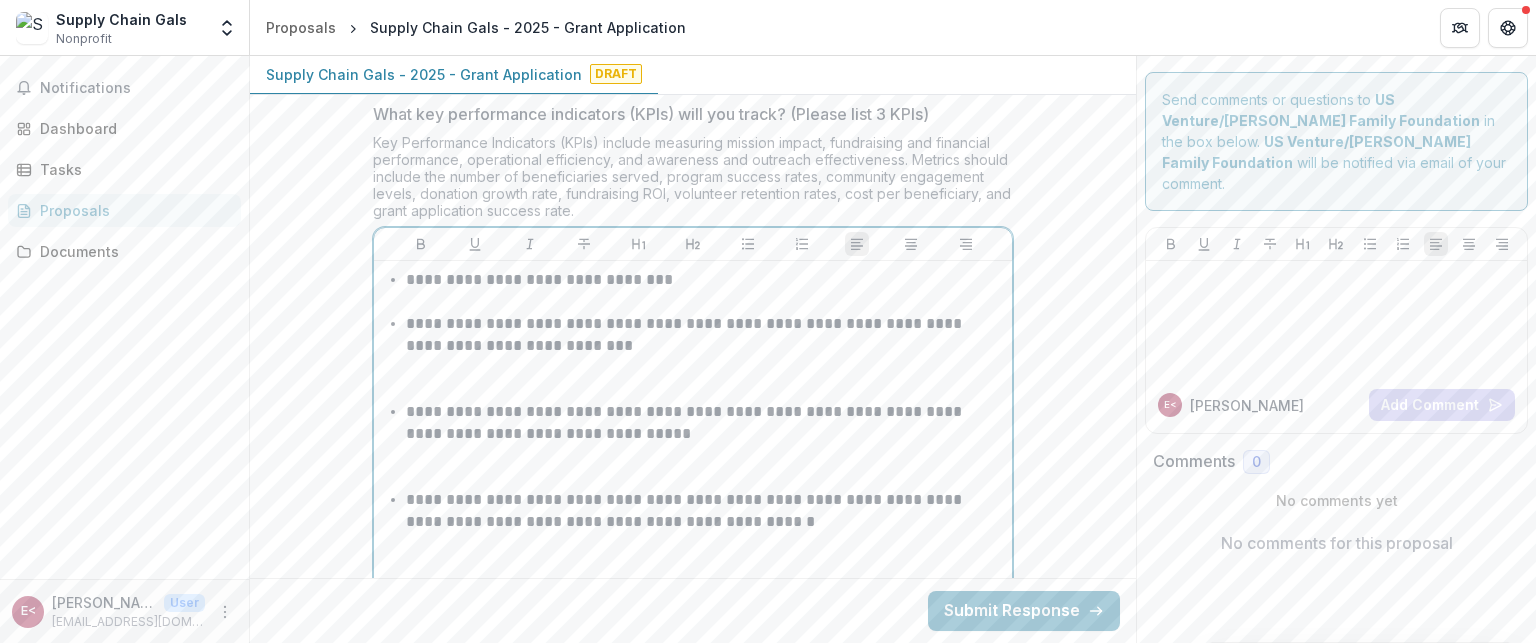 click on "**********" at bounding box center (705, 687) 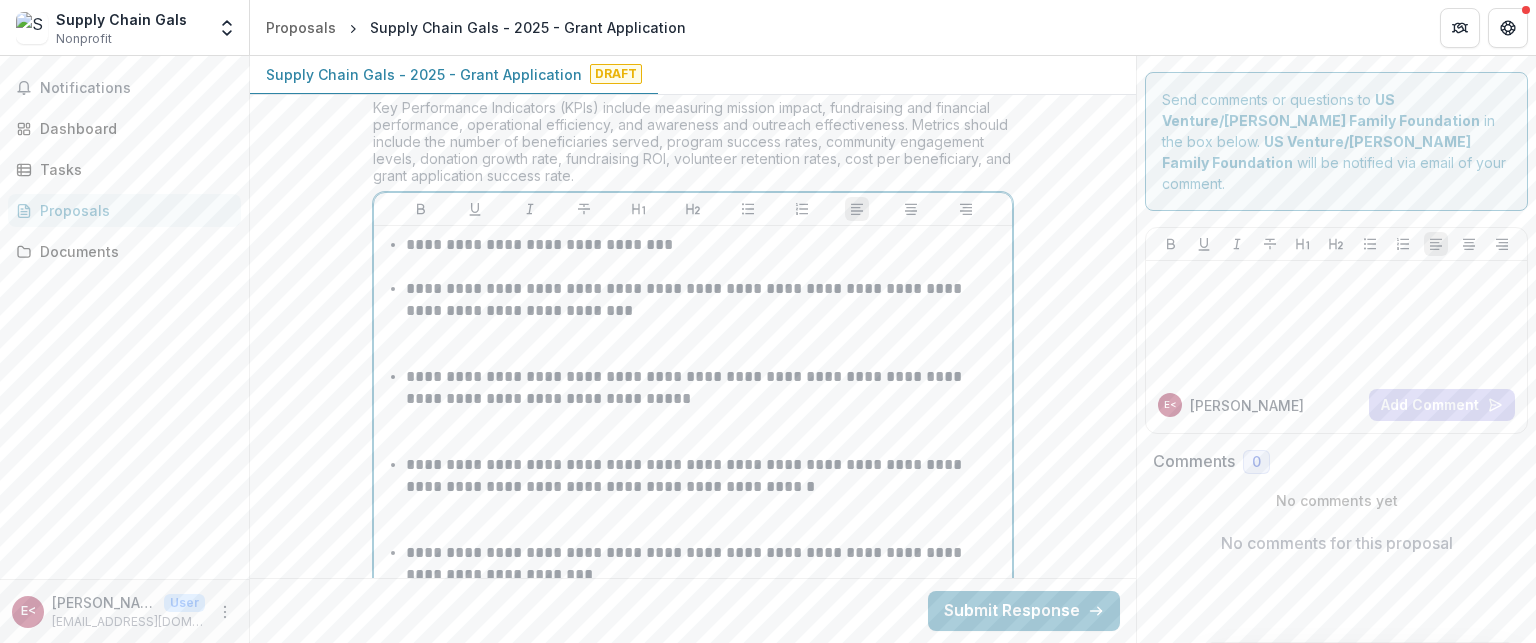 scroll, scrollTop: 5389, scrollLeft: 0, axis: vertical 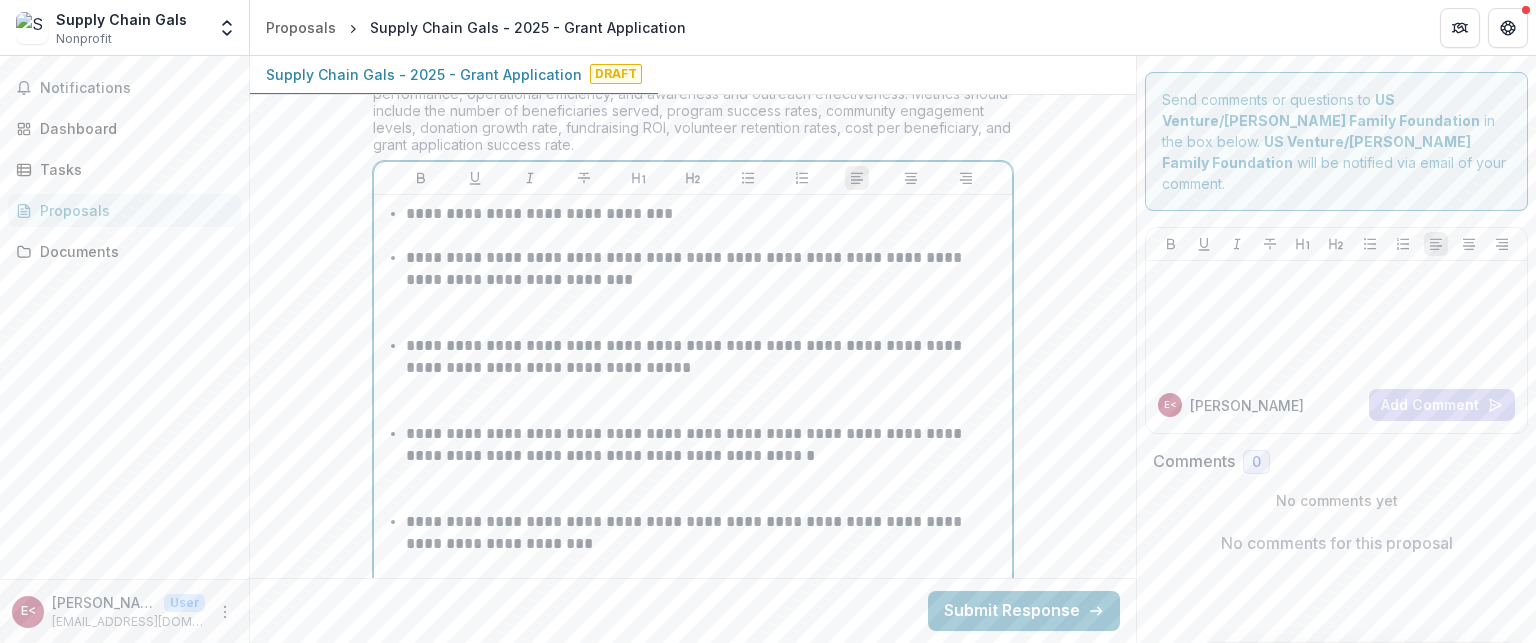 click on "**********" at bounding box center (705, 621) 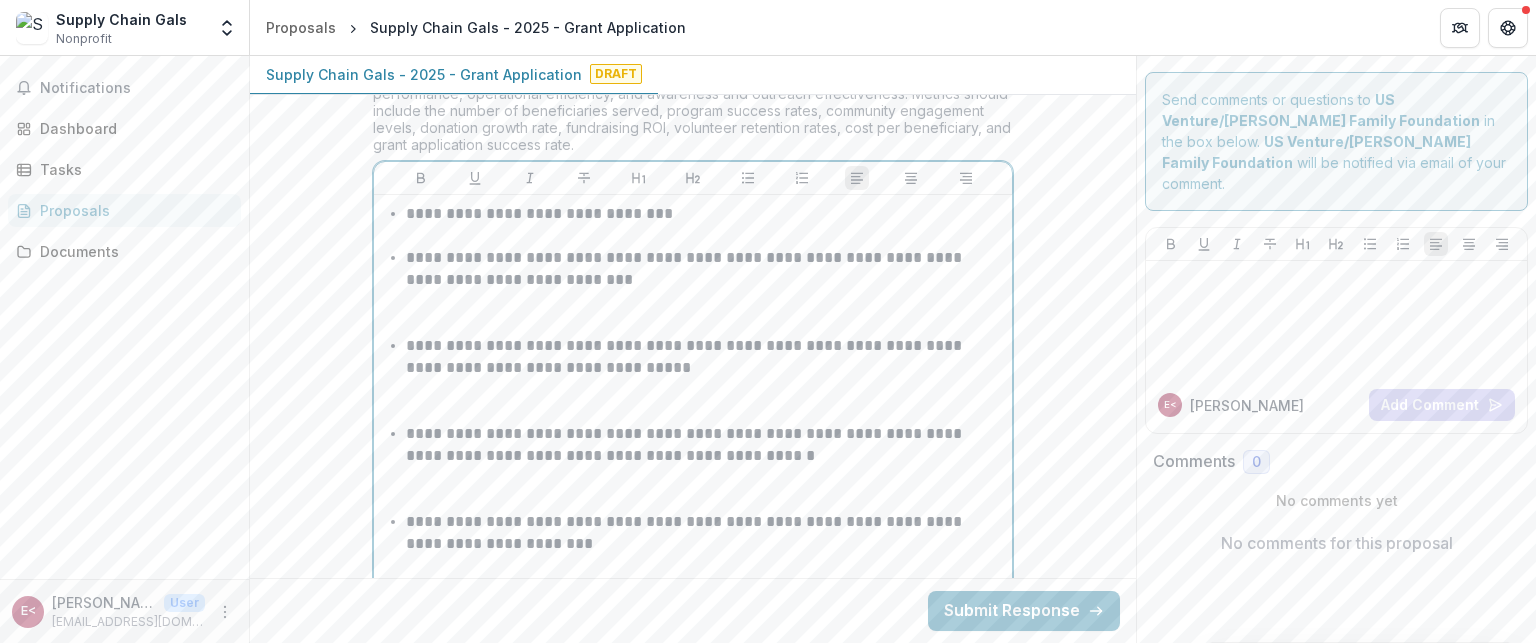 click on "**********" at bounding box center [705, 621] 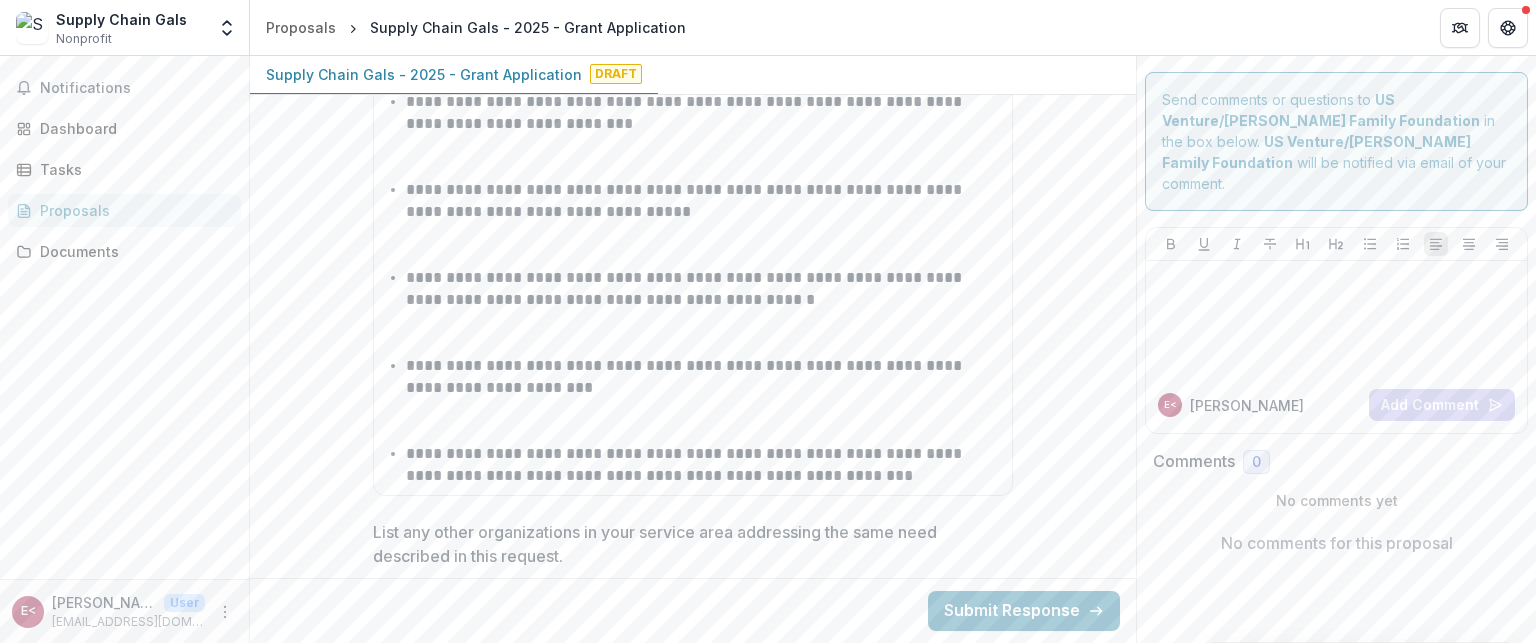 click on "List any other organizations in your service area addressing the same need described in this request." at bounding box center (687, 544) 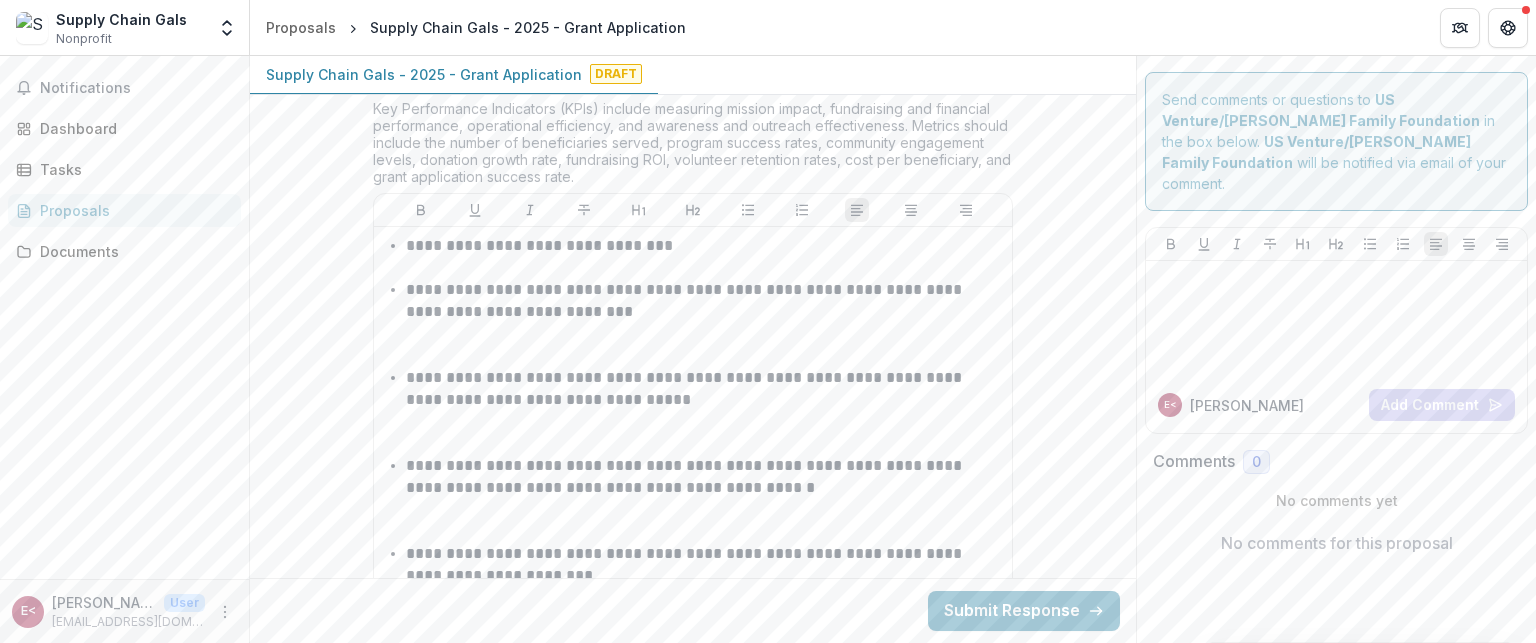 scroll, scrollTop: 5354, scrollLeft: 0, axis: vertical 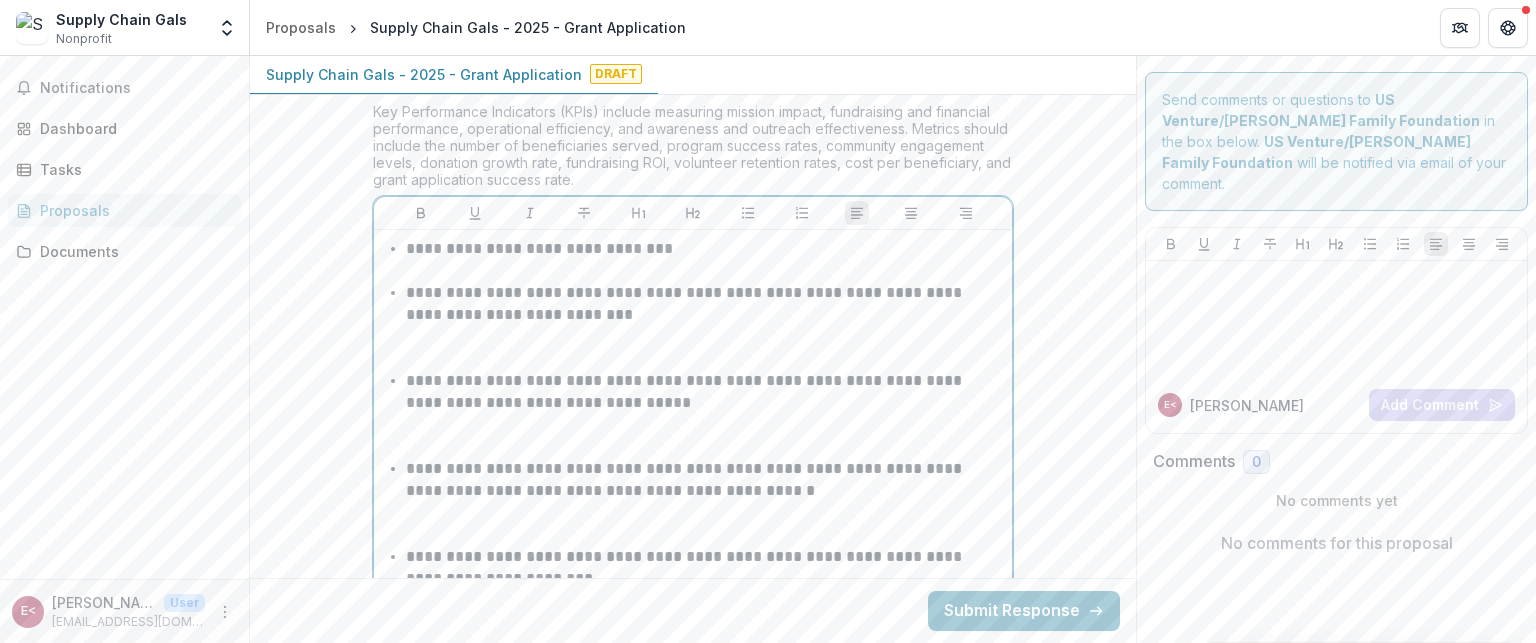 click on "**********" at bounding box center (705, 656) 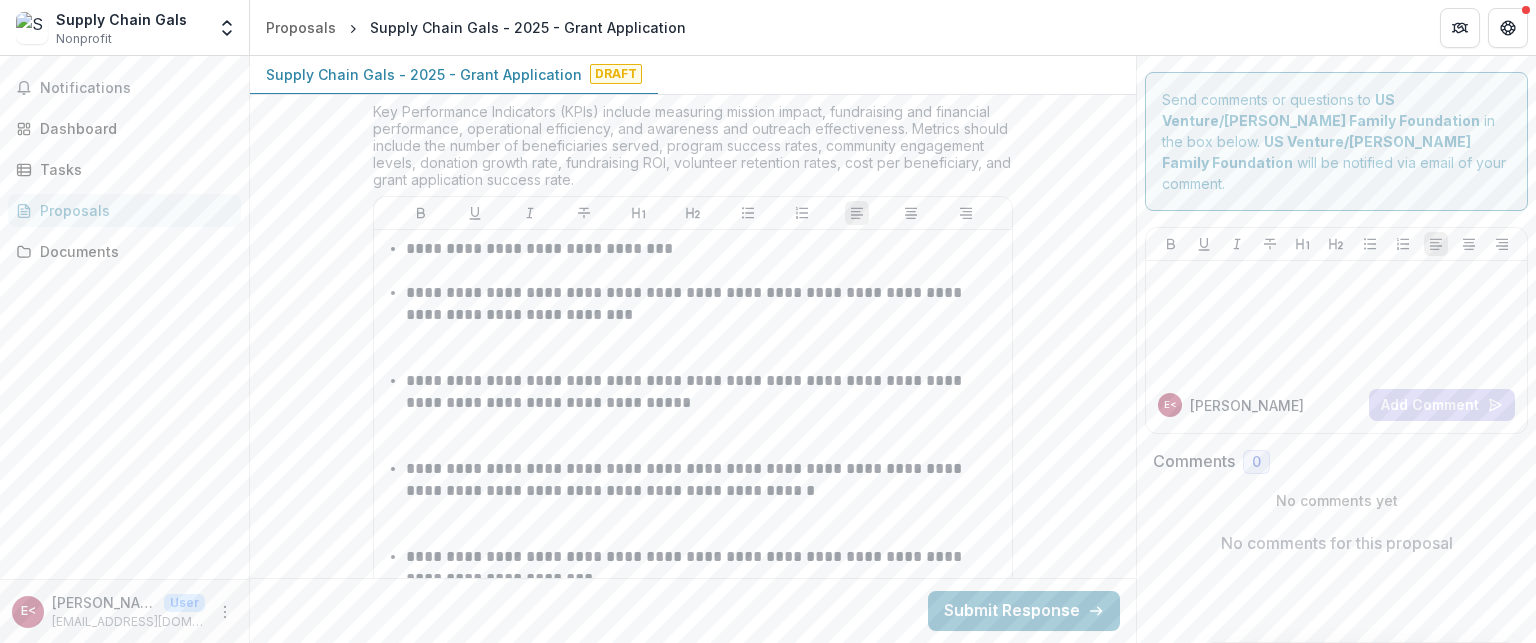 click on "**********" at bounding box center (693, 383) 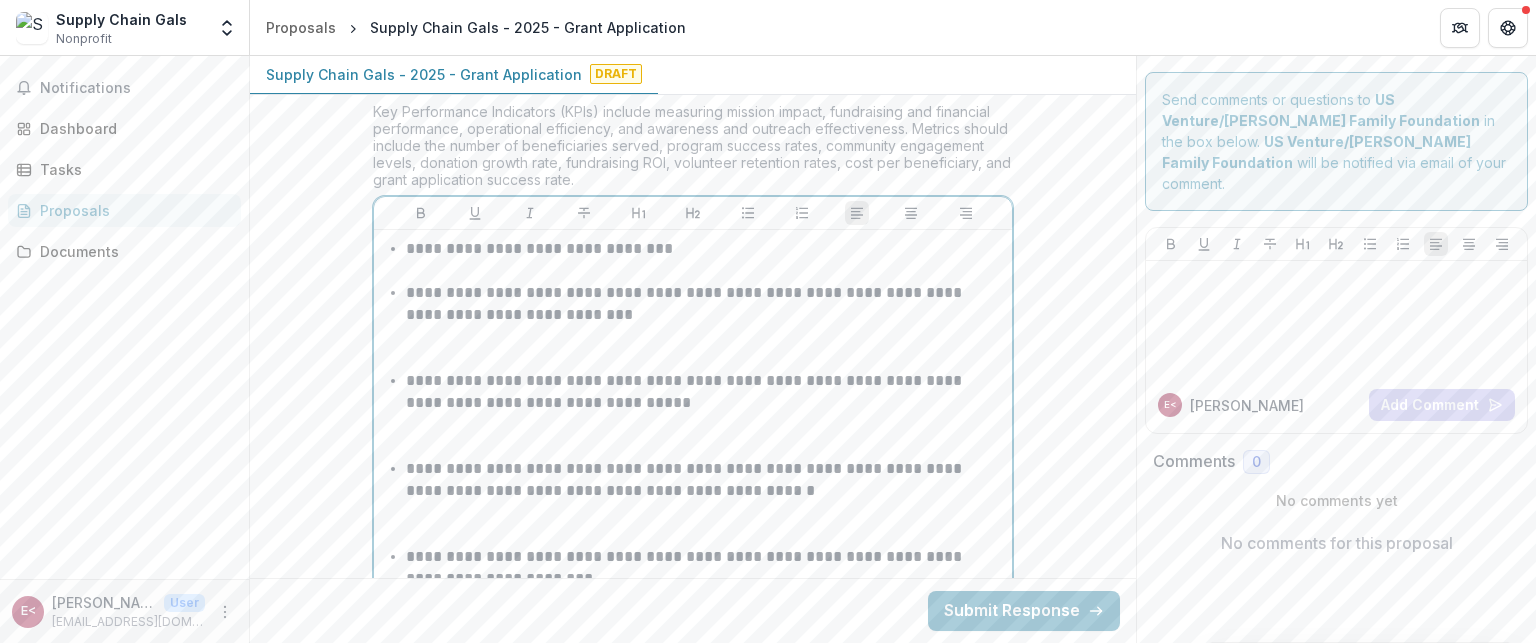 click on "**********" at bounding box center [705, 590] 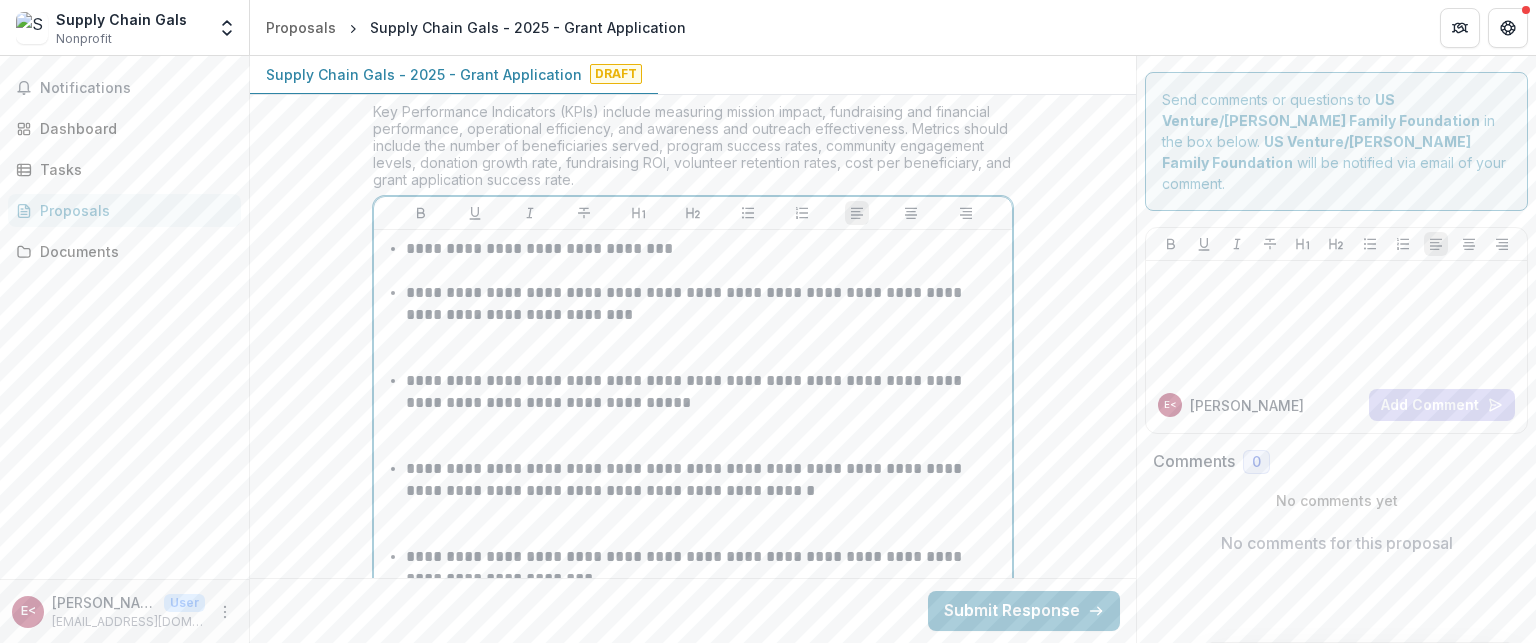 click on "**********" at bounding box center [705, 656] 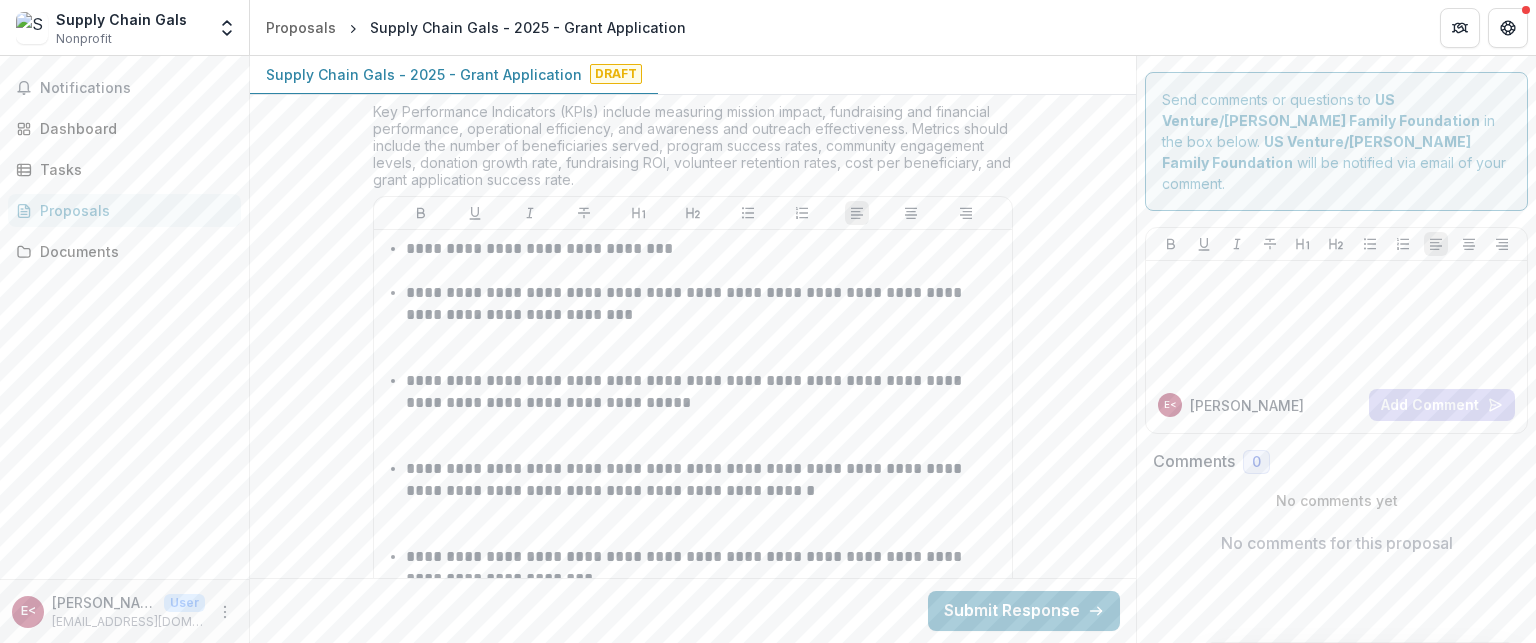 click on "**********" at bounding box center (693, -1322) 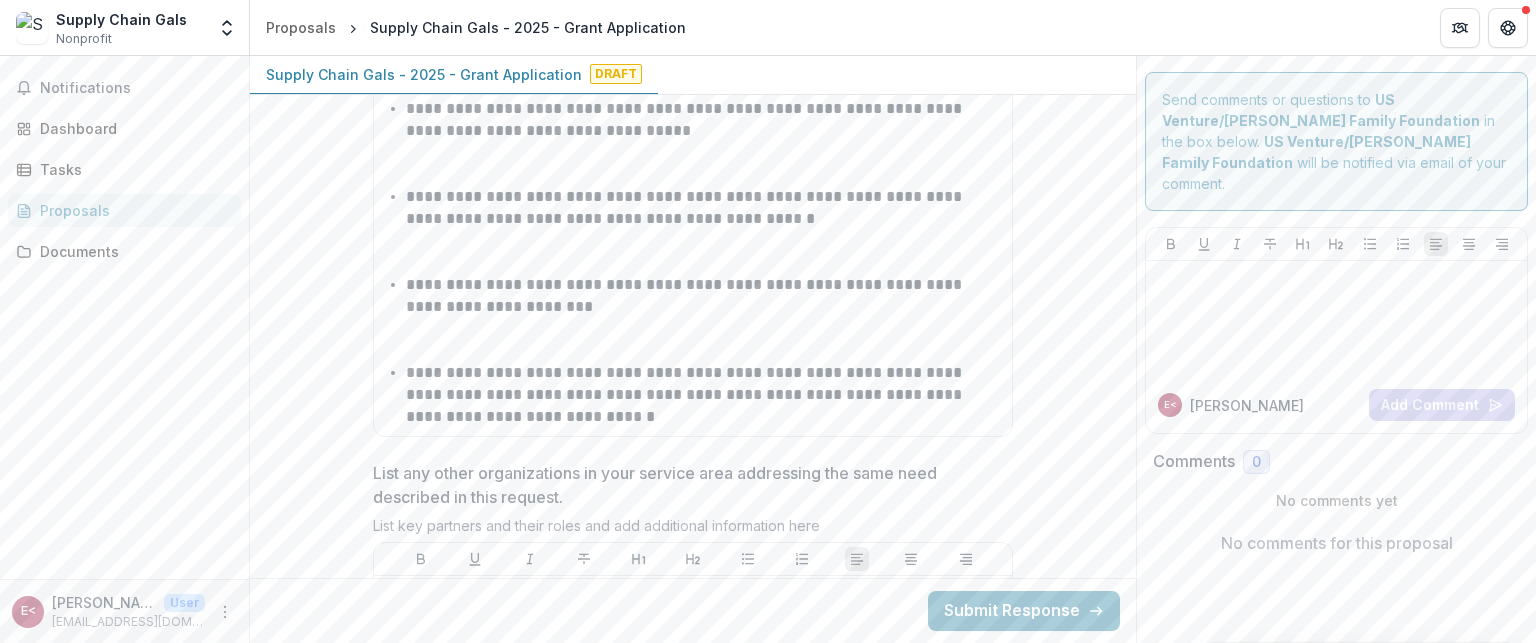 scroll, scrollTop: 5771, scrollLeft: 0, axis: vertical 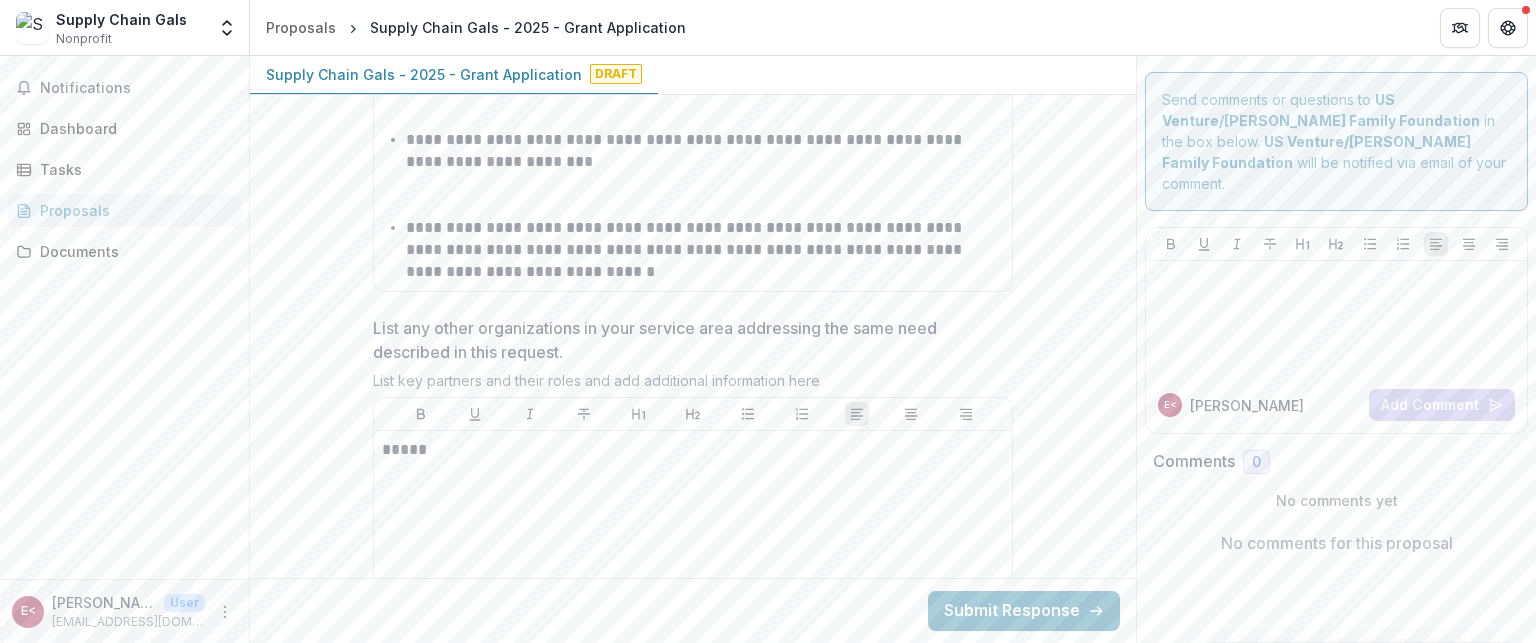 click on "**********" at bounding box center [693, -1739] 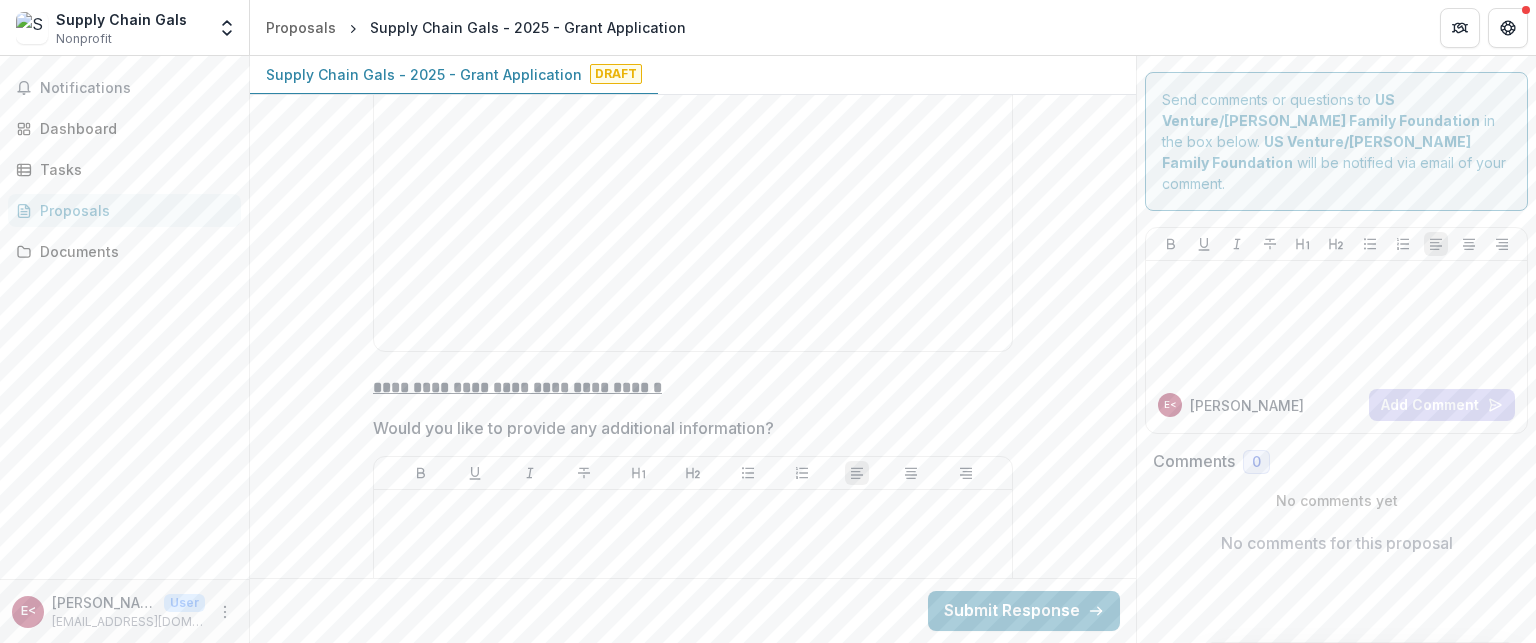 scroll, scrollTop: 6238, scrollLeft: 0, axis: vertical 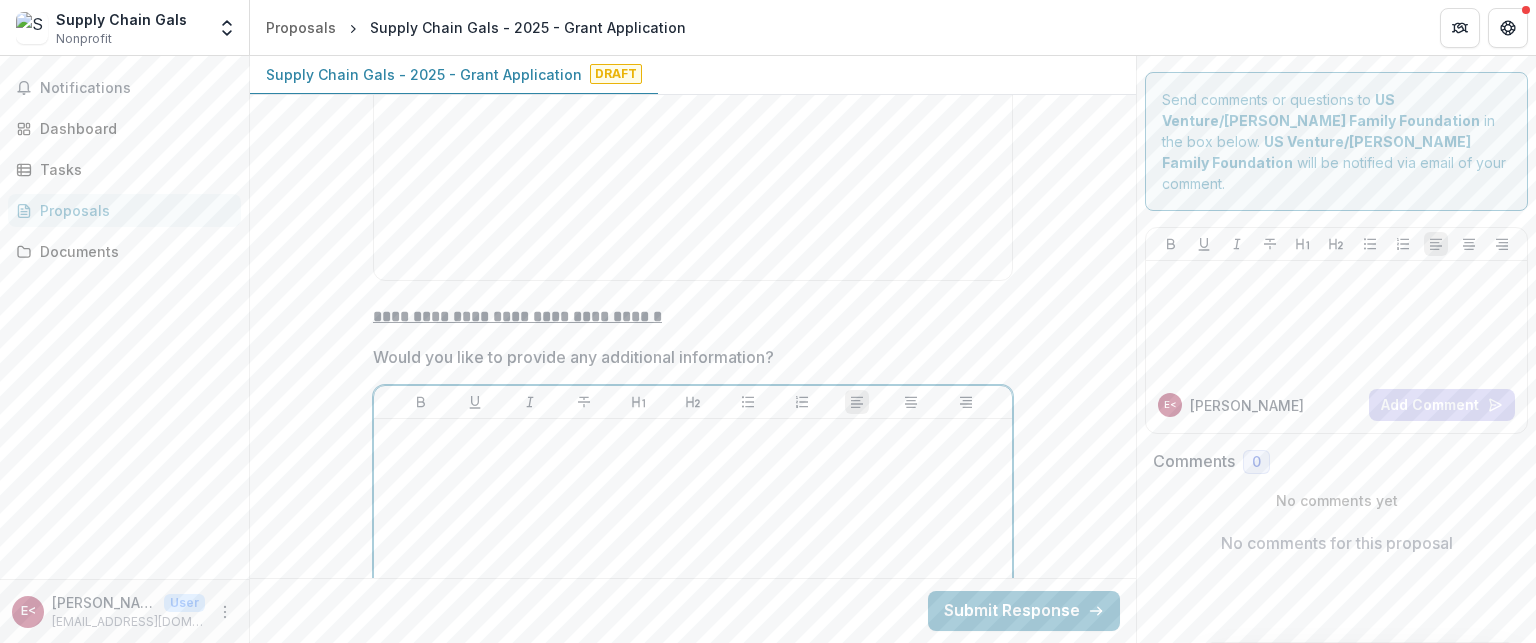 click at bounding box center [693, 577] 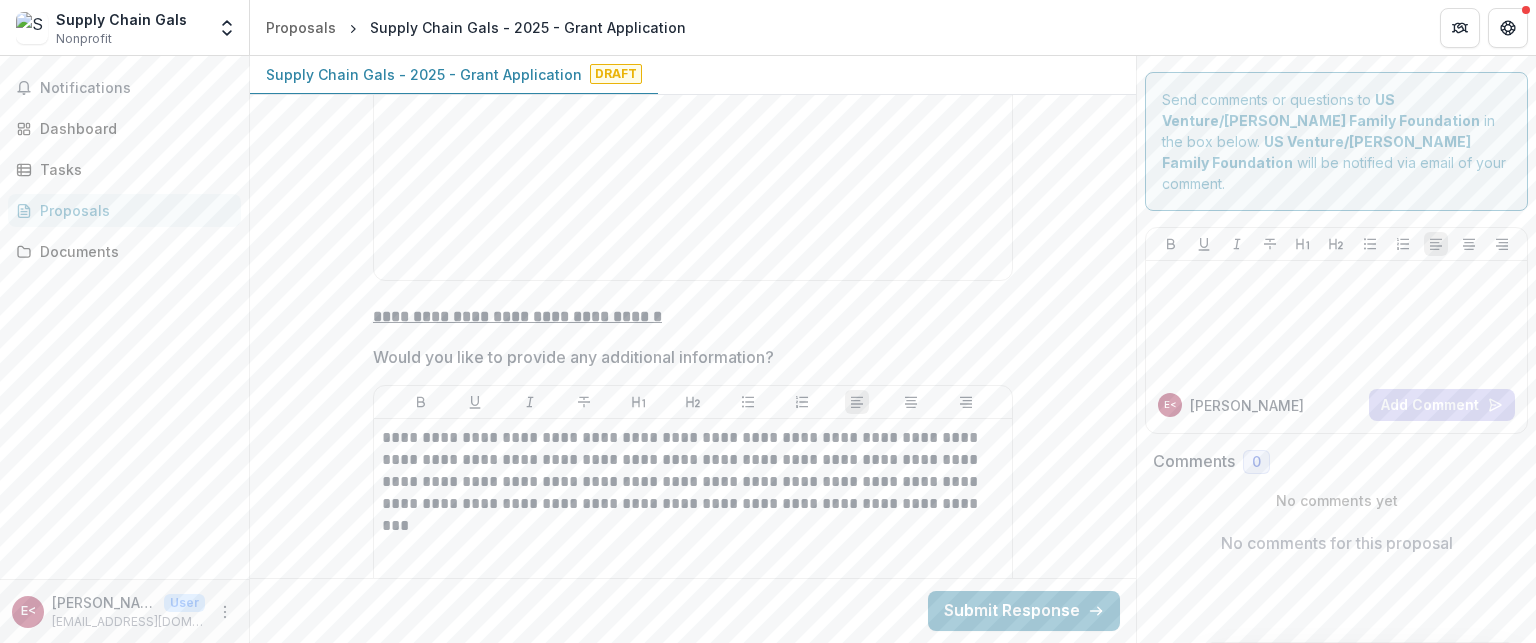 click on "**********" at bounding box center [693, -2206] 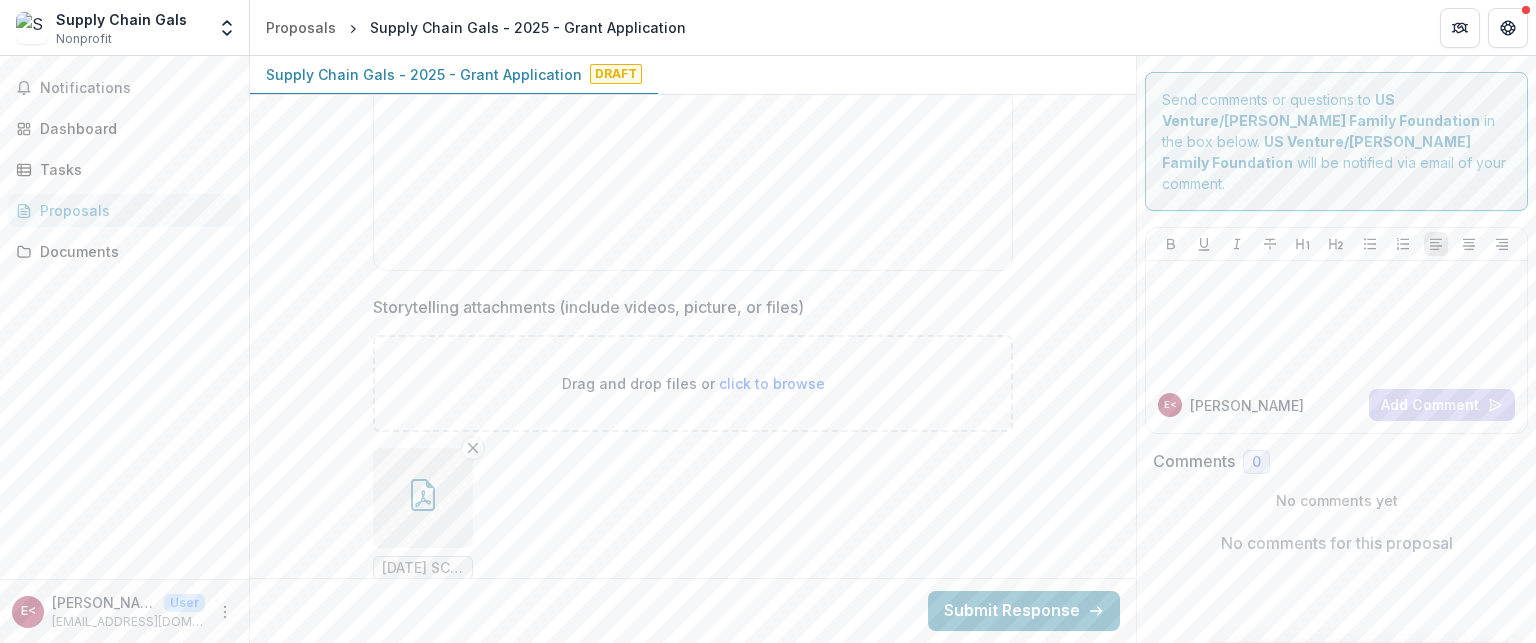 scroll, scrollTop: 6705, scrollLeft: 0, axis: vertical 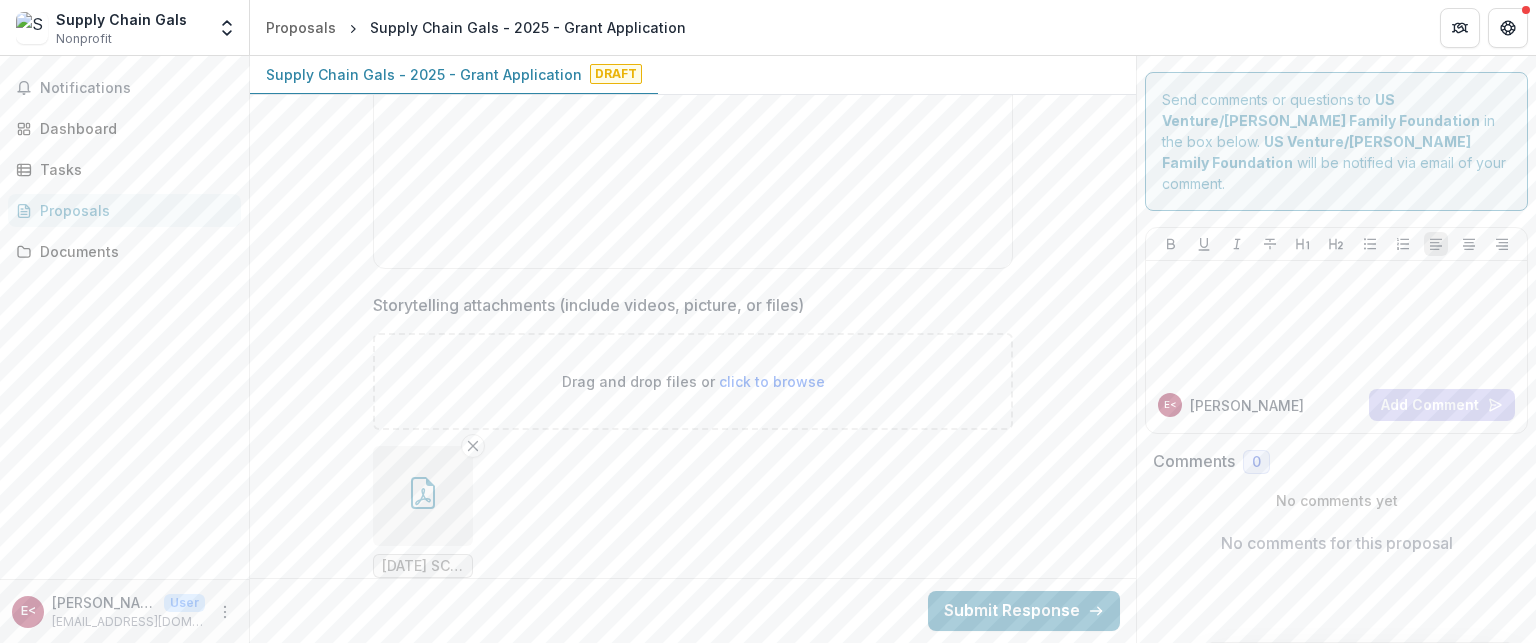 click 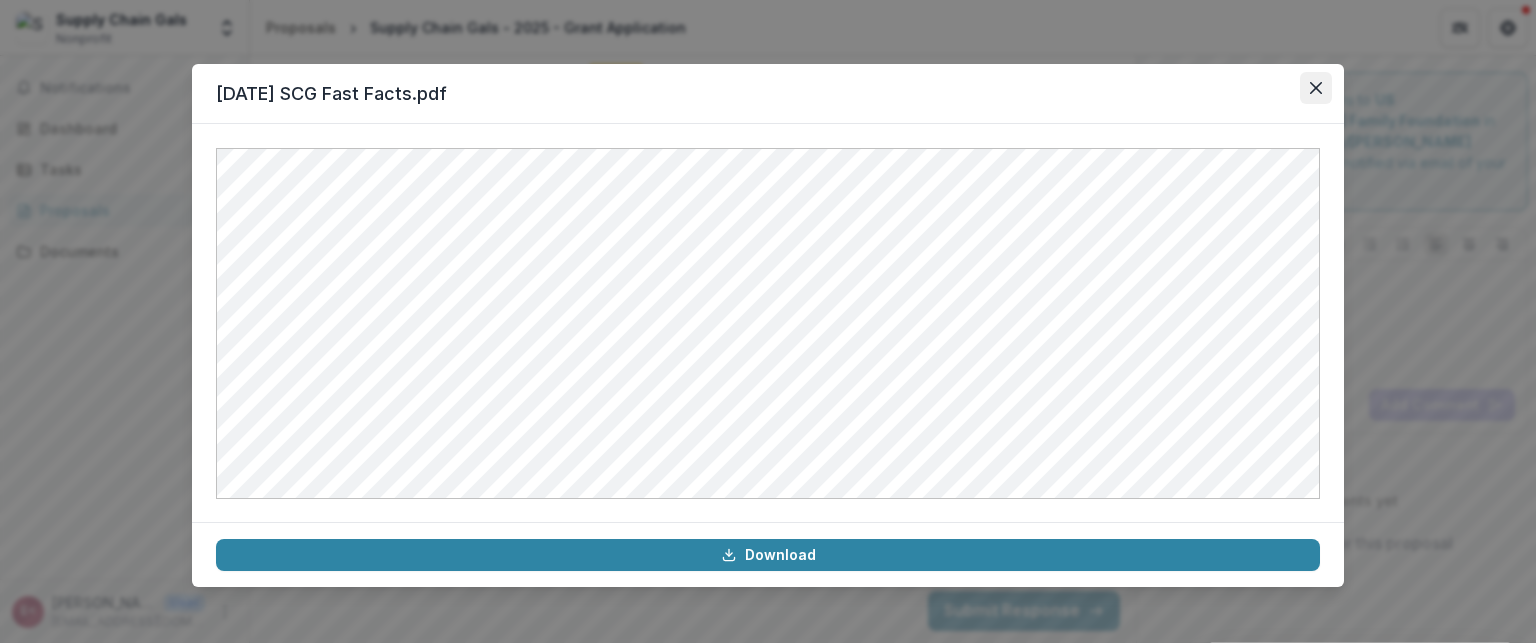 click 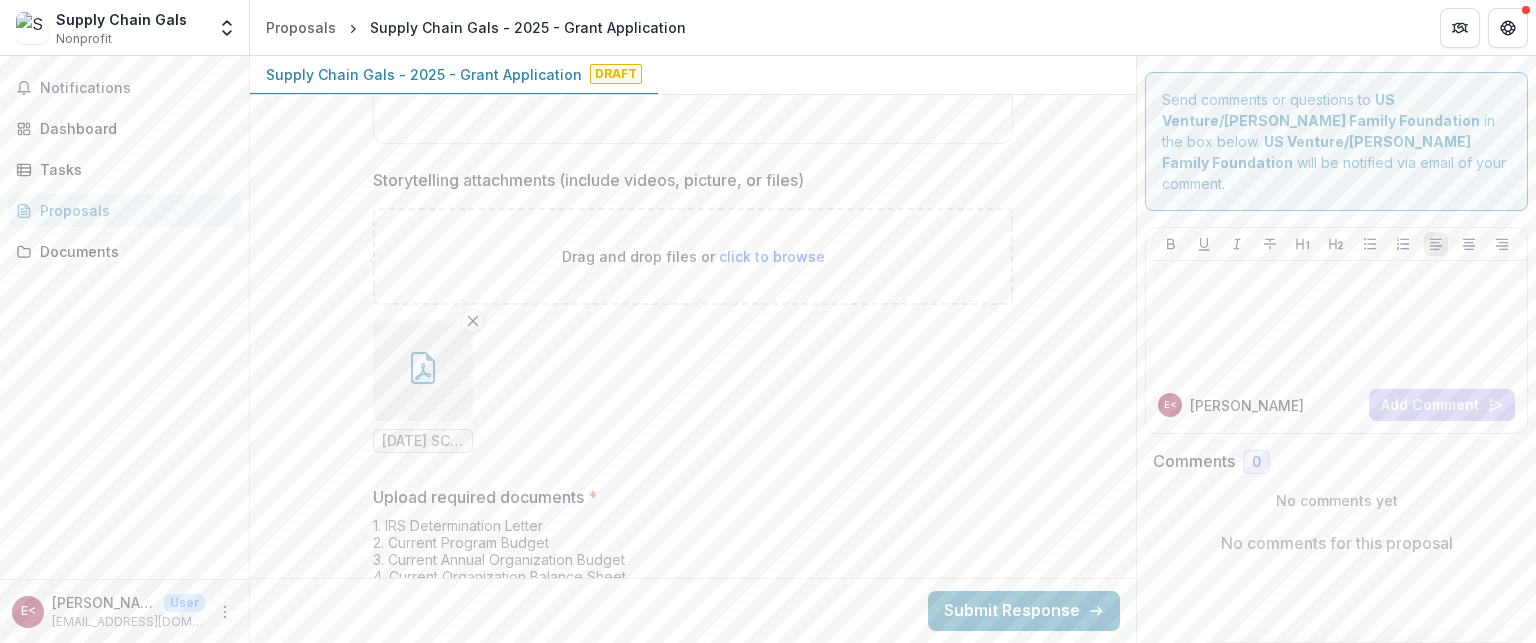 scroll, scrollTop: 6817, scrollLeft: 0, axis: vertical 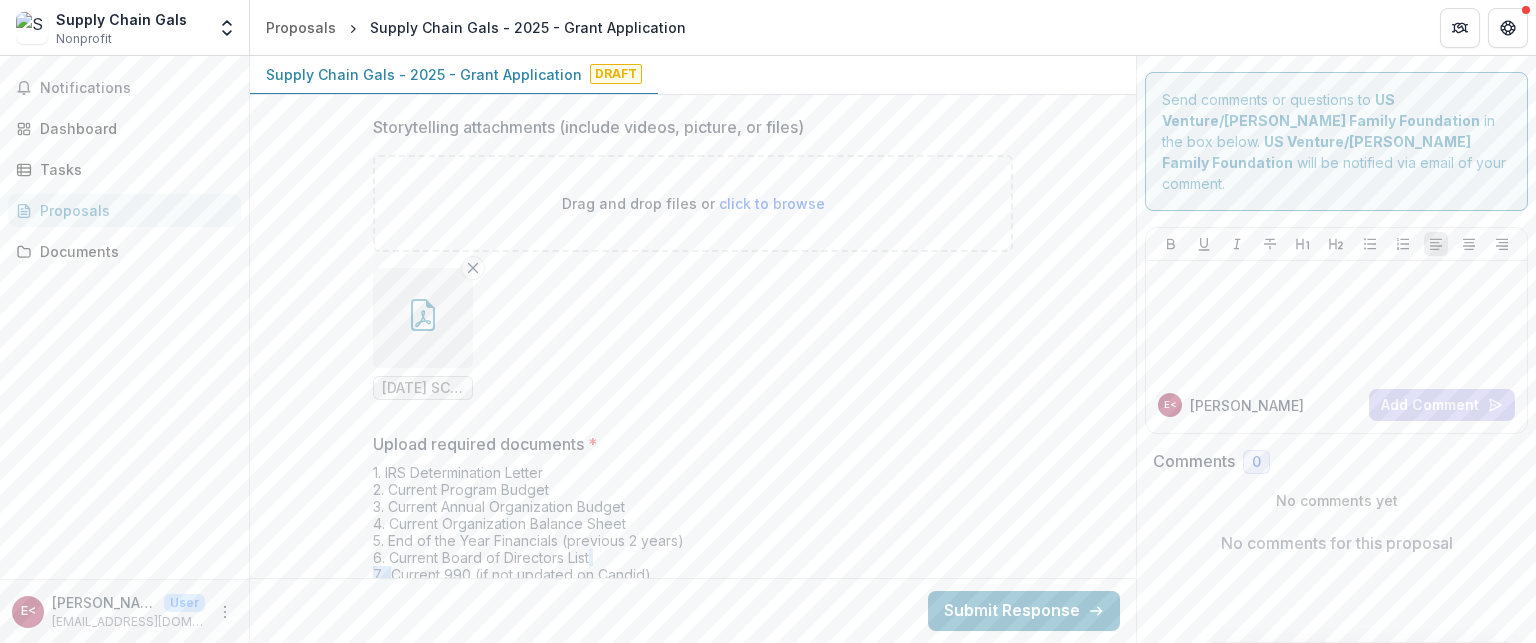 drag, startPoint x: 387, startPoint y: 435, endPoint x: 634, endPoint y: 408, distance: 248.47133 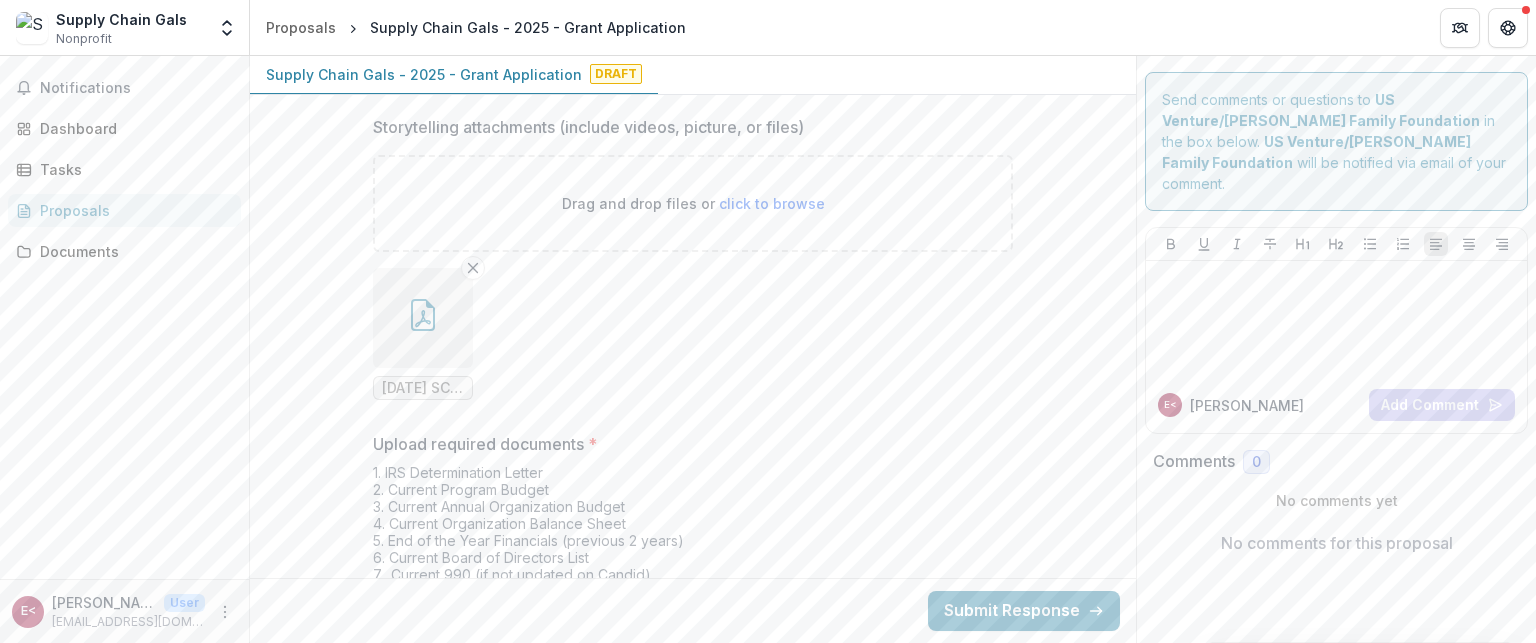 click on "1. IRS Determination Letter
2. Current Program Budget
3. Current Annual Organization Budget
4. Current Organization Balance Sheet
5. End of the Year Financials (previous 2 years)
6. Current Board of Directors List
7.  Current 990 (if not updated on Candid)
8.  W-9" at bounding box center [693, 536] 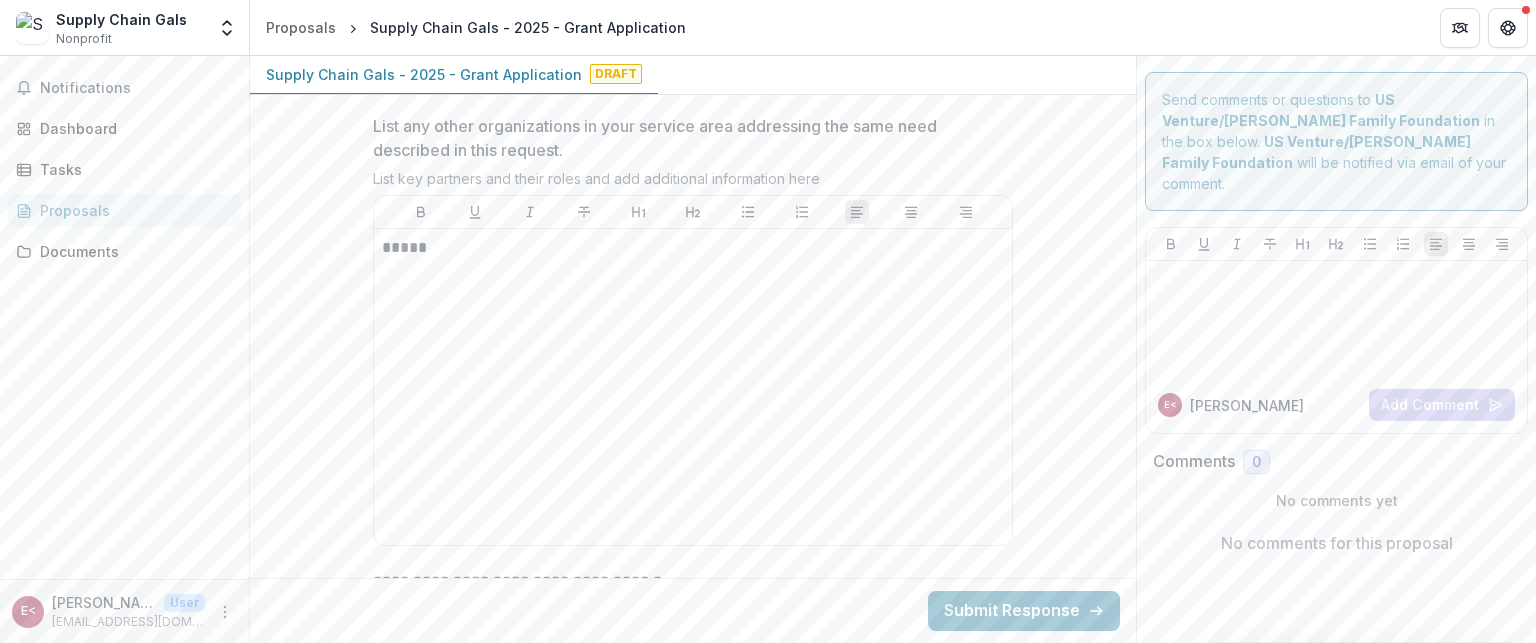 scroll, scrollTop: 5985, scrollLeft: 0, axis: vertical 